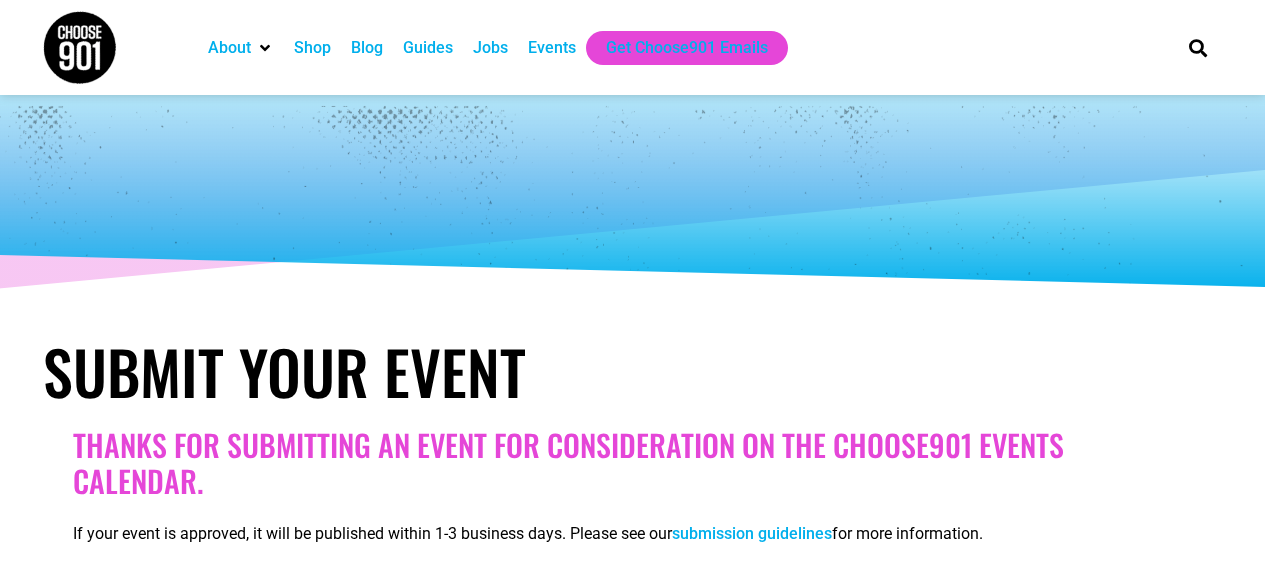 select 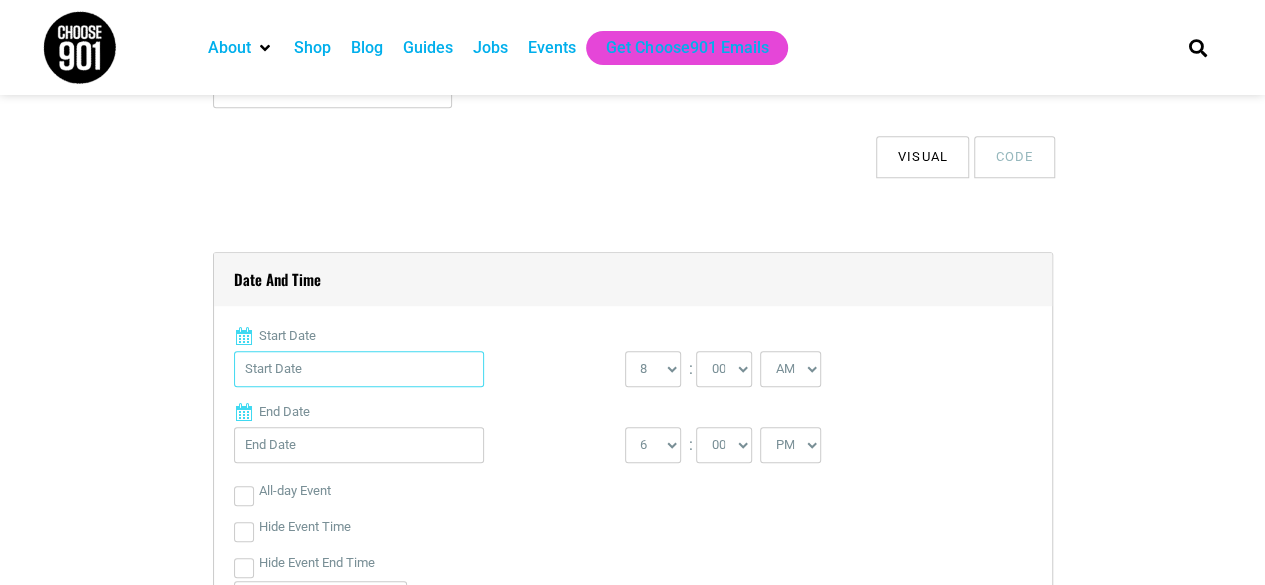 scroll, scrollTop: 588, scrollLeft: 0, axis: vertical 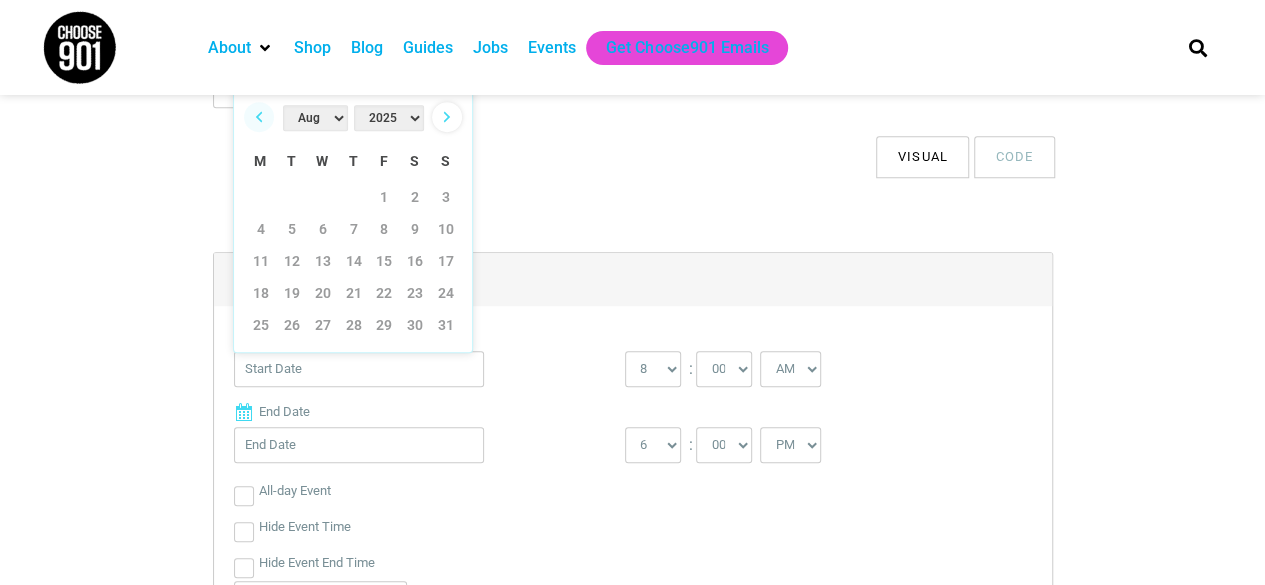 click on "Next" at bounding box center (447, 117) 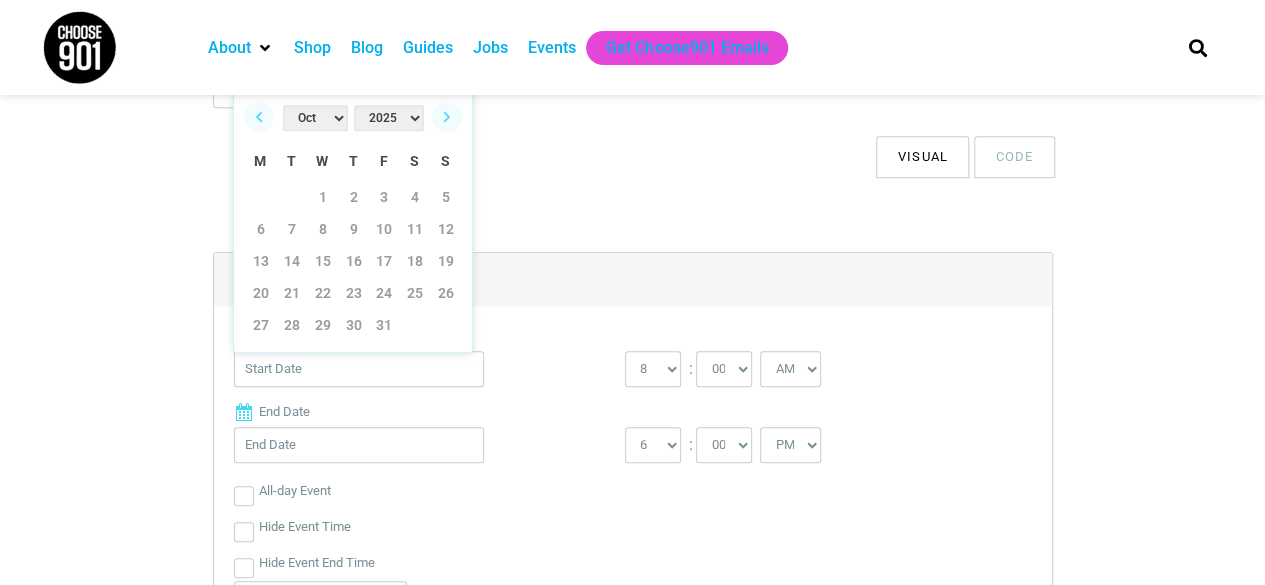 click on "Next" at bounding box center (447, 117) 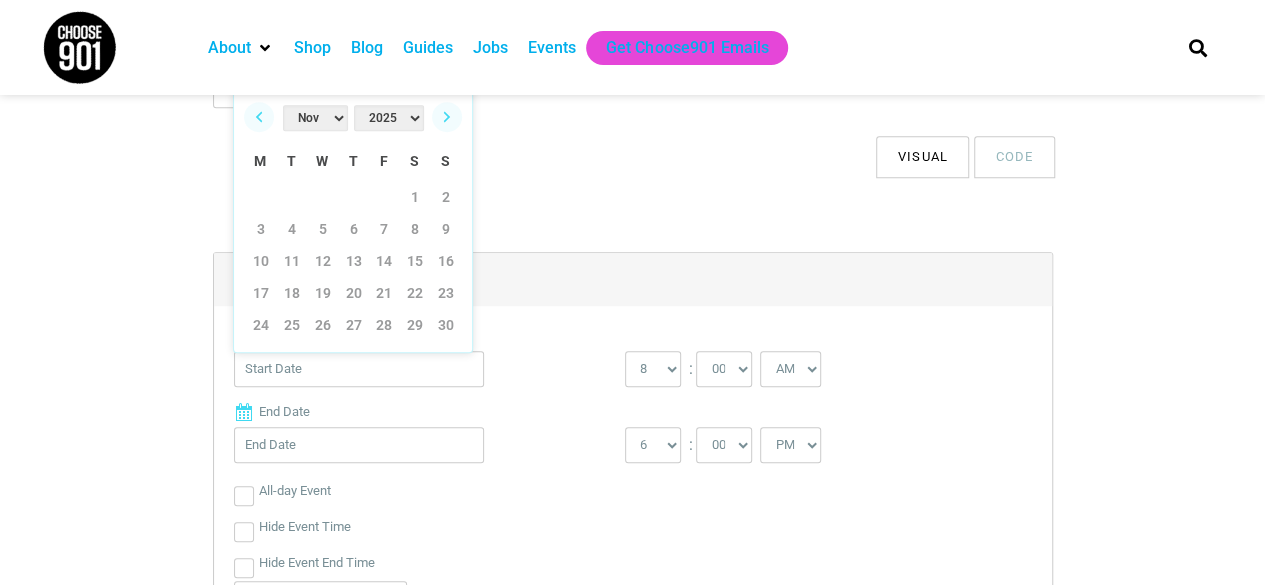 click on "Next" at bounding box center (447, 117) 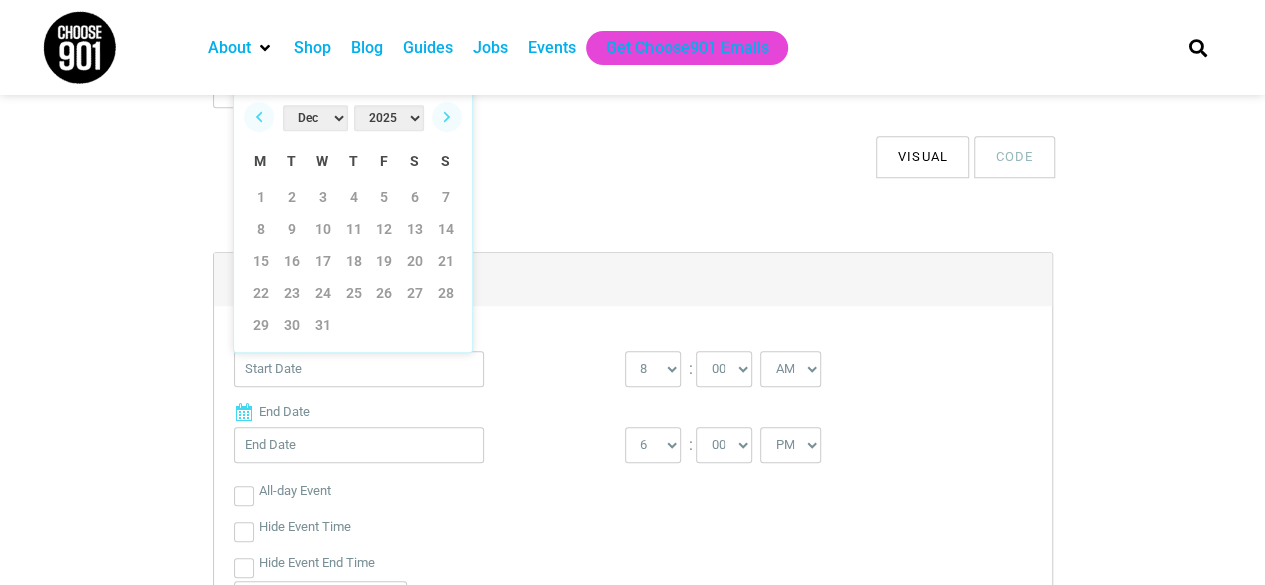 click on "Next" at bounding box center (447, 117) 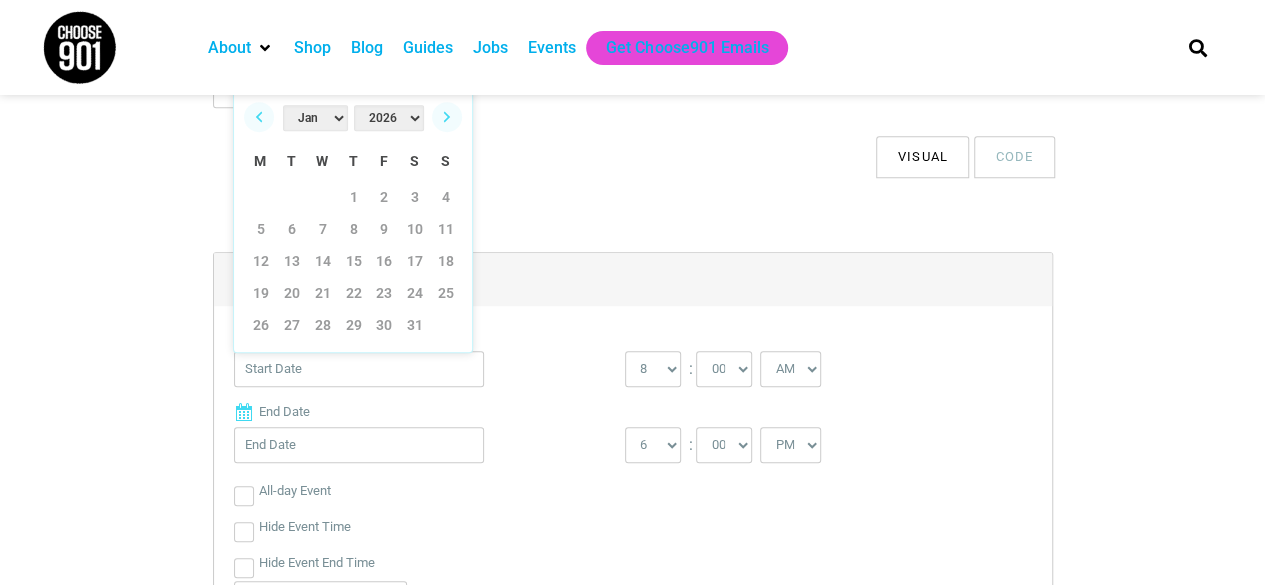 click on "Next" at bounding box center [447, 117] 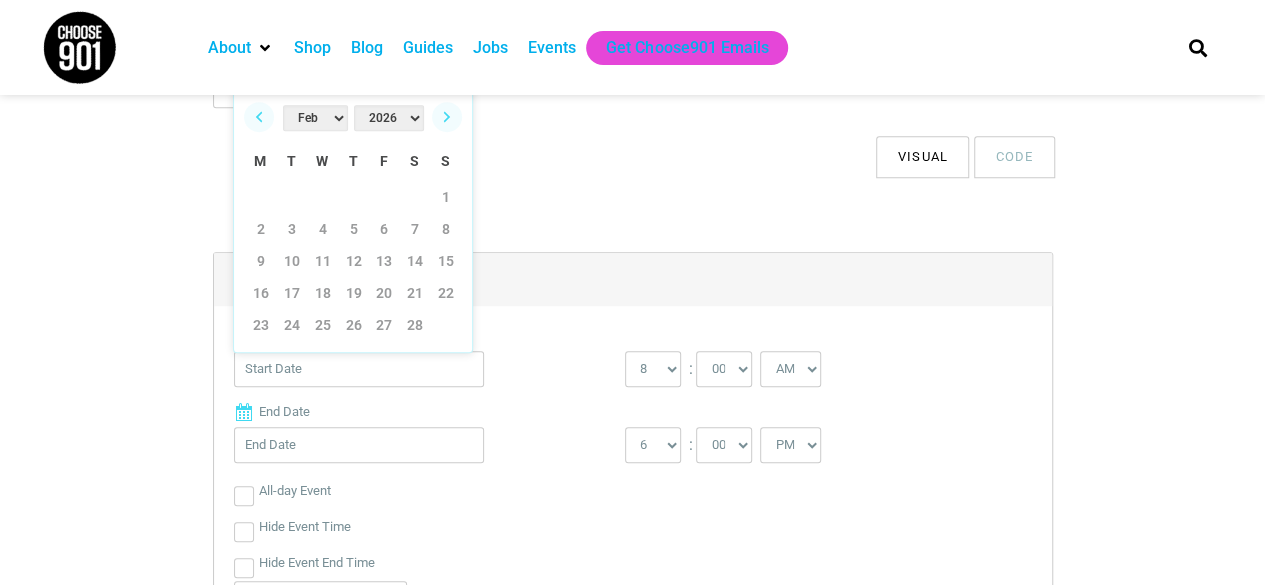 click on "Next" at bounding box center [447, 117] 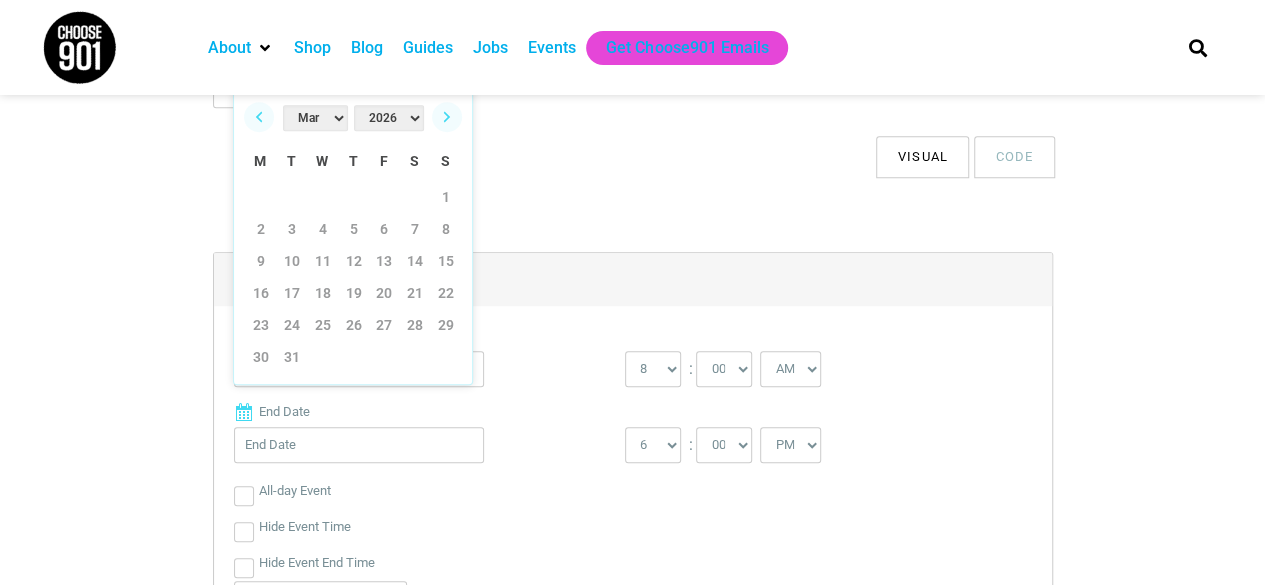 click on "Next" at bounding box center [447, 117] 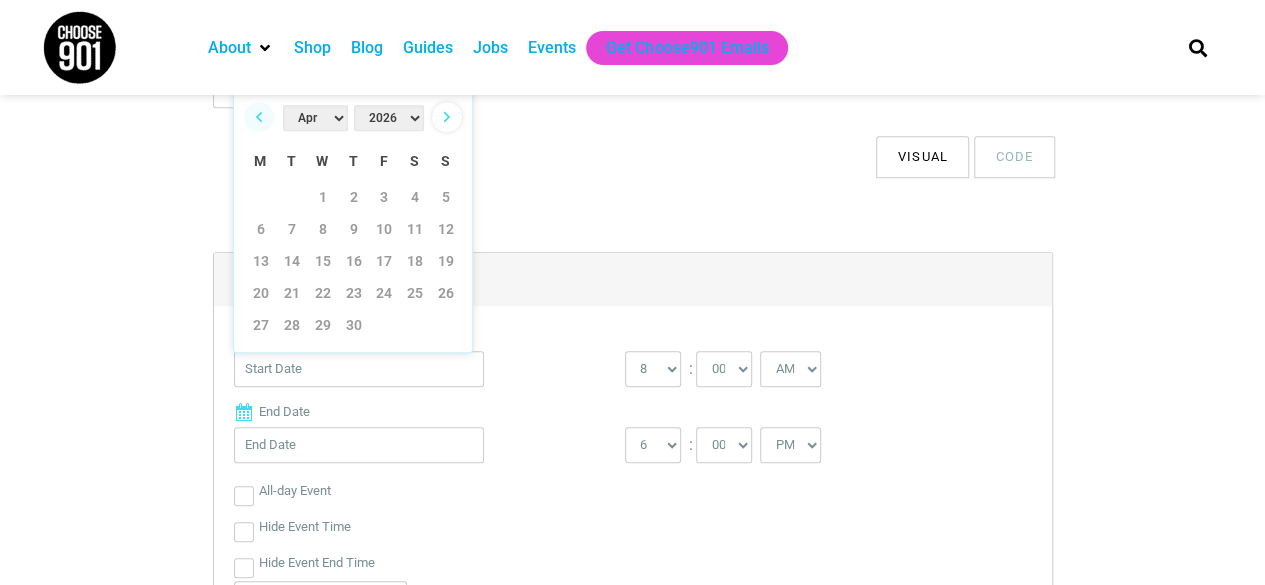 click on "Next" at bounding box center (447, 117) 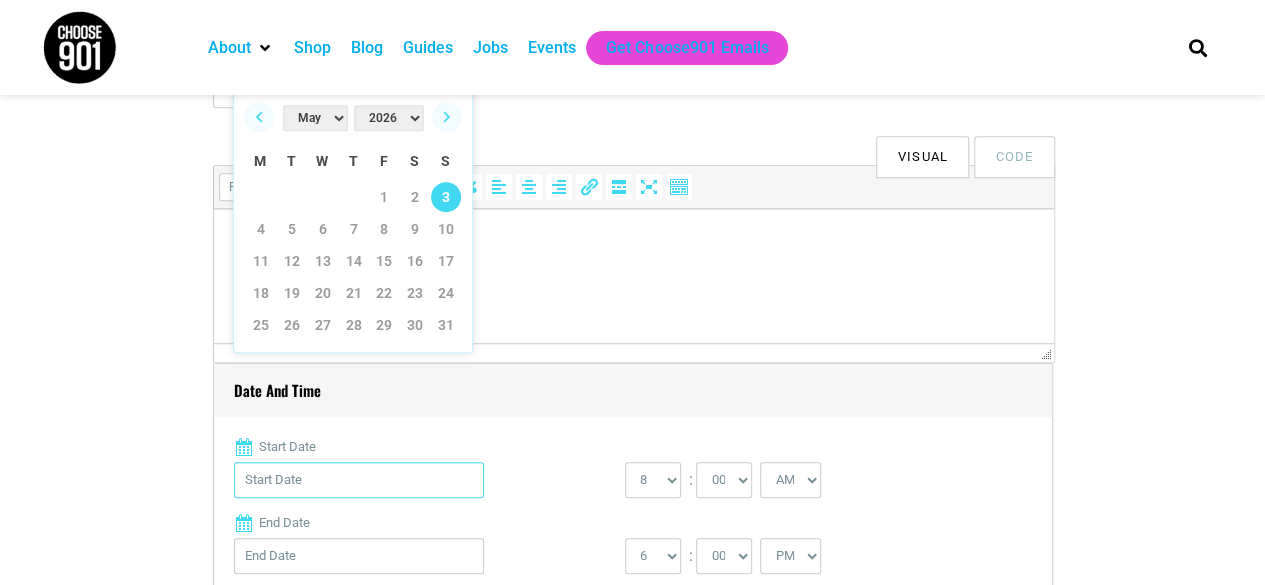 scroll, scrollTop: 0, scrollLeft: 0, axis: both 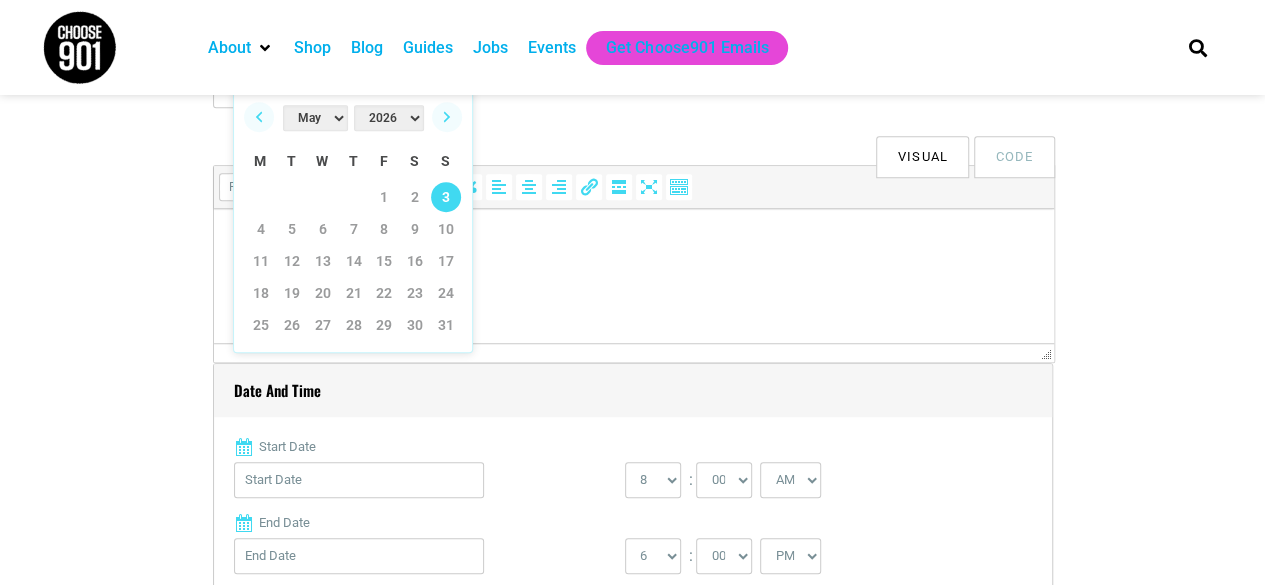 click on "3" at bounding box center [446, 197] 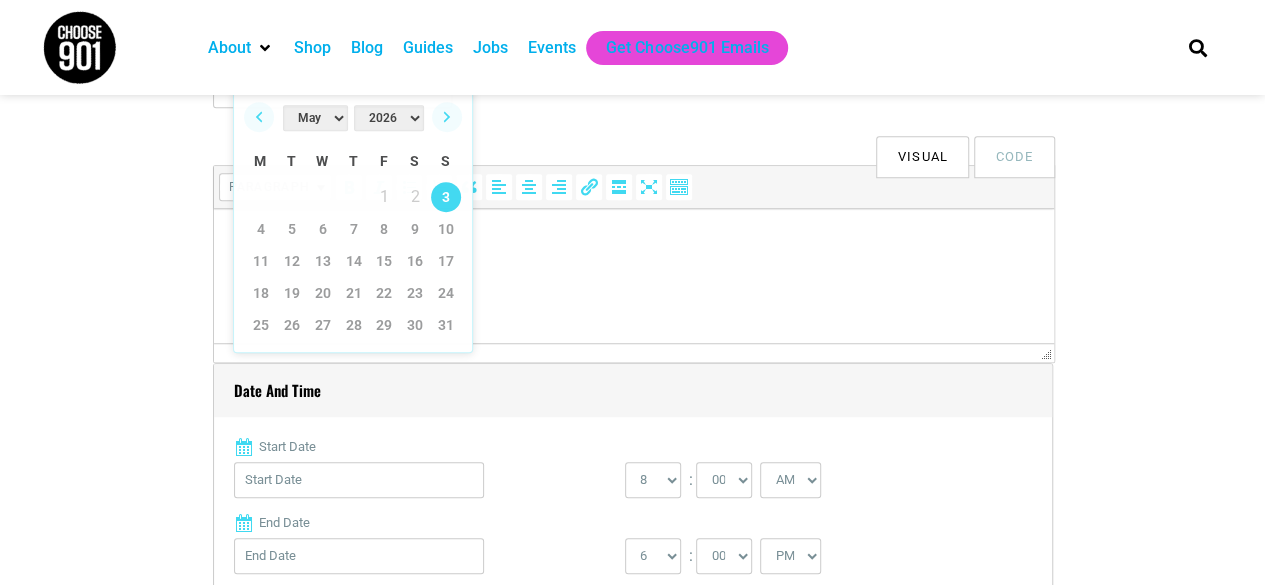 type on "[DATE]" 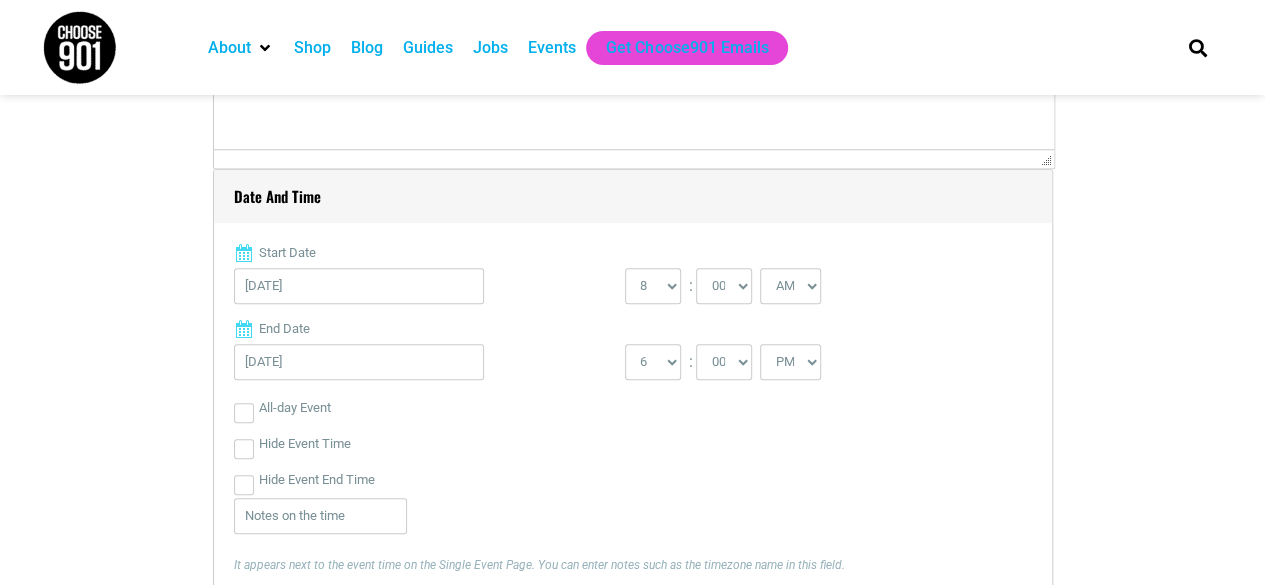 scroll, scrollTop: 788, scrollLeft: 0, axis: vertical 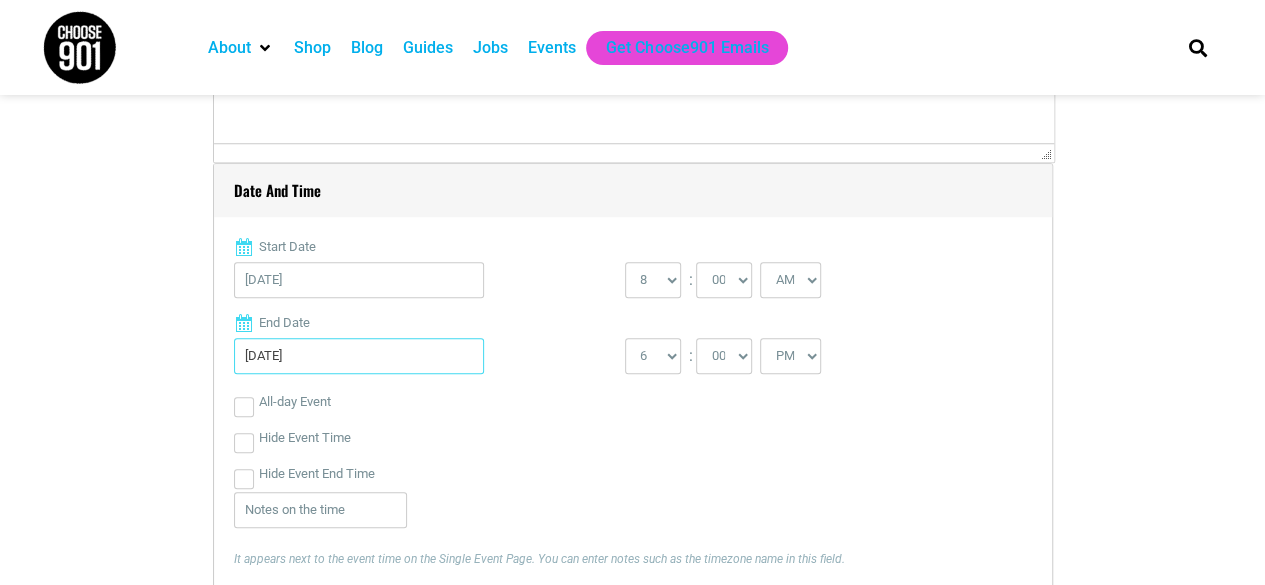 click on "[DATE]" at bounding box center [359, 356] 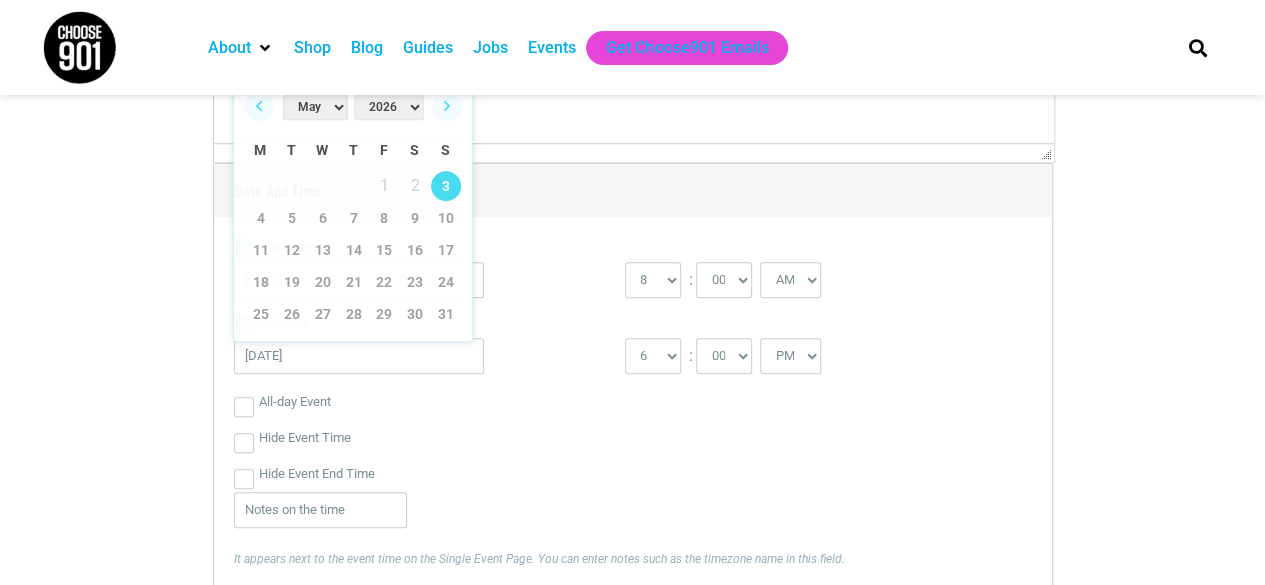 drag, startPoint x: 526, startPoint y: 268, endPoint x: 588, endPoint y: 281, distance: 63.348244 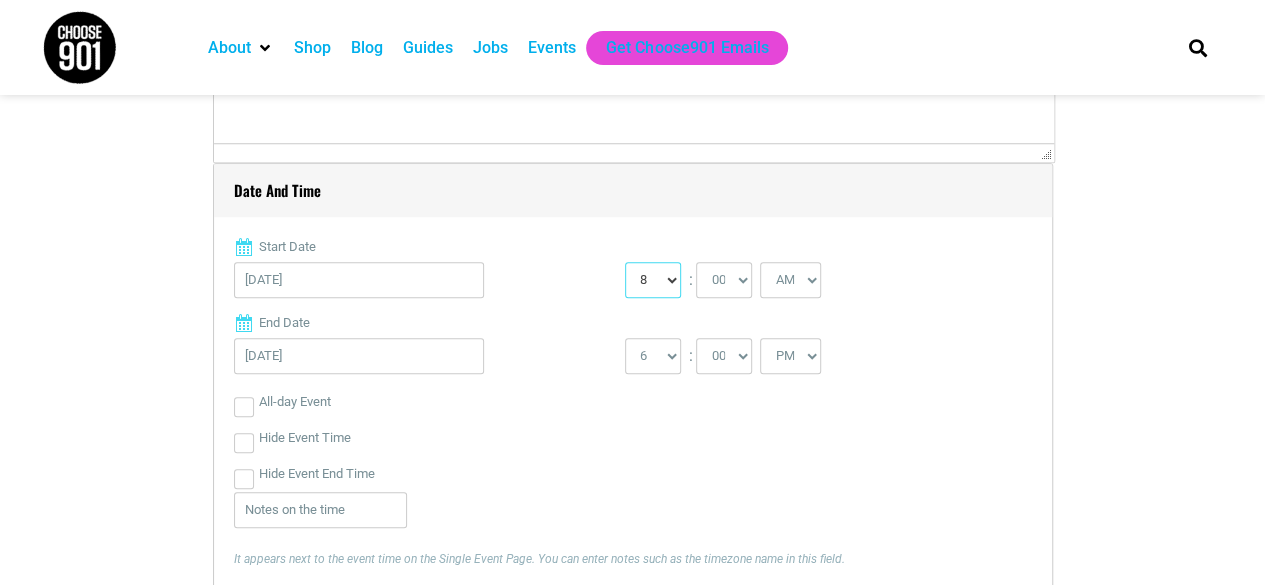 click on "0
1
2
3
4
5
6
7
8
9
10
11
12" at bounding box center [653, 280] 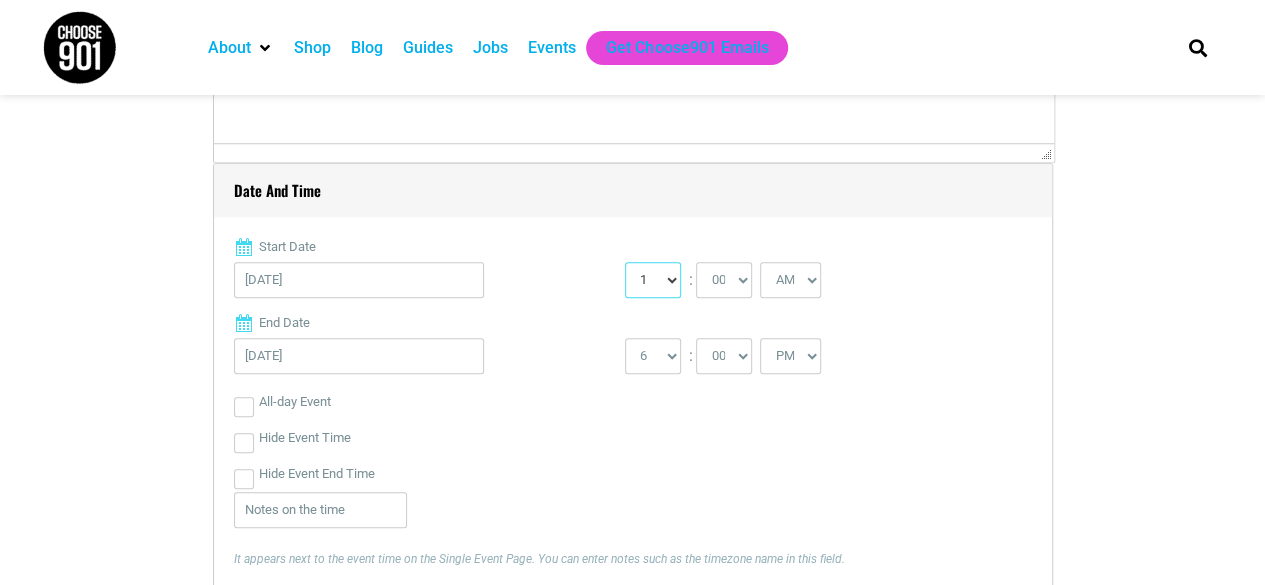 click on "0
1
2
3
4
5
6
7
8
9
10
11
12" at bounding box center [653, 280] 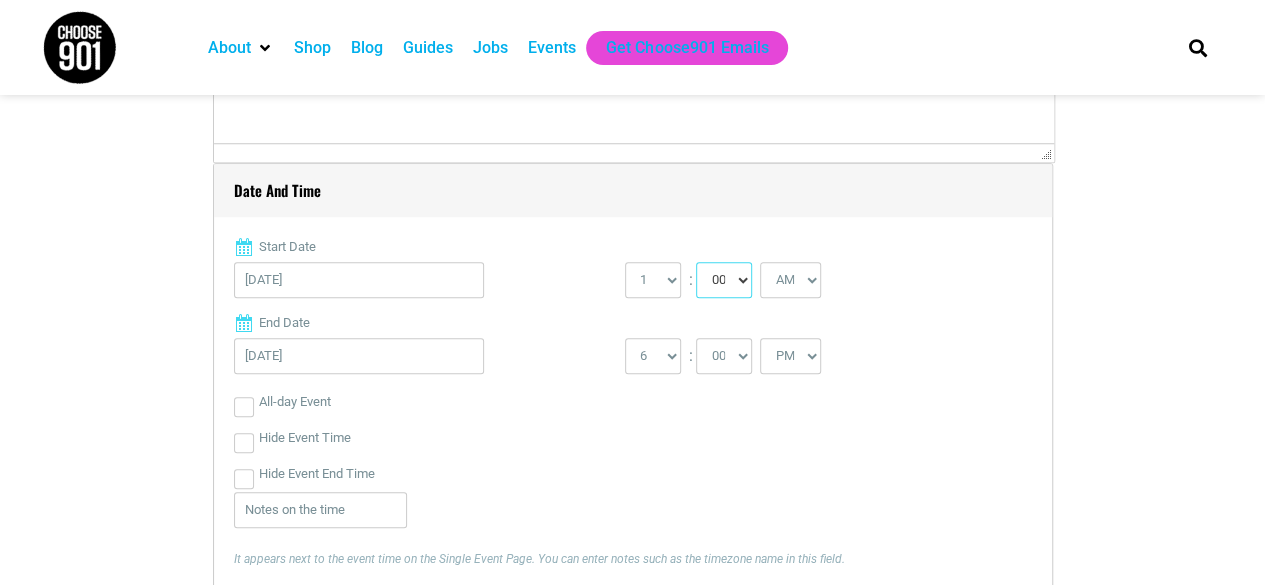 click on "00
05
10
15
20
25
30
35
40
45
50
55" at bounding box center [724, 280] 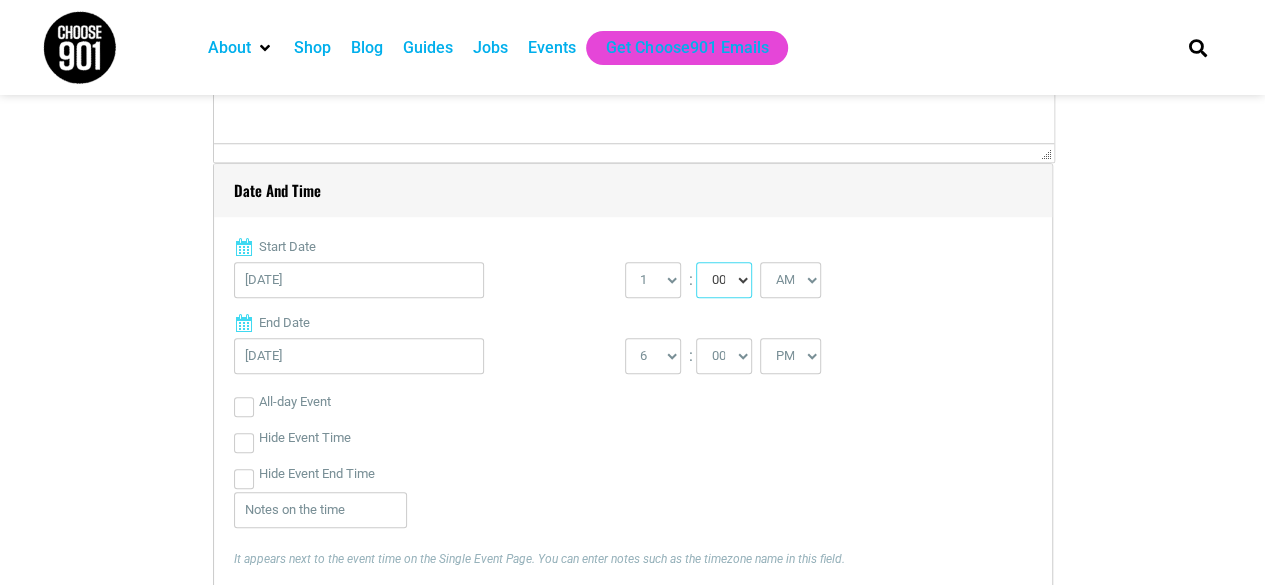 select on "30" 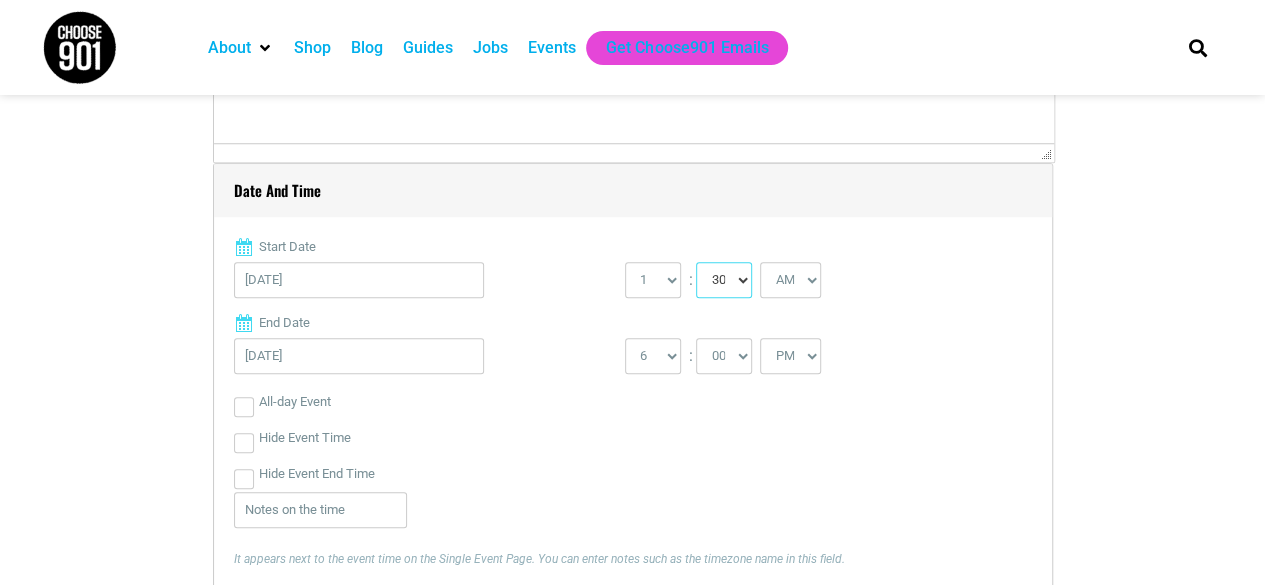 click on "00
05
10
15
20
25
30
35
40
45
50
55" at bounding box center [724, 280] 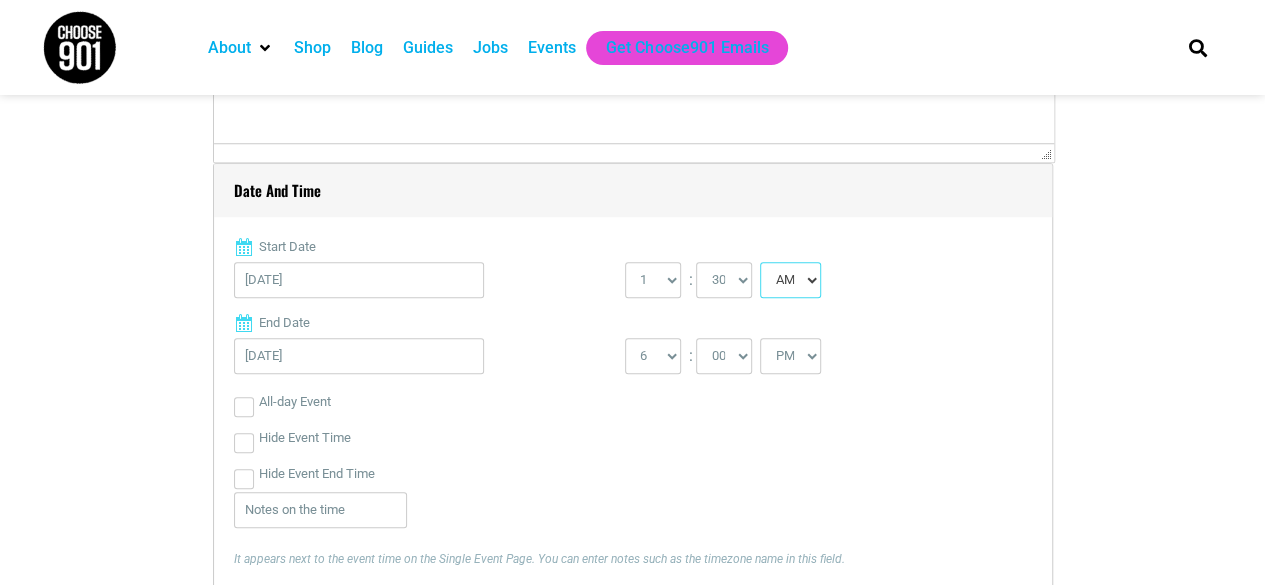 click on "AM
PM" at bounding box center [790, 280] 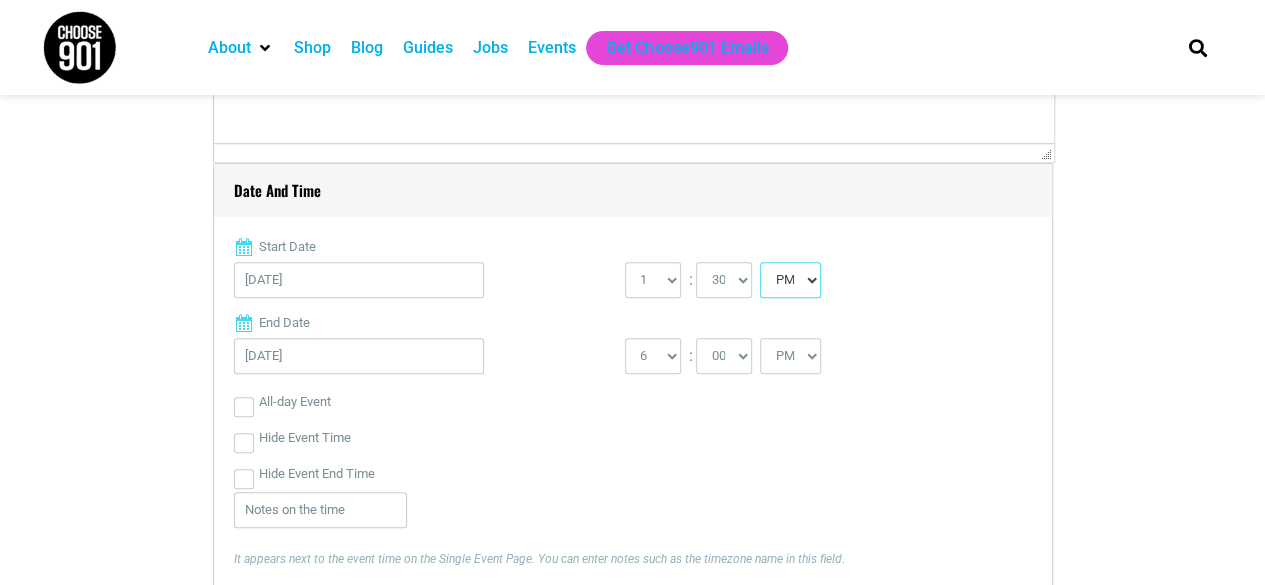 click on "AM
PM" at bounding box center [790, 280] 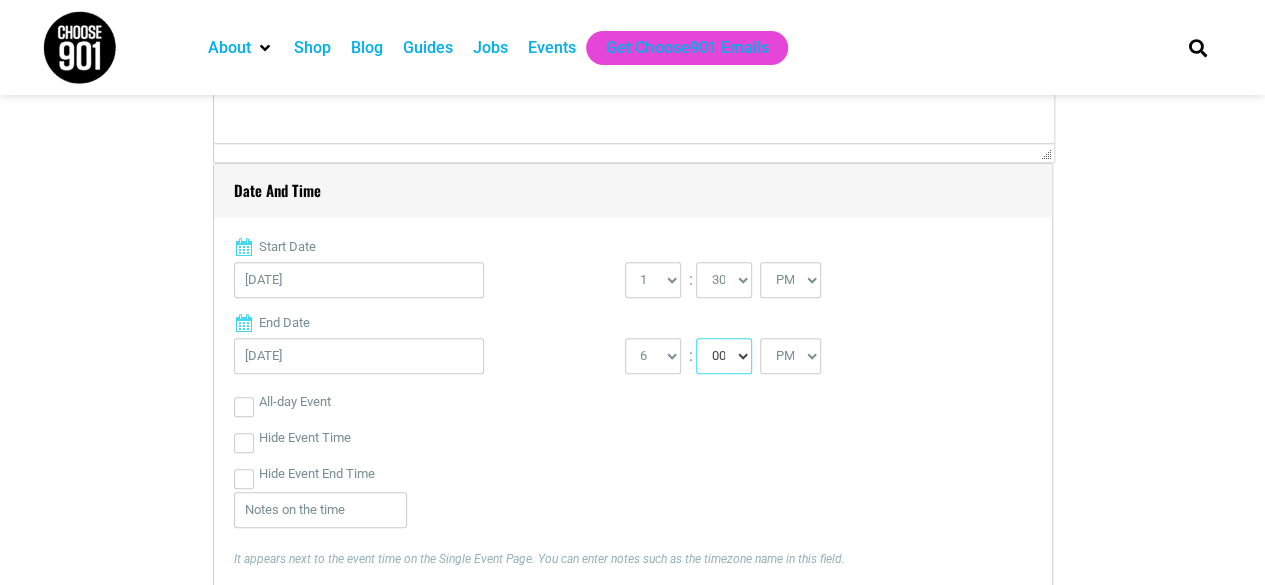 click on "00
05
10
15
20
25
30
35
40
45
50
55" at bounding box center (724, 356) 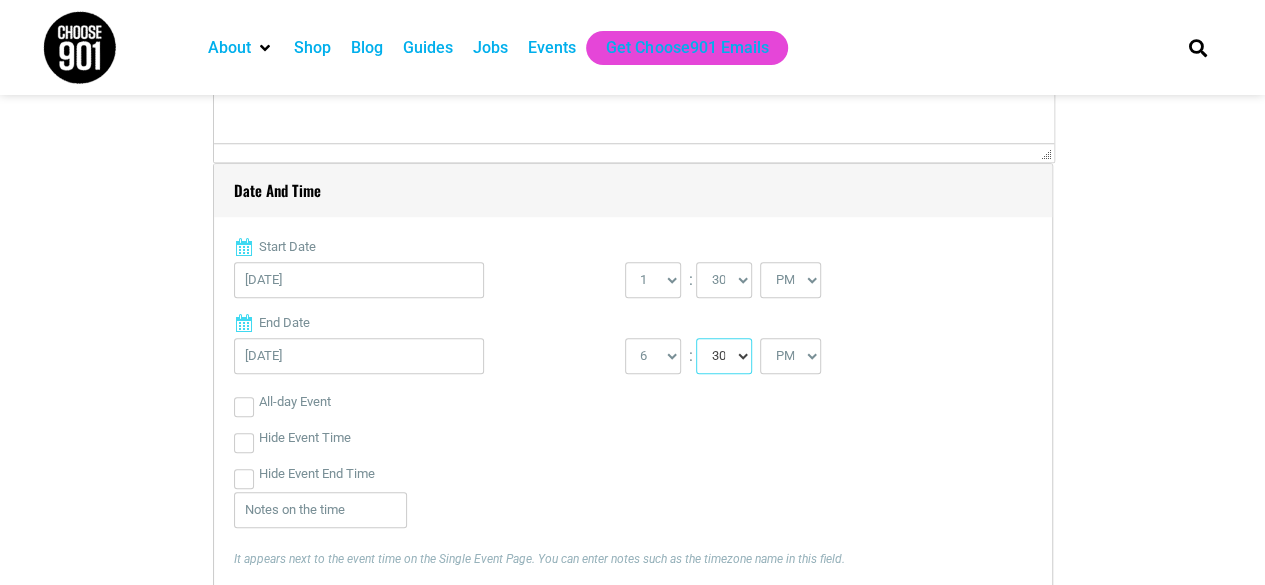 click on "00
05
10
15
20
25
30
35
40
45
50
55" at bounding box center [724, 356] 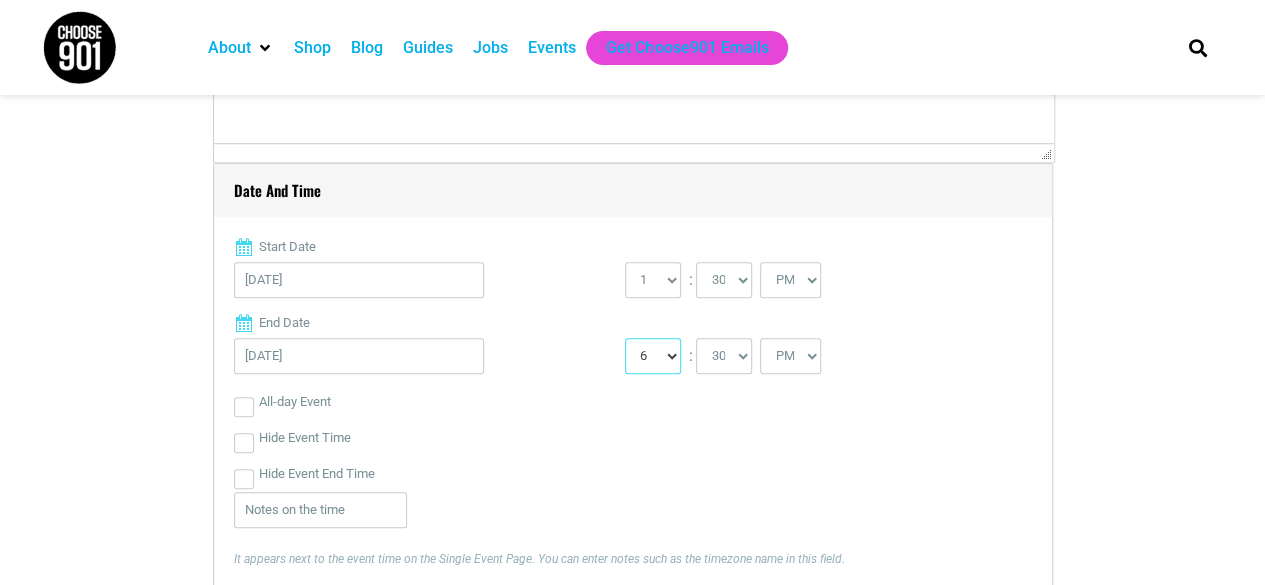 click on "1
2
3
4
5
6
7
8
9
10
11
12" at bounding box center [653, 356] 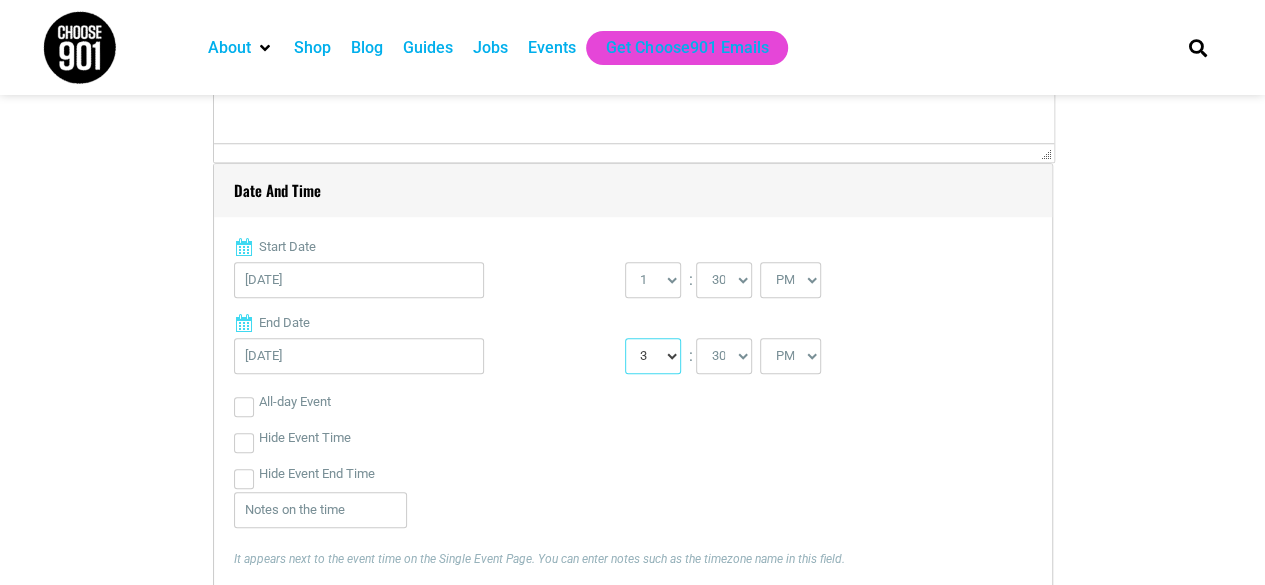 click on "1
2
3
4
5
6
7
8
9
10
11
12" at bounding box center (653, 356) 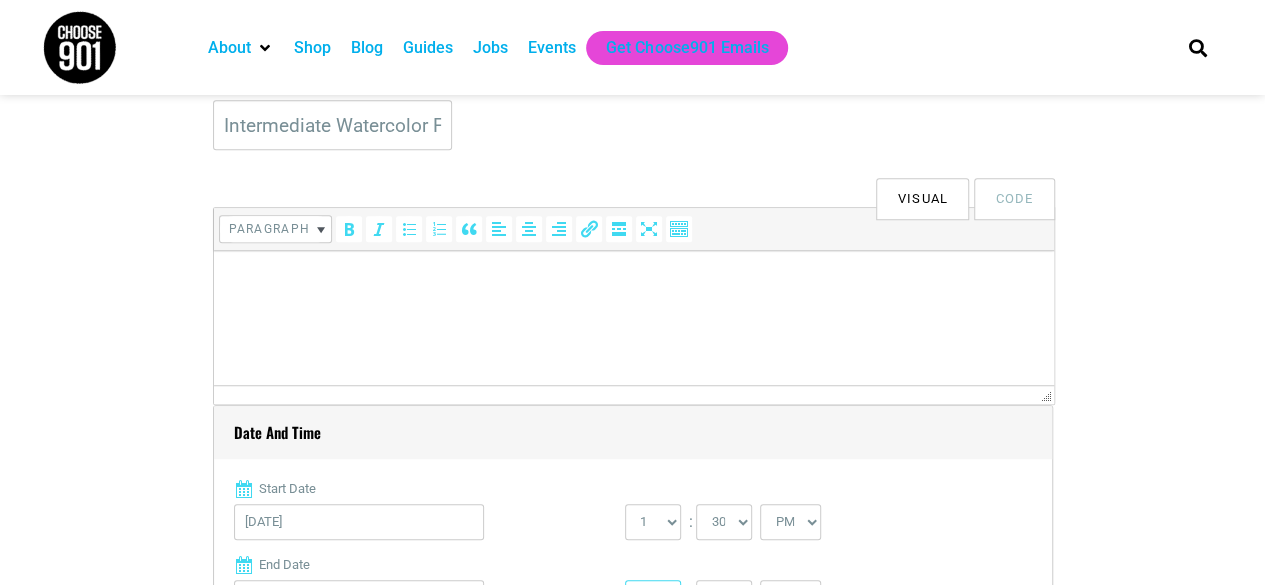 scroll, scrollTop: 488, scrollLeft: 0, axis: vertical 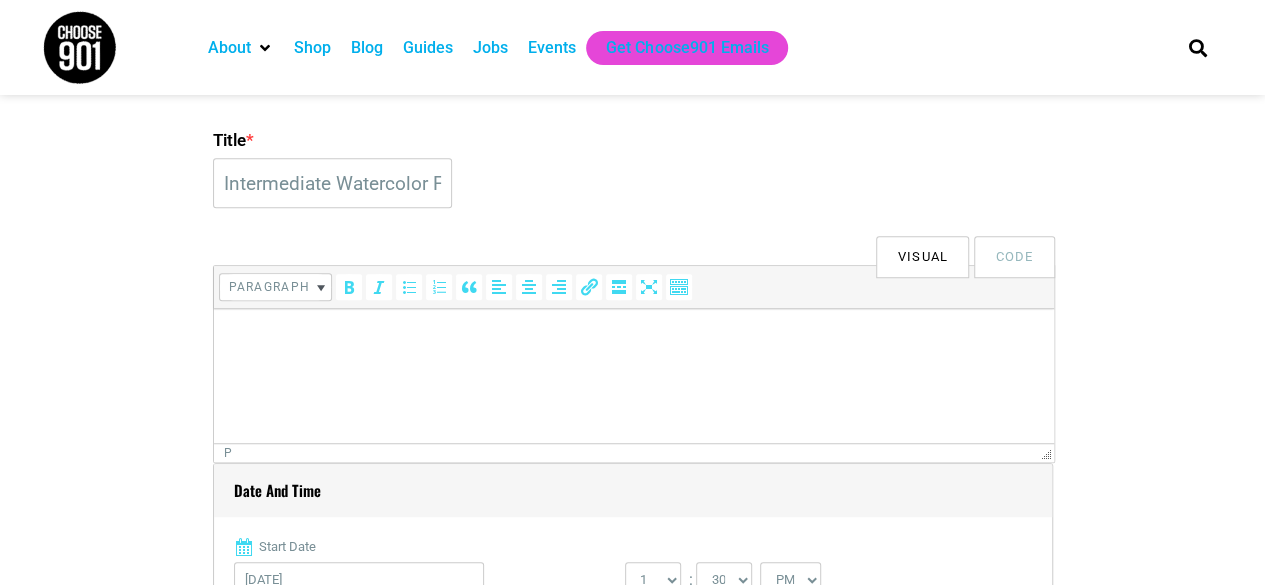 drag, startPoint x: 434, startPoint y: 355, endPoint x: 423, endPoint y: 353, distance: 11.18034 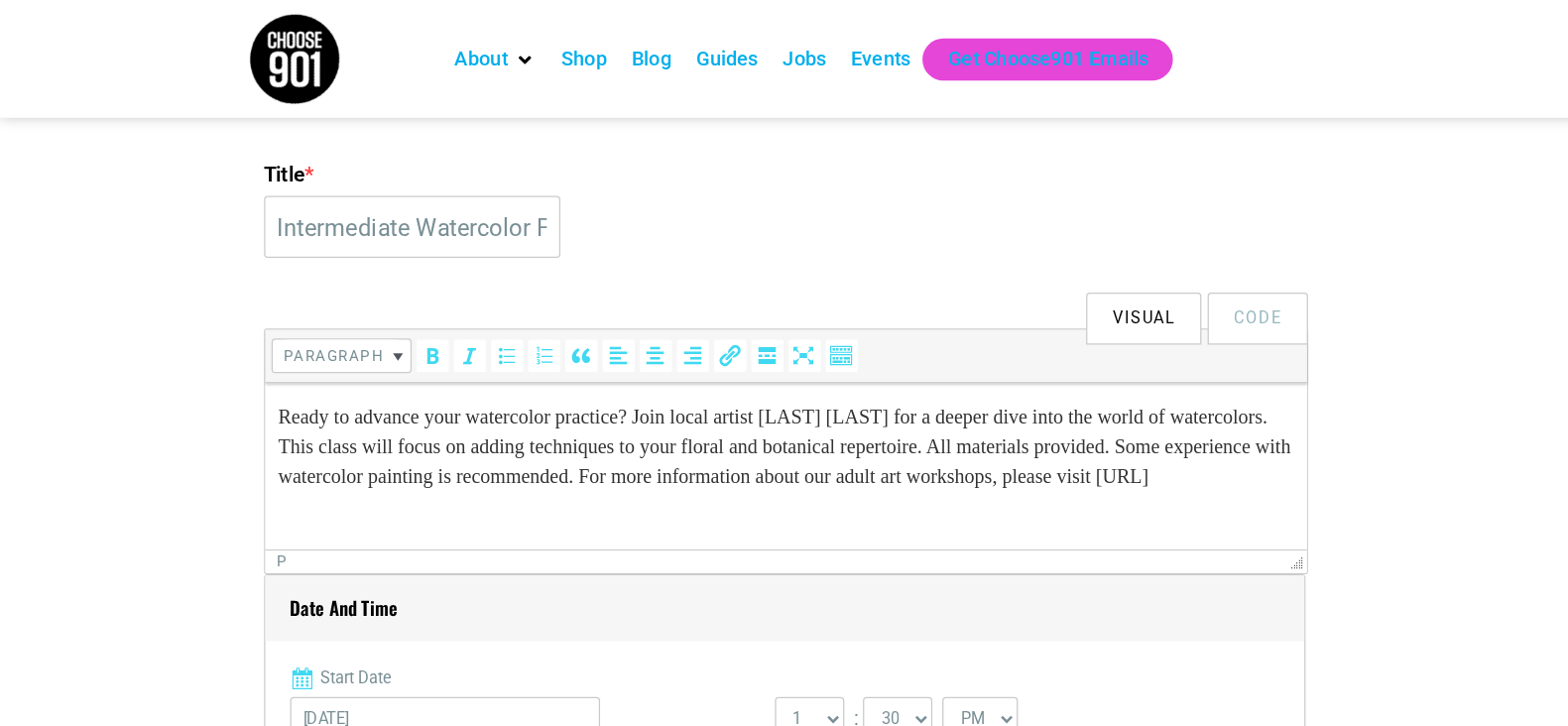 scroll, scrollTop: 485, scrollLeft: 0, axis: vertical 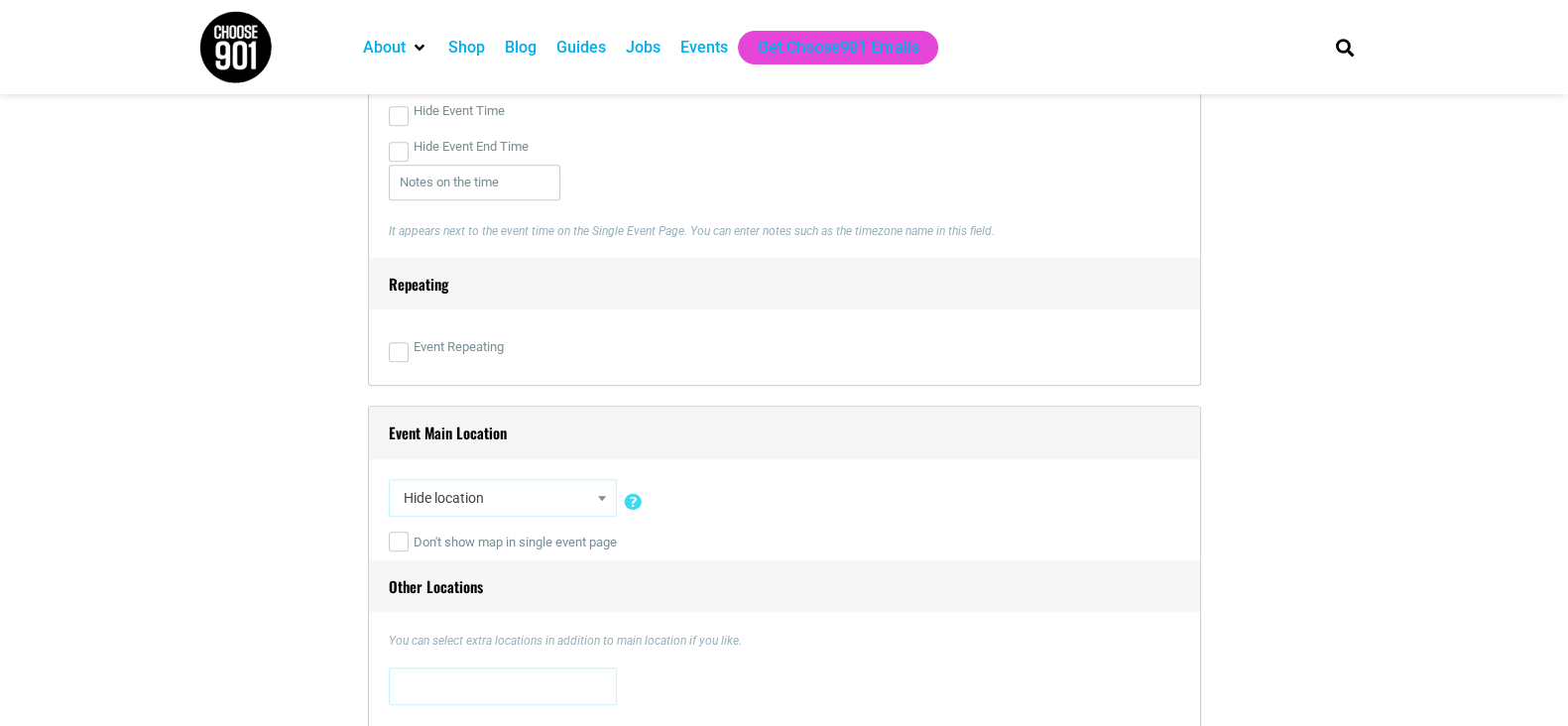 select on "5333" 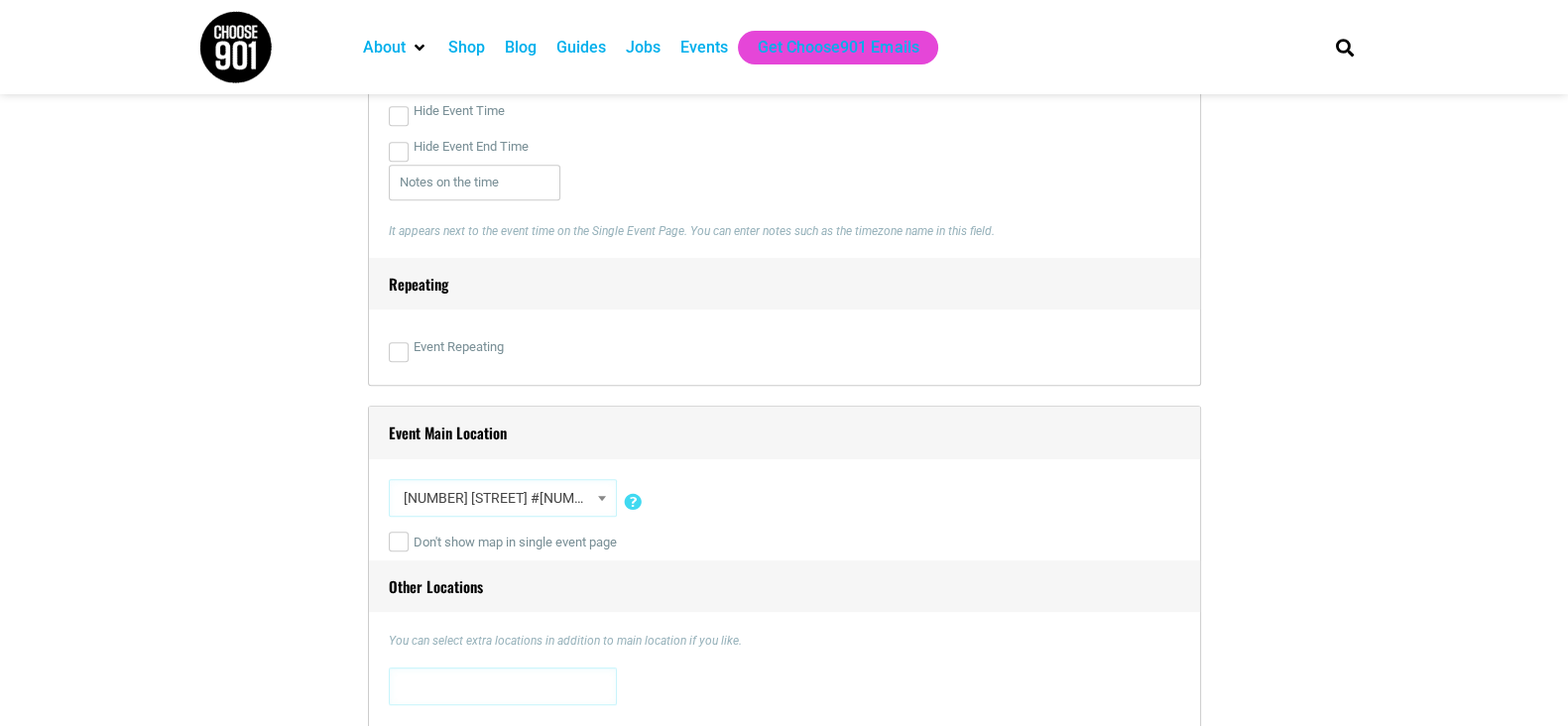 click on "About
Contact Us
Donate
Shop
Blog
Guides
Jobs
Events
Get Choose901 Emails
Search
About
Contact Us
Donate
Shop
Blog
Guides
Jobs
Events
Get Choose901 Emails
Search" at bounding box center (784, 1357) 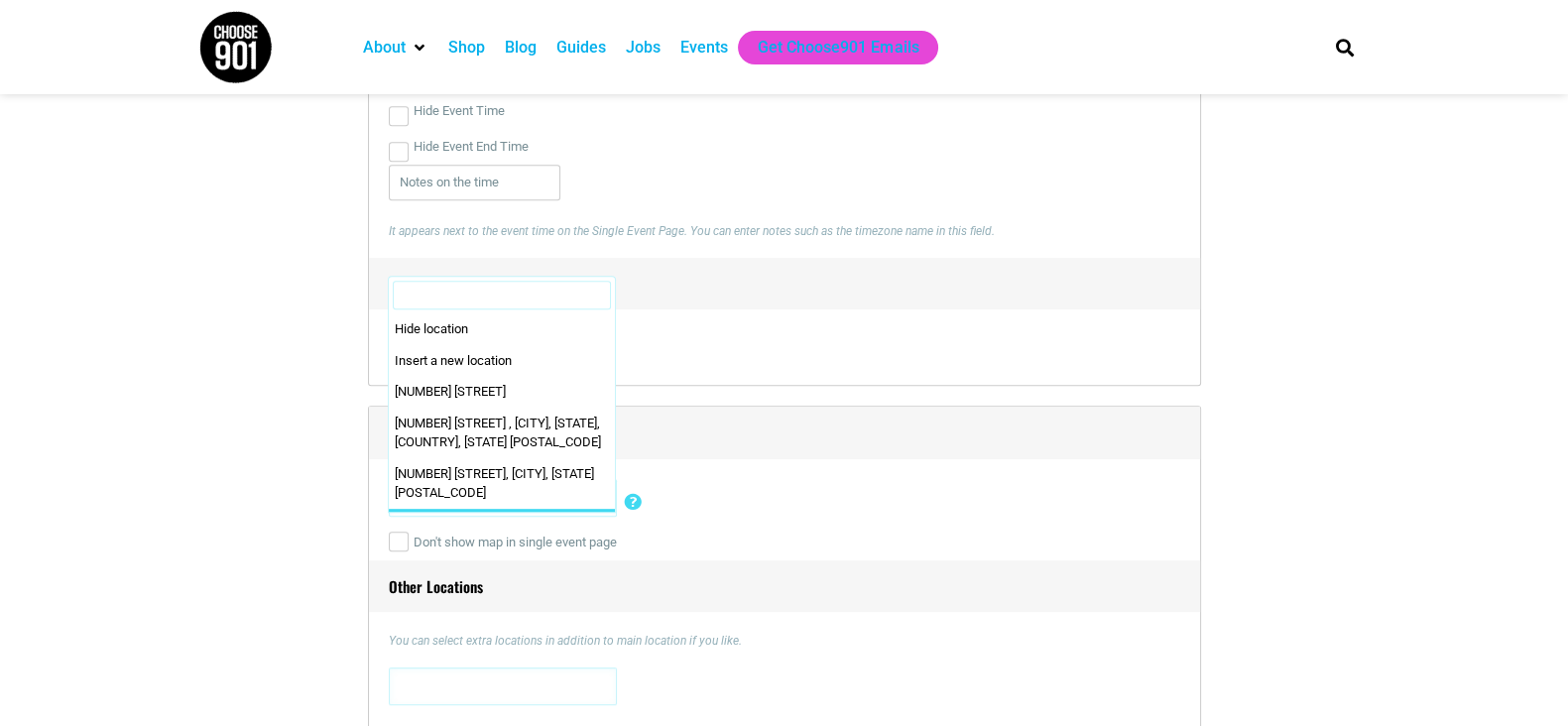 scroll, scrollTop: 144, scrollLeft: 0, axis: vertical 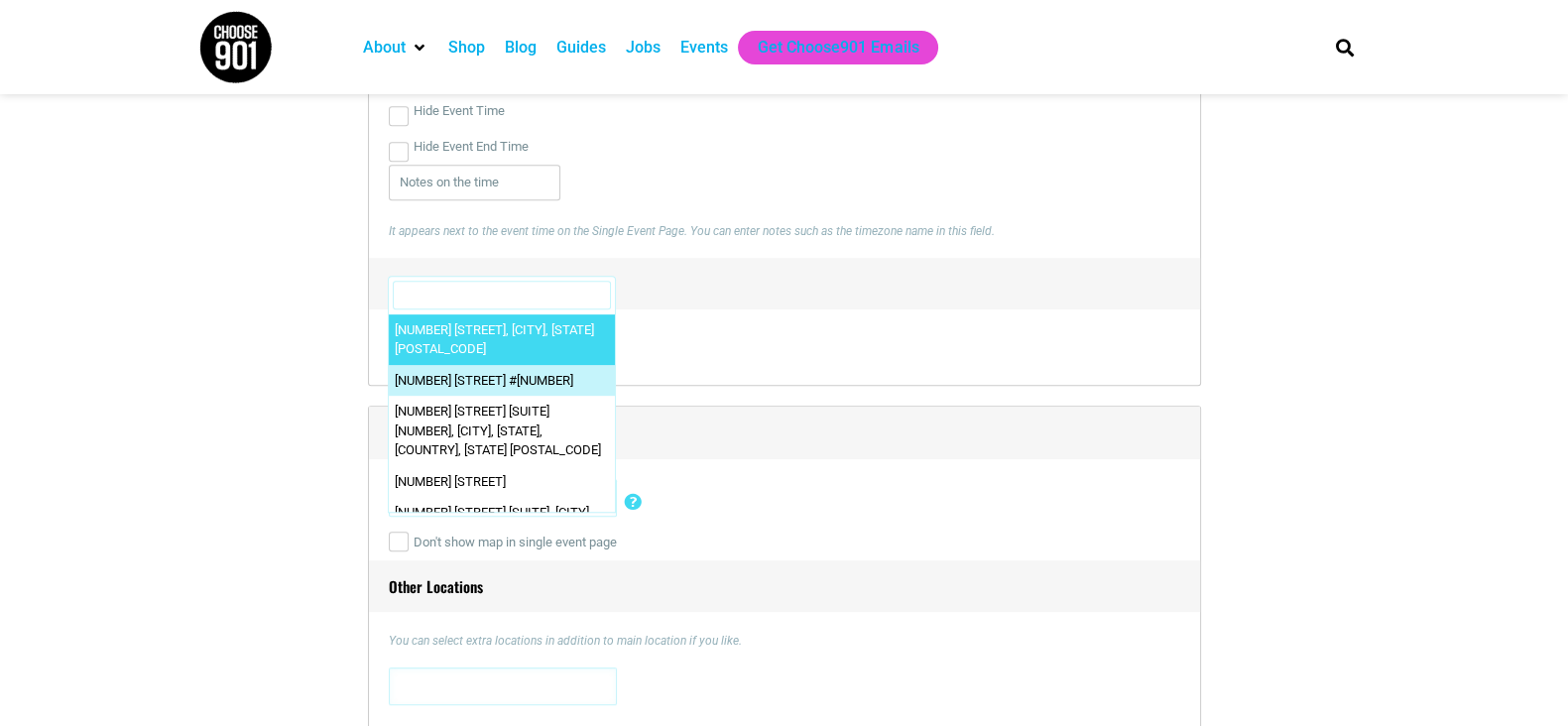 click at bounding box center (502, 296) 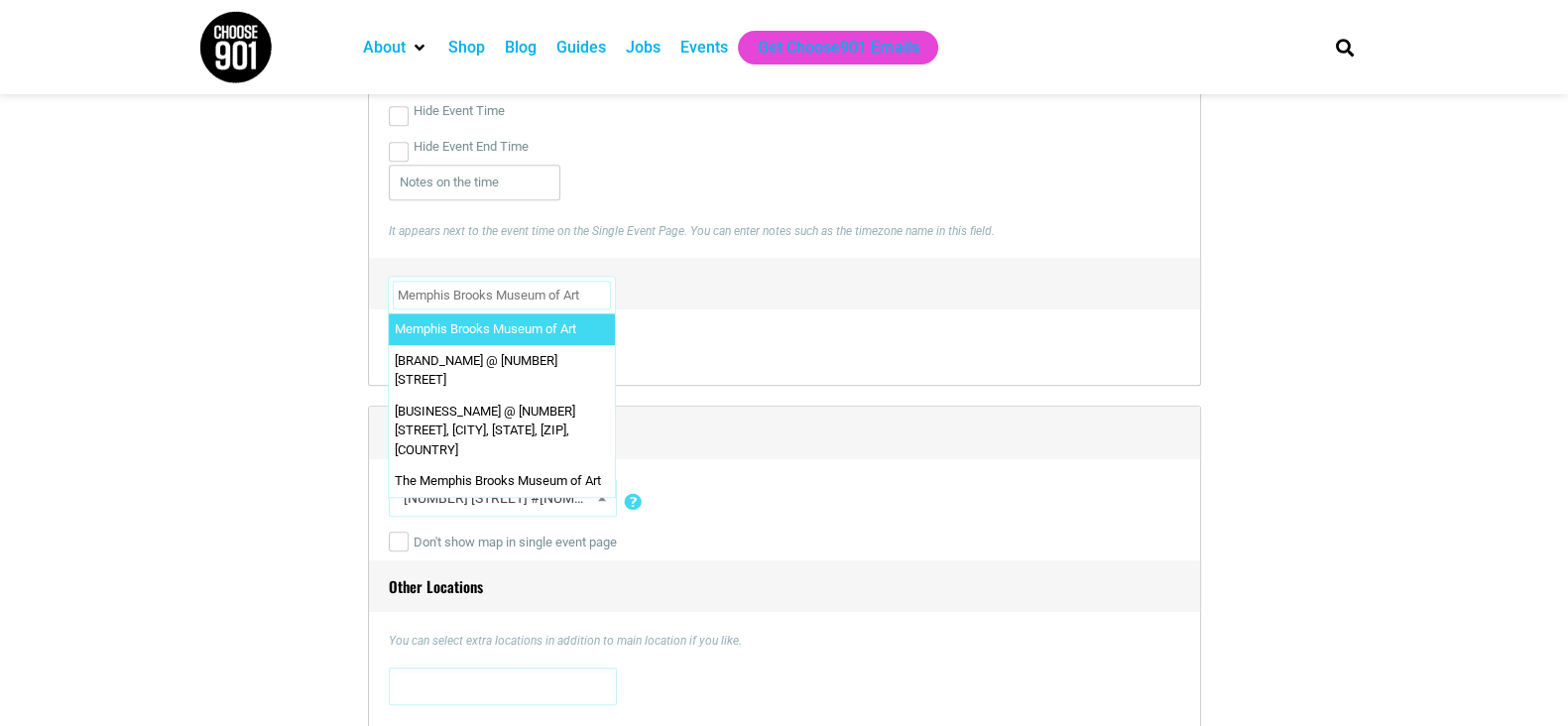 scroll, scrollTop: 0, scrollLeft: 0, axis: both 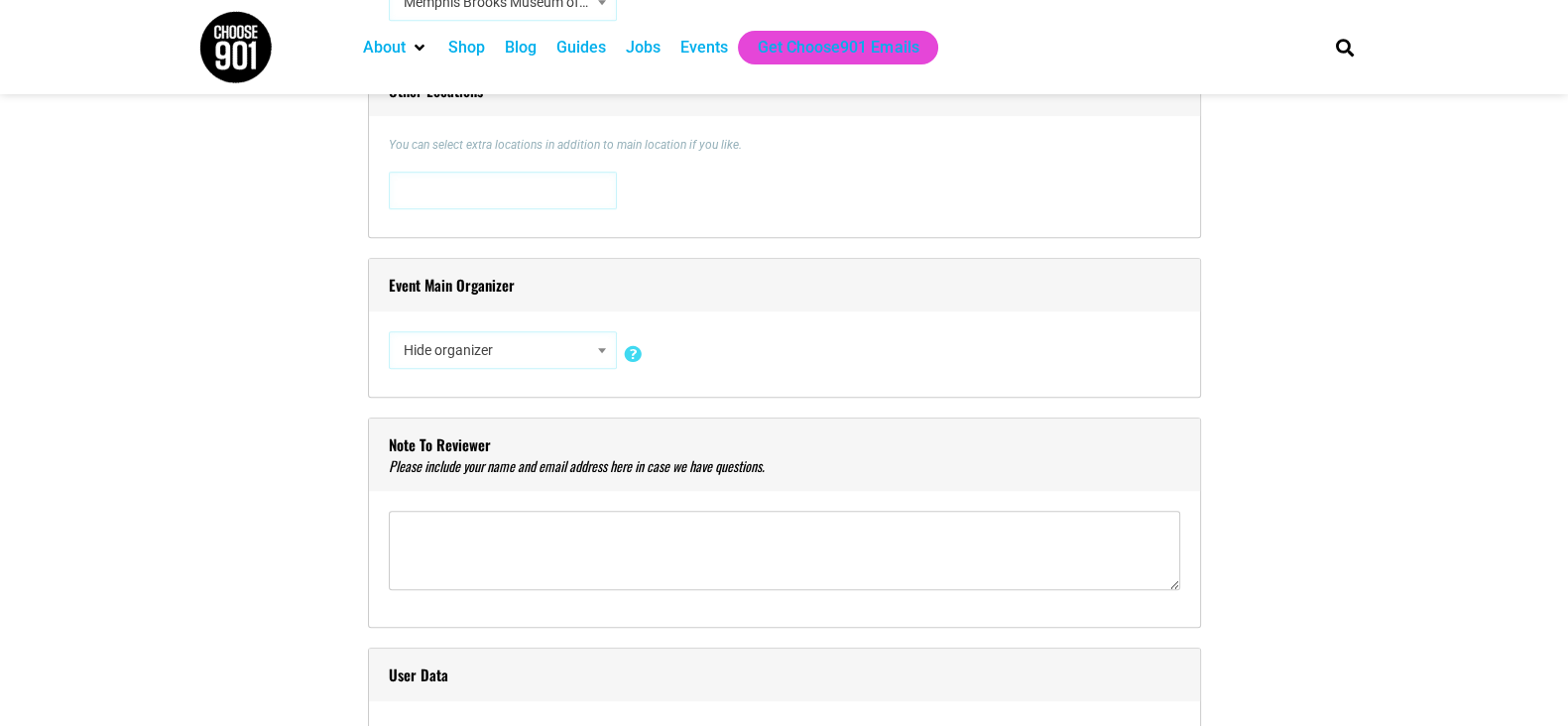 click at bounding box center [602, 350] 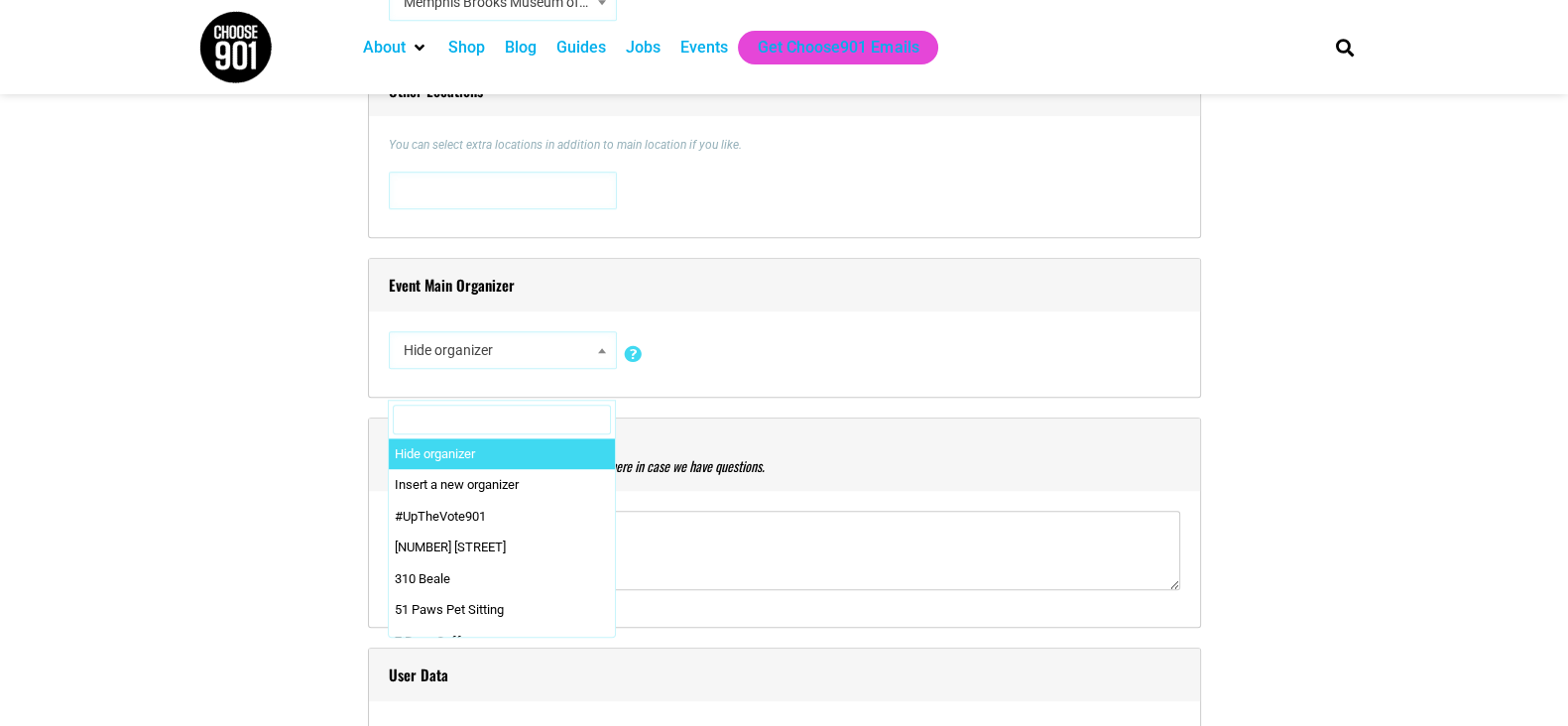 click at bounding box center [502, 420] 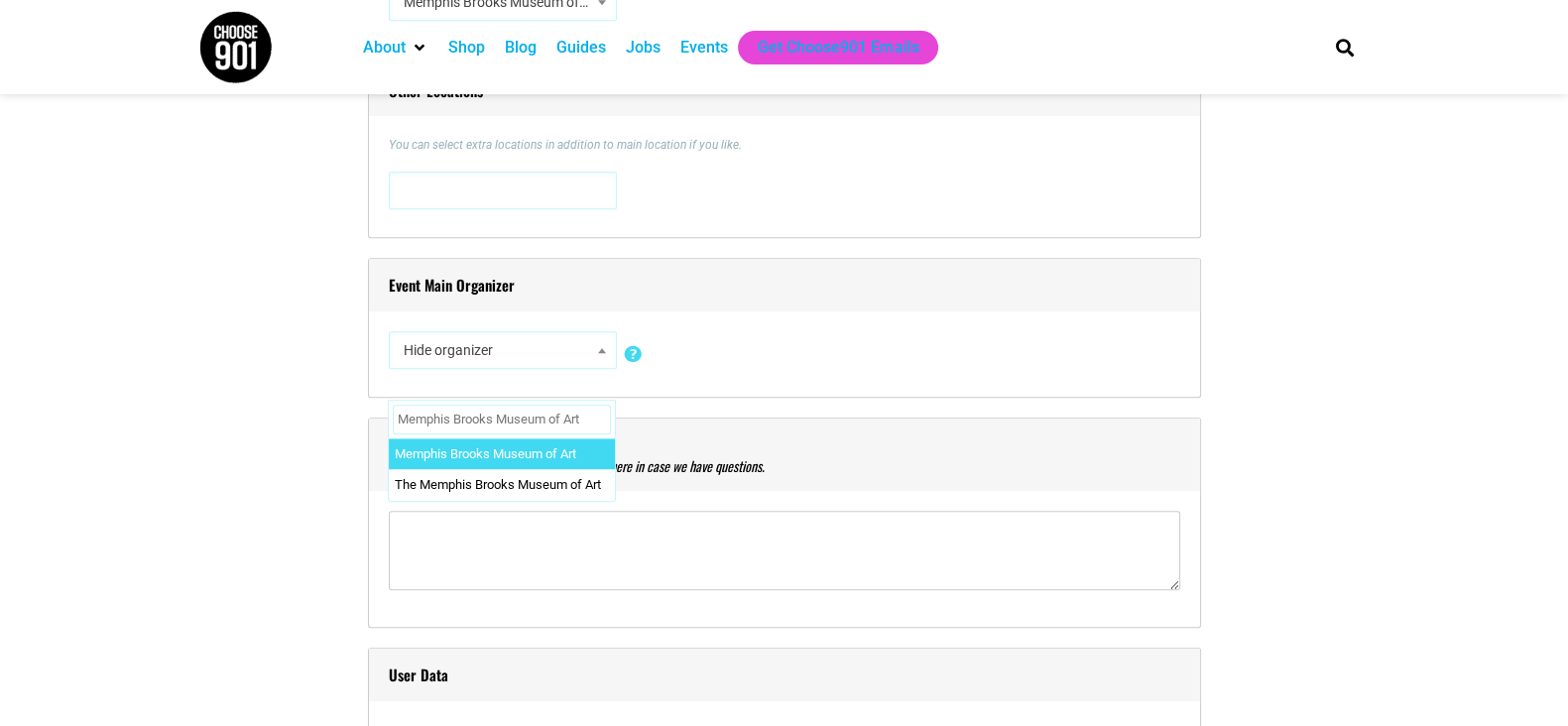 type on "Memphis Brooks Museum of Art" 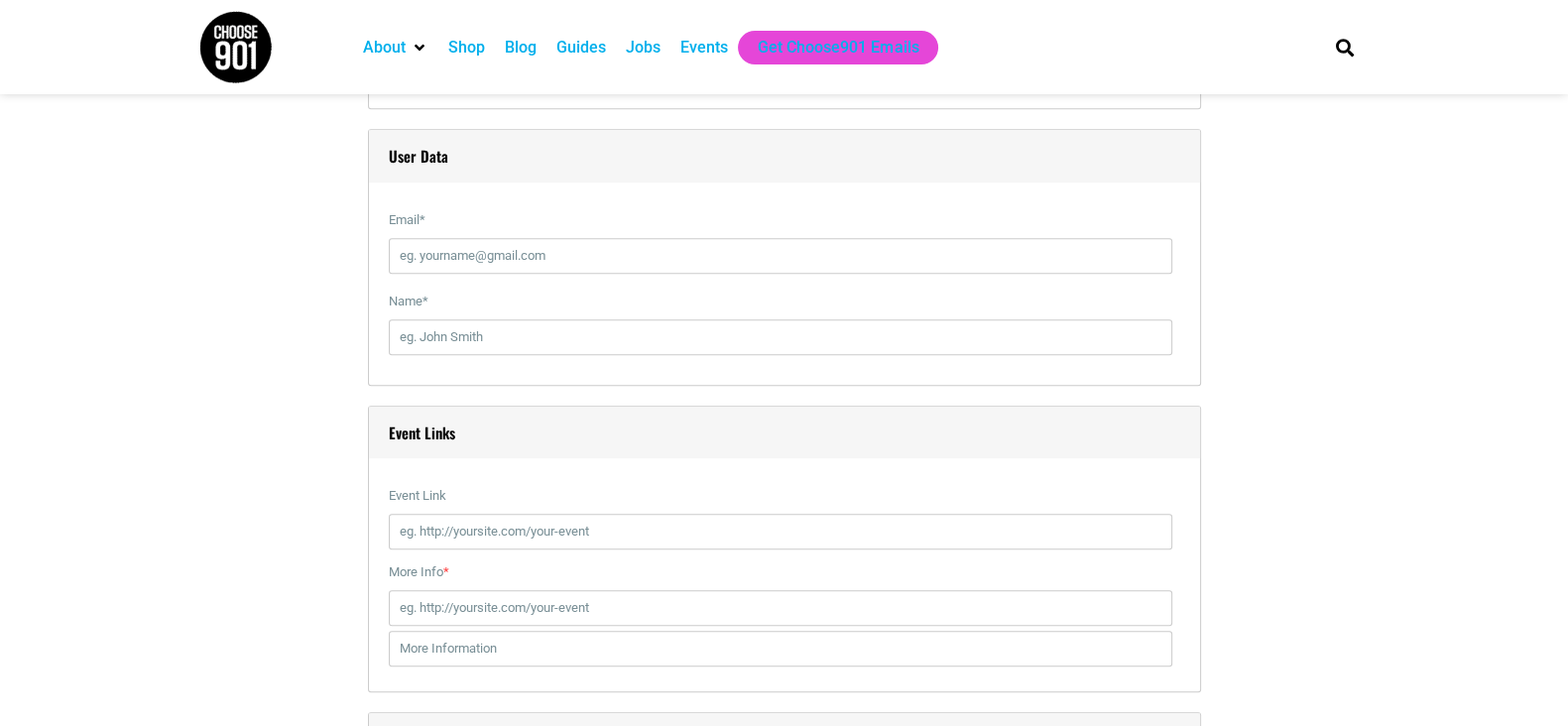 scroll, scrollTop: 2221, scrollLeft: 0, axis: vertical 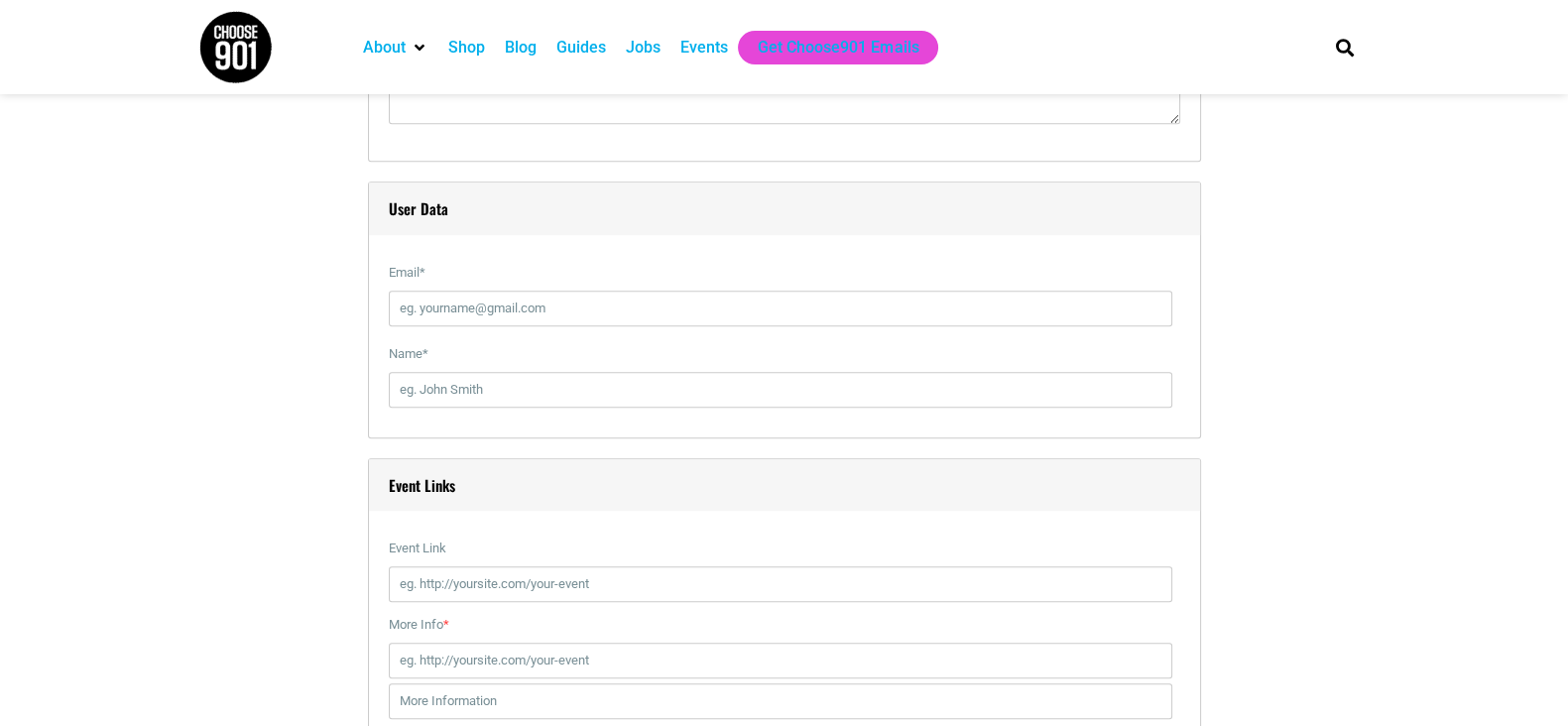 click on "Email *" at bounding box center [784, 296] 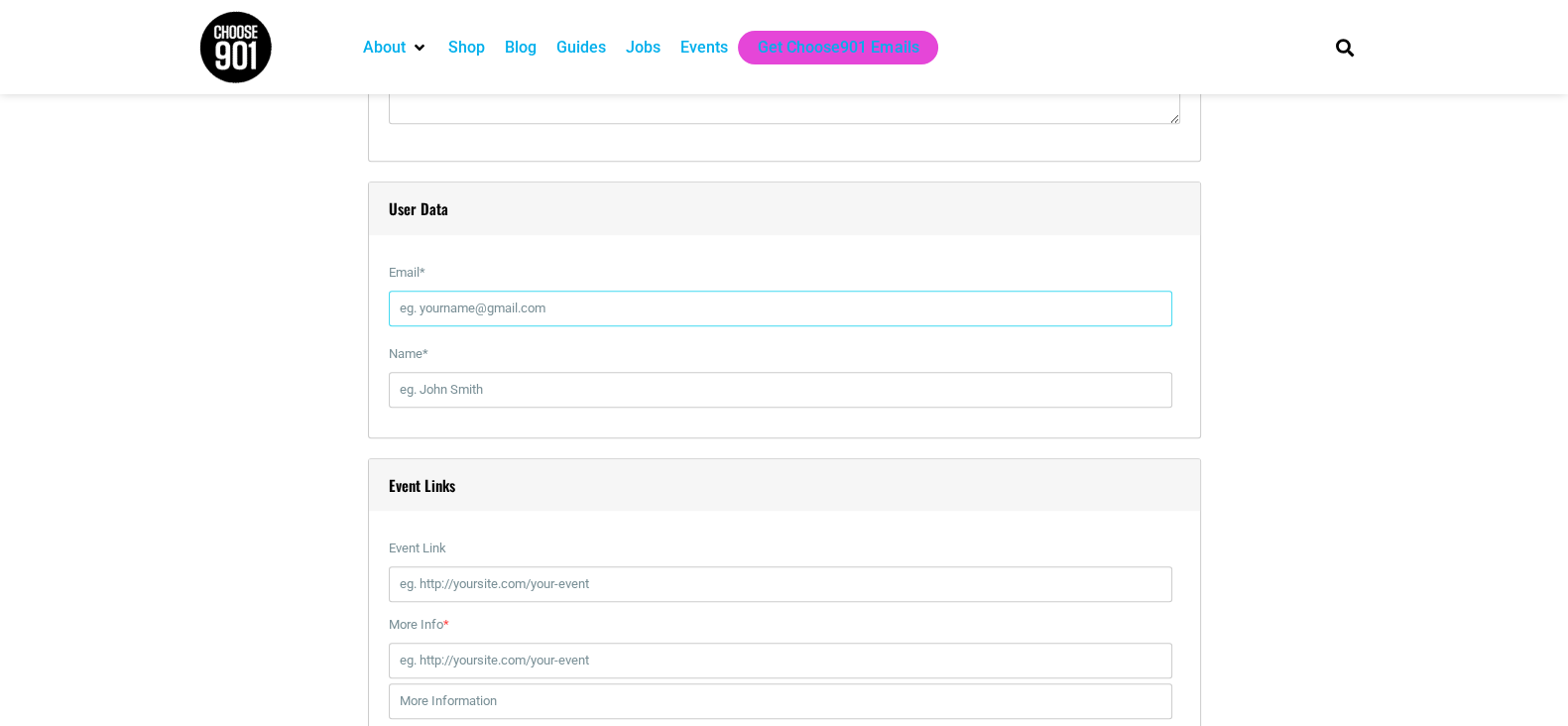 click on "Email *" at bounding box center [781, 308] 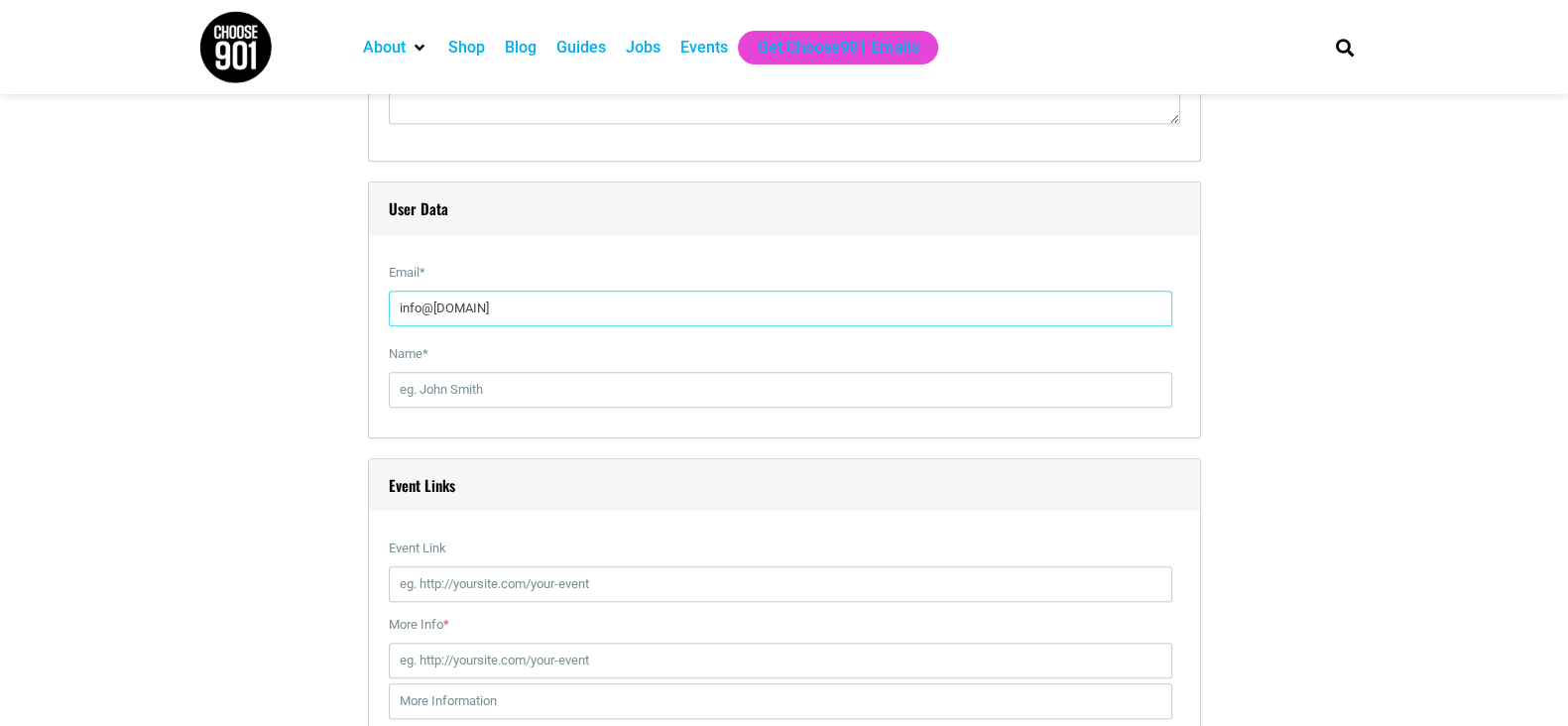 type on "info@[DOMAIN]" 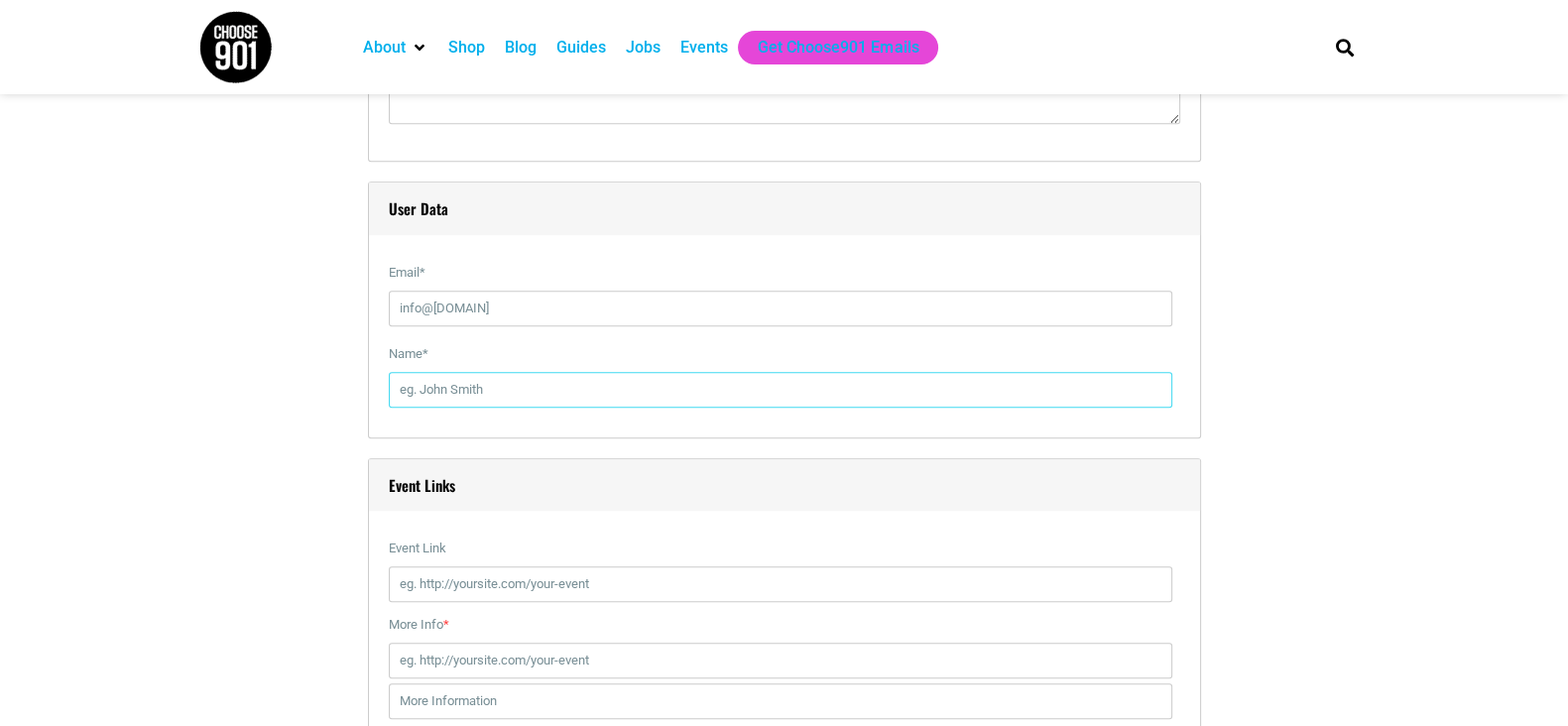 click on "Name *" at bounding box center (781, 390) 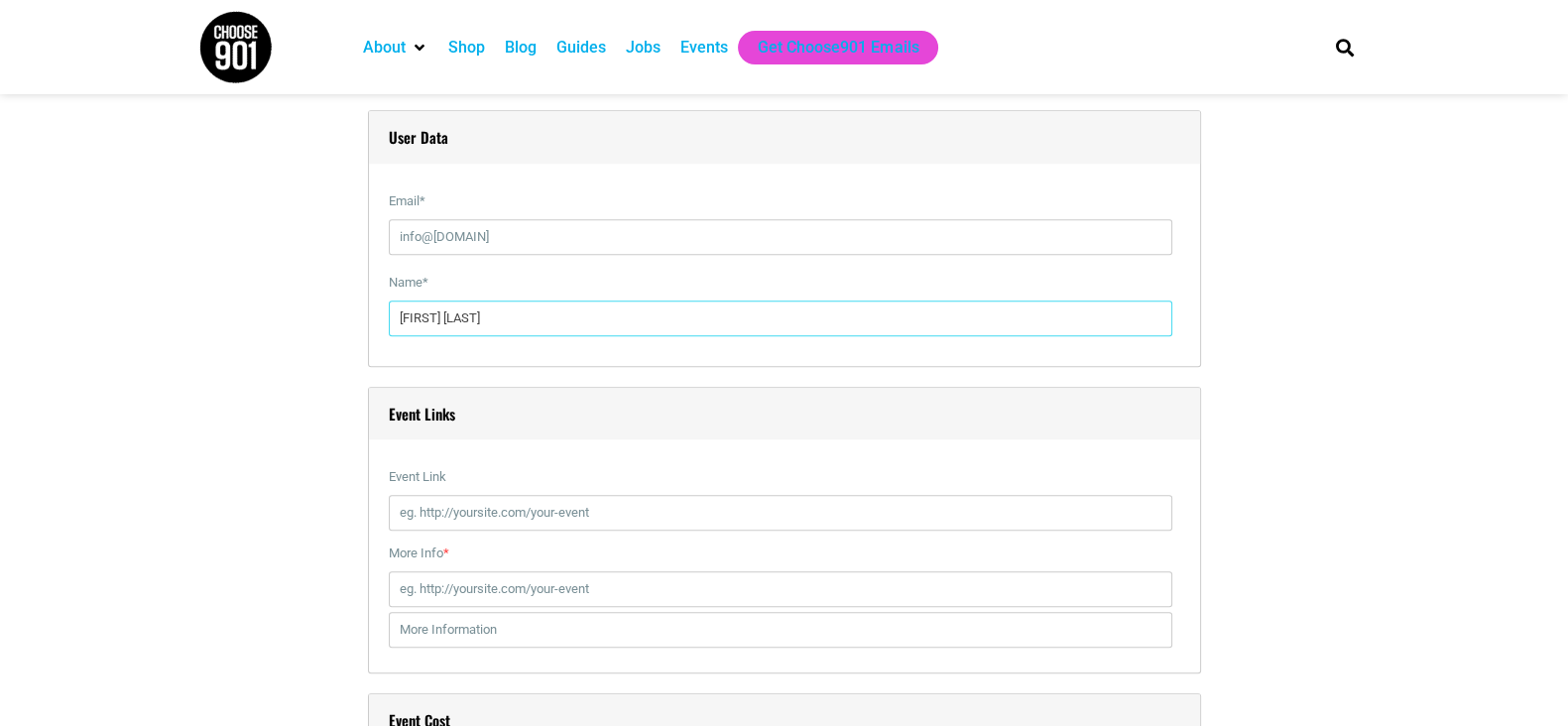 scroll, scrollTop: 2593, scrollLeft: 0, axis: vertical 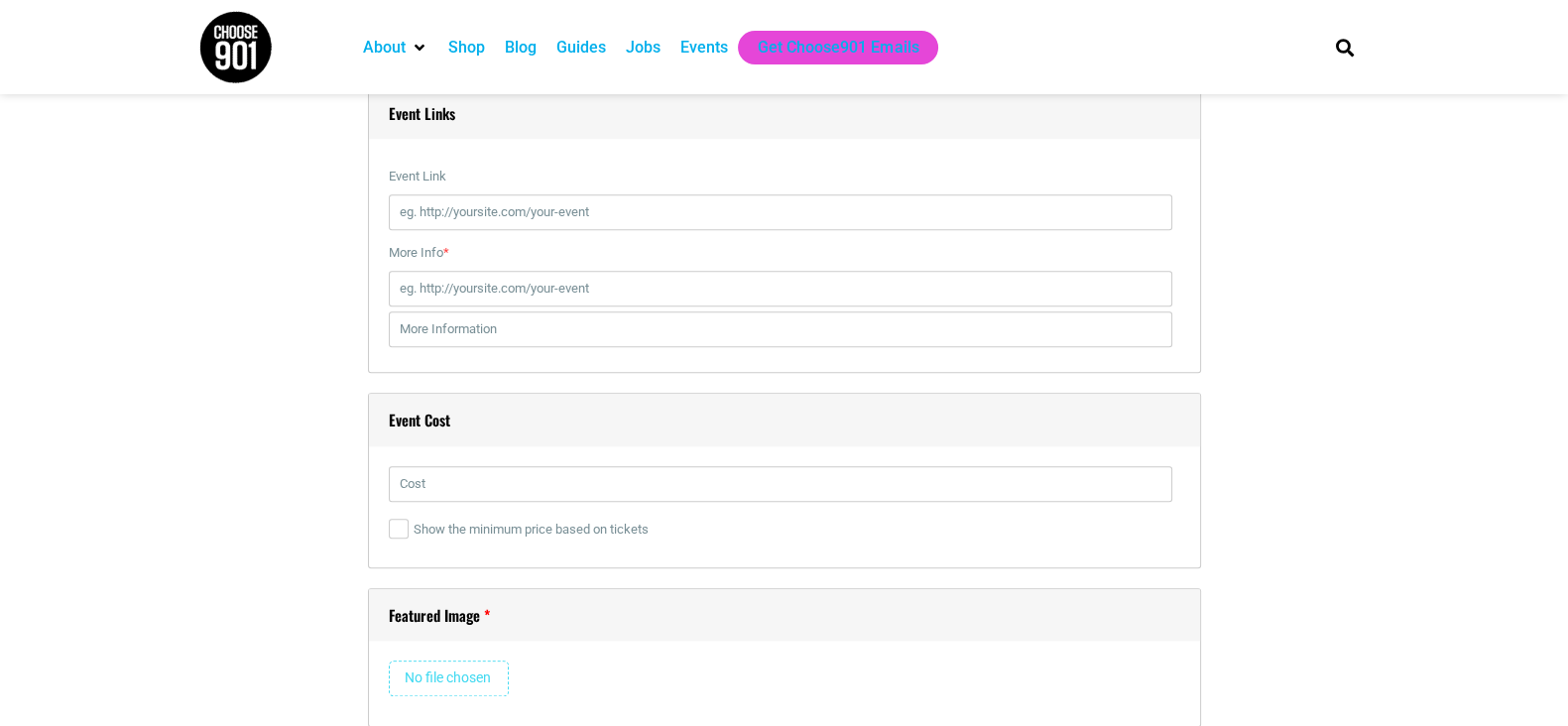 type on "[FIRST] [LAST]" 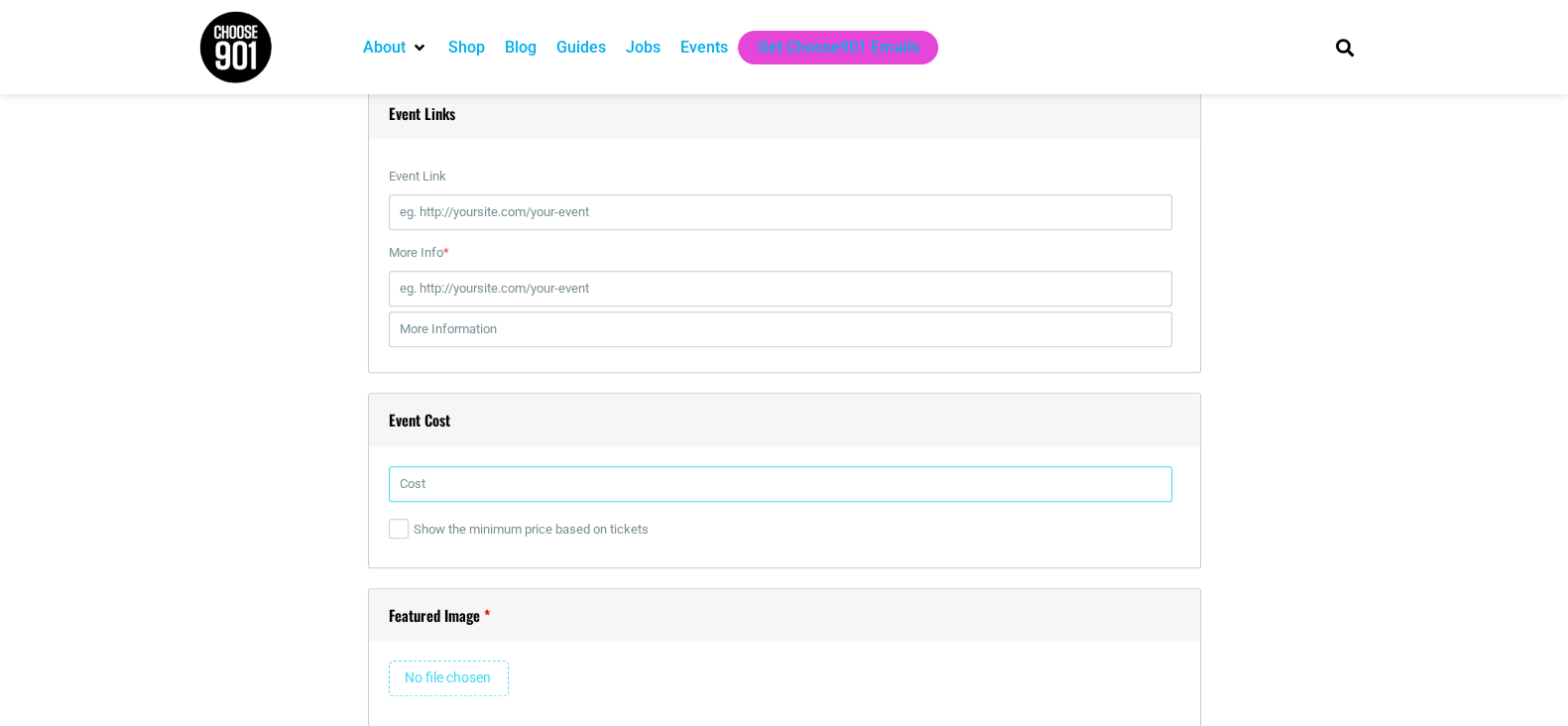 drag, startPoint x: 461, startPoint y: 476, endPoint x: 468, endPoint y: 436, distance: 40.60788 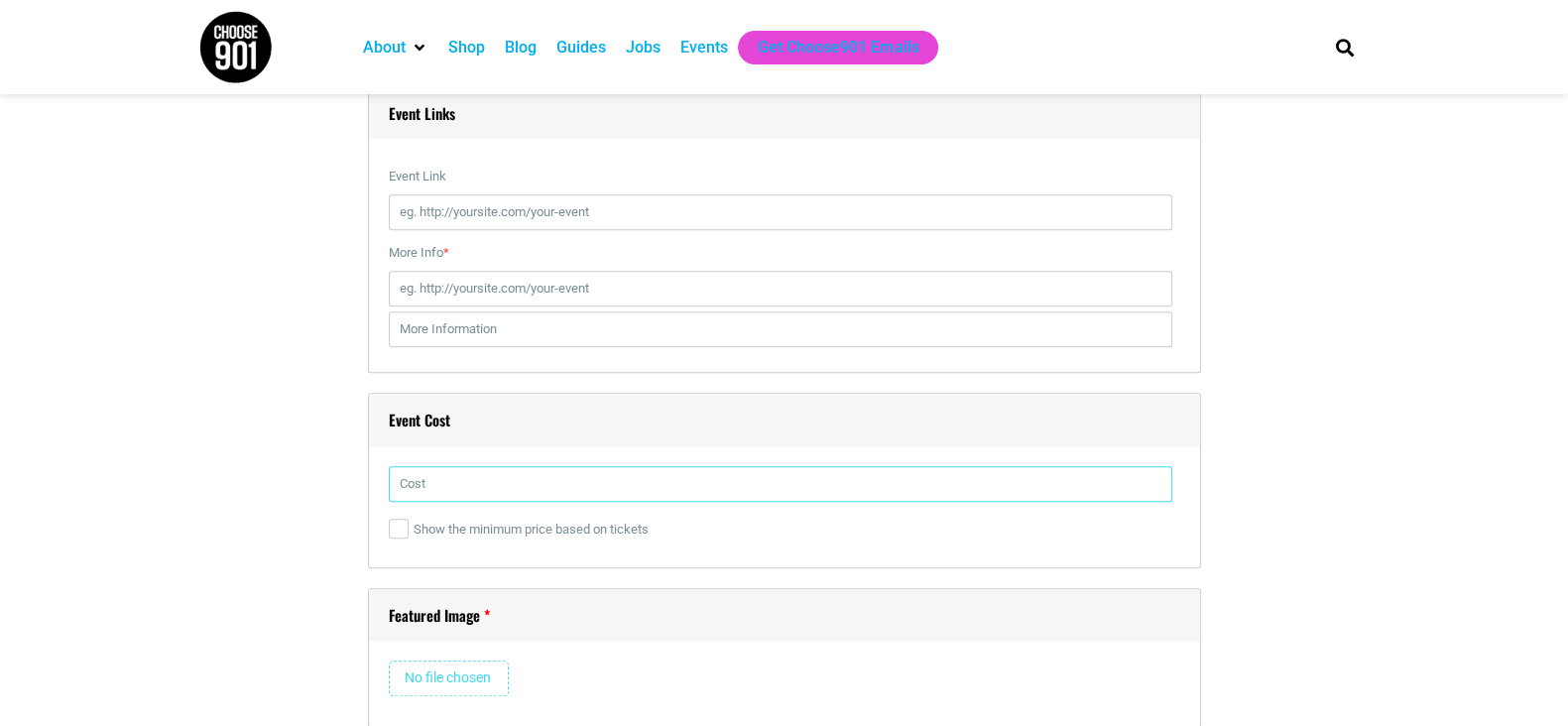 click at bounding box center (781, 484) 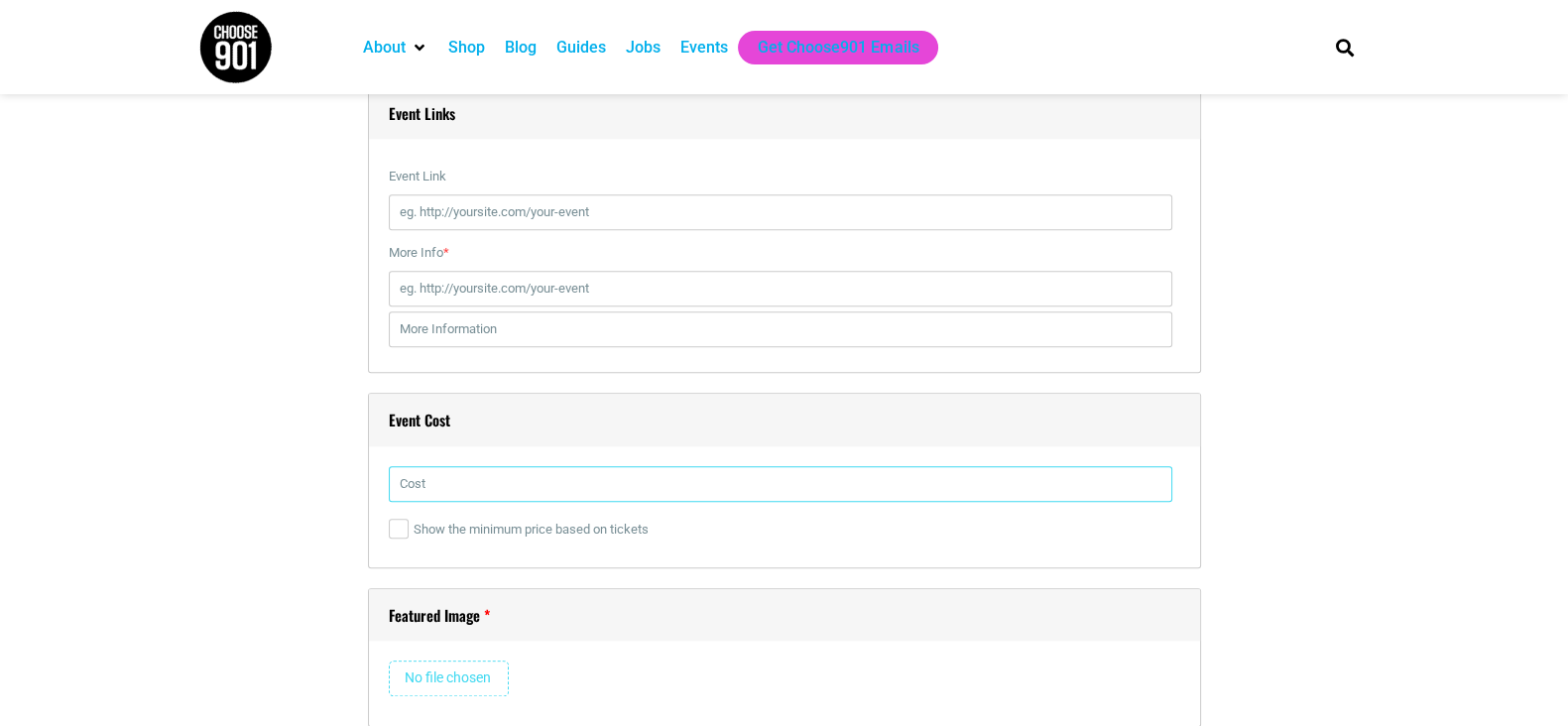 paste on "[FIRST] [LAST]" 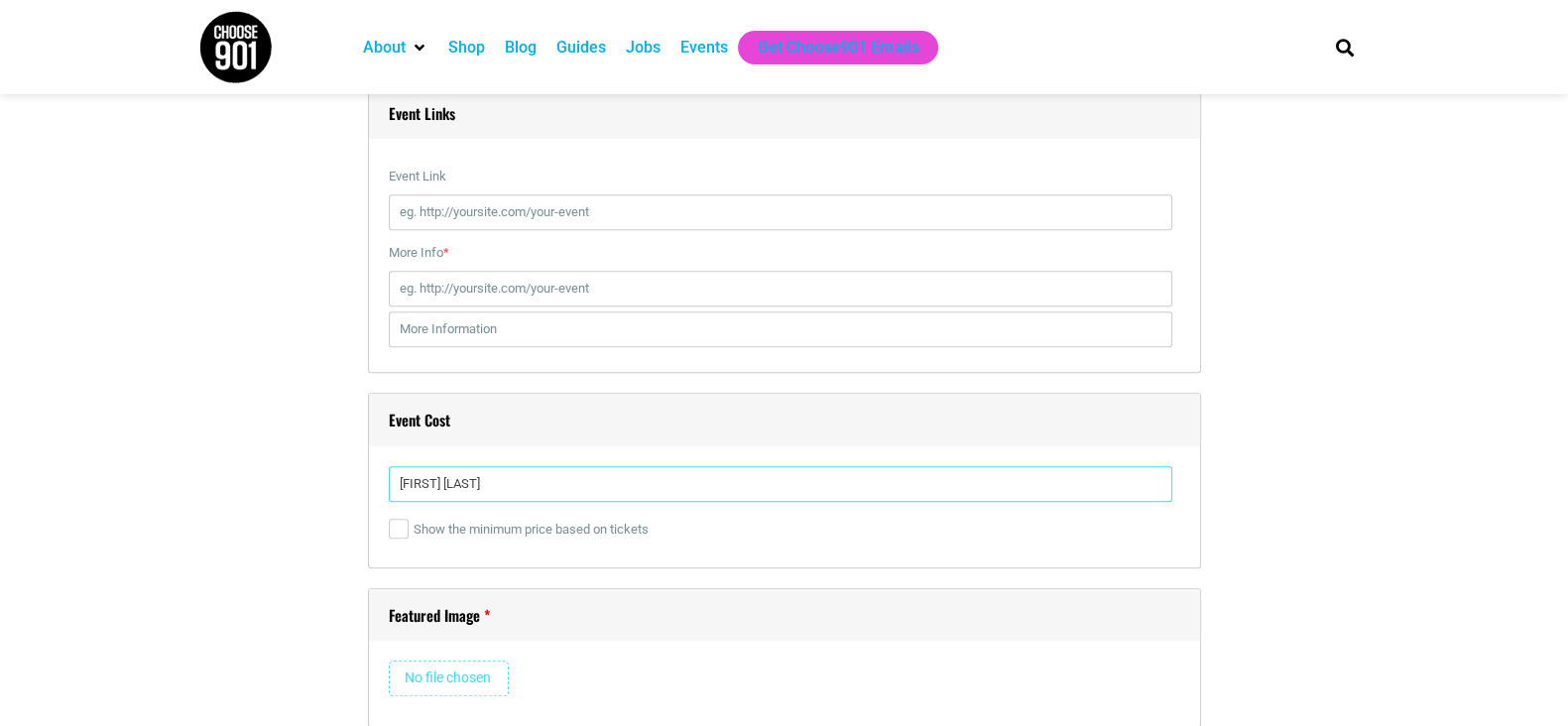 type on "[FIRST] [LAST]" 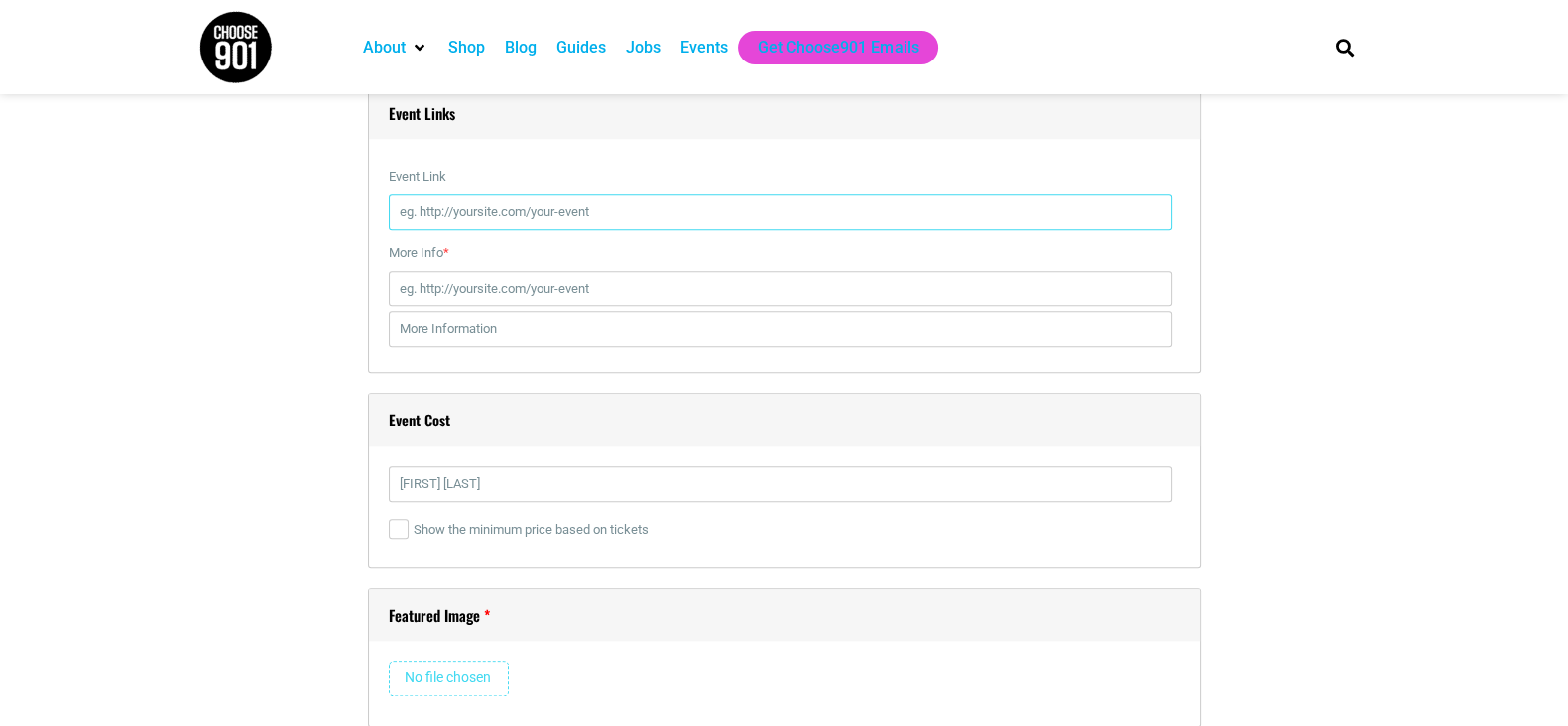 click on "Event Link" at bounding box center (781, 212) 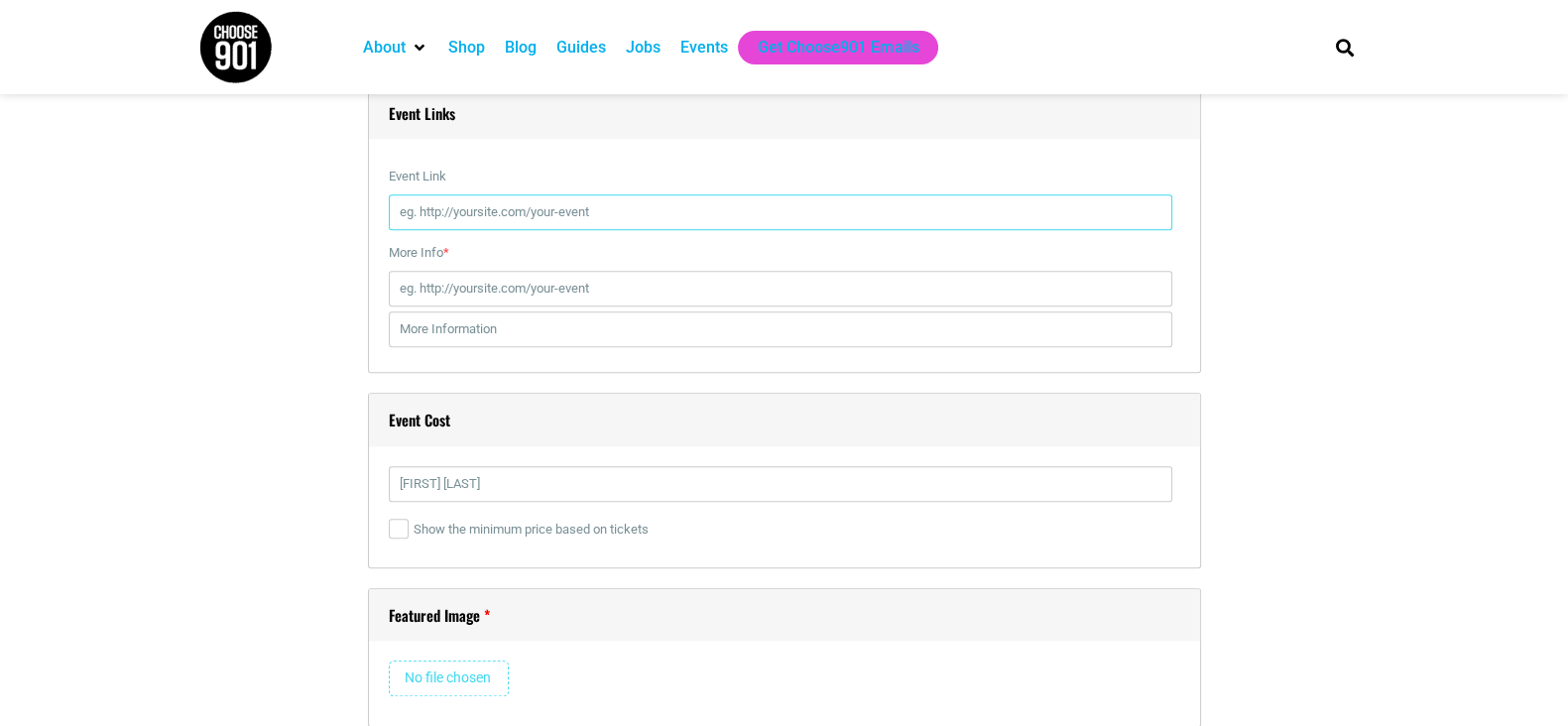 paste on "[URL]" 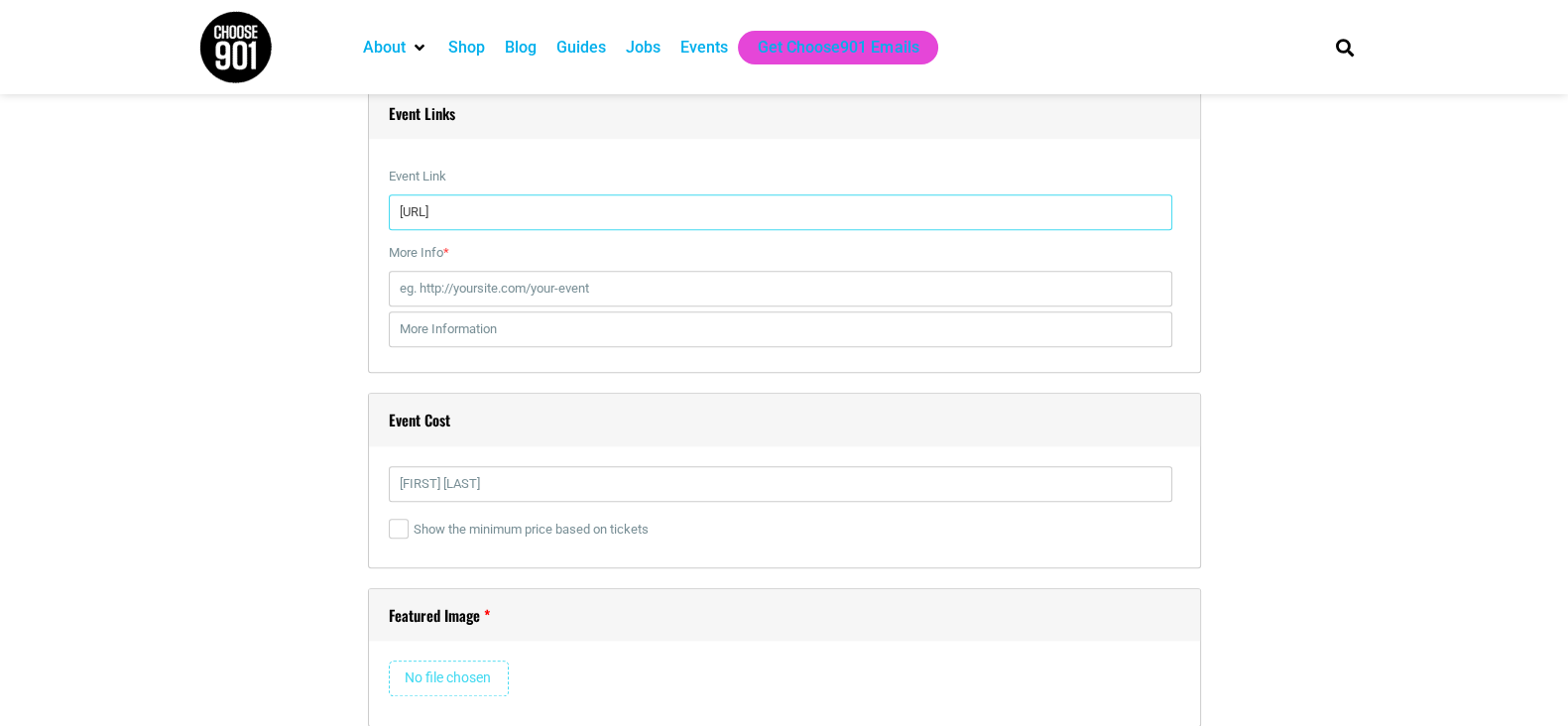 type on "[URL]" 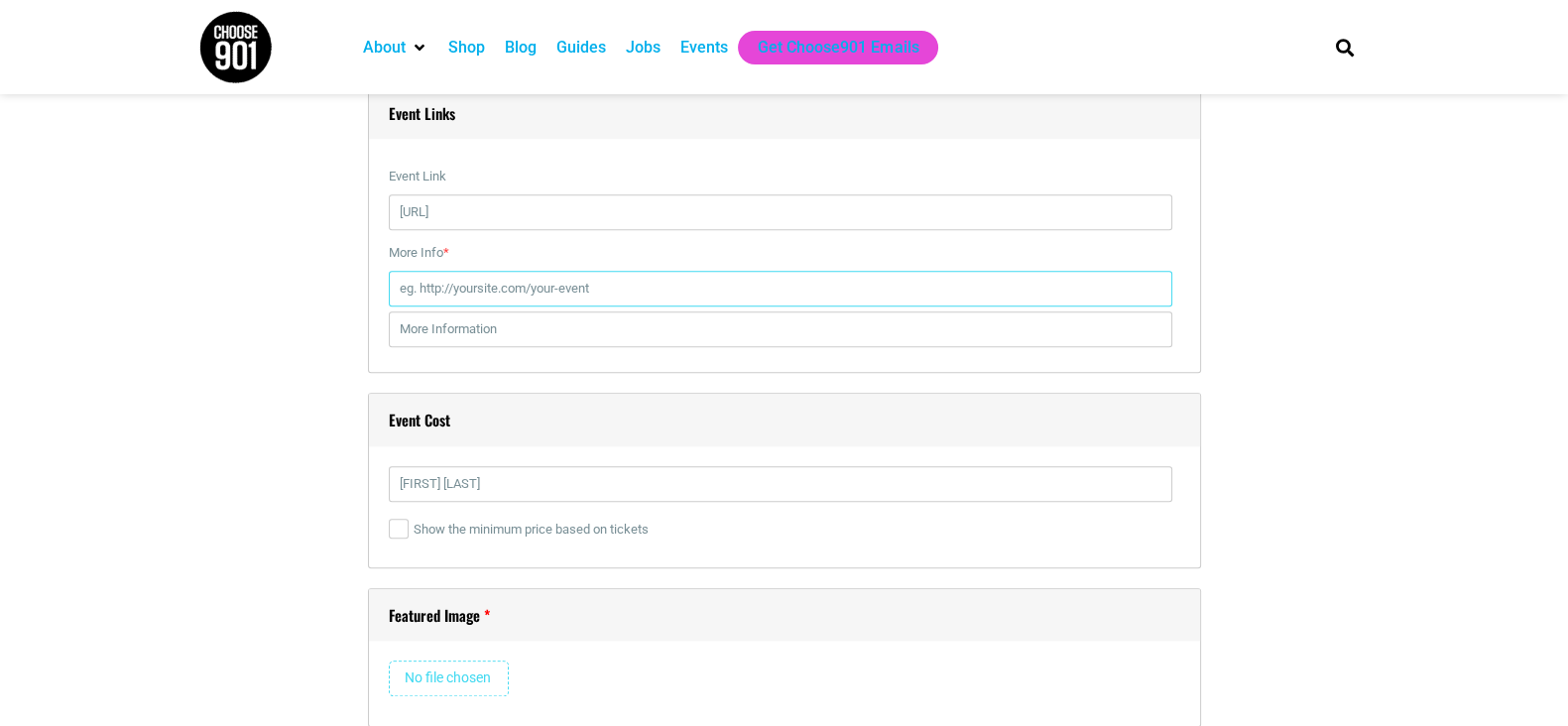 drag, startPoint x: 464, startPoint y: 291, endPoint x: 472, endPoint y: 275, distance: 17.888544 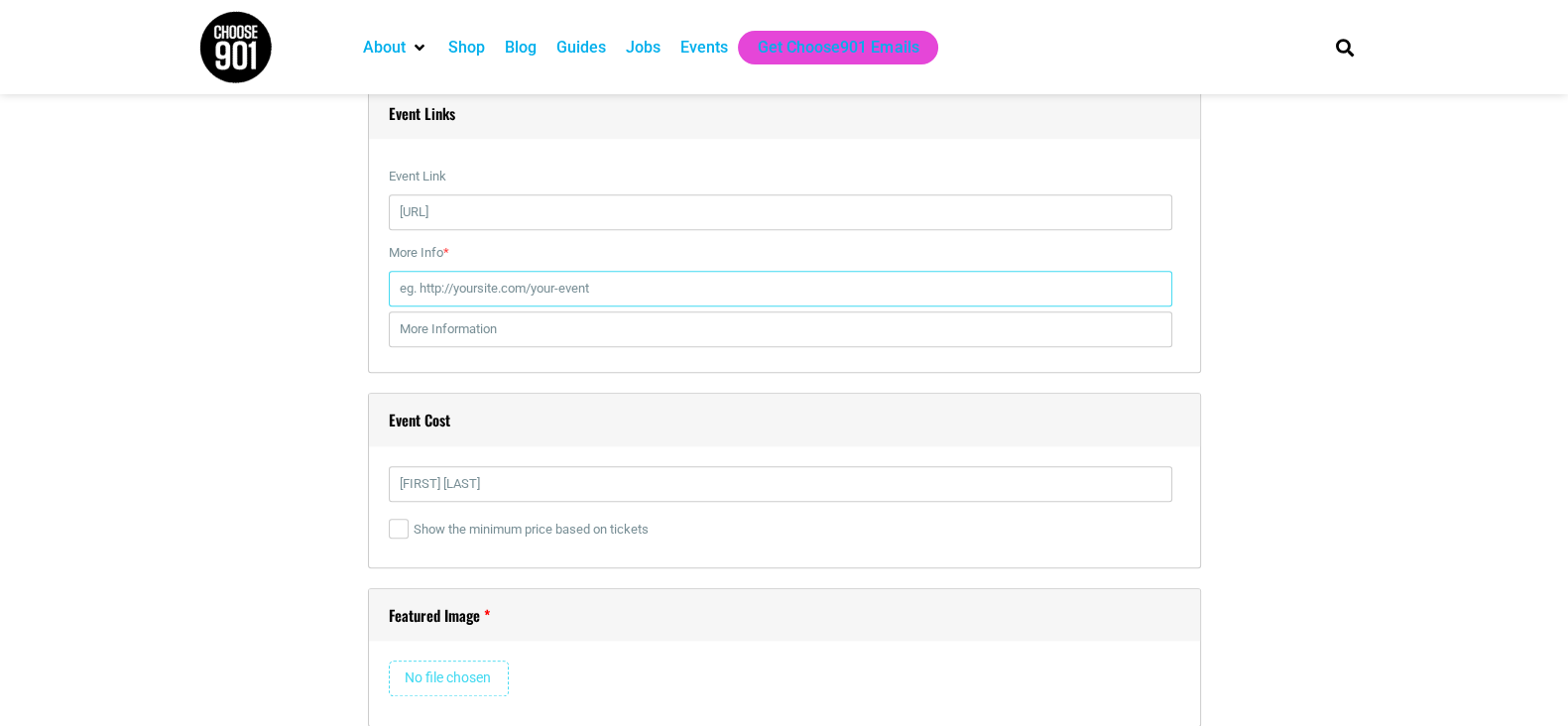 click on "More Info  *" at bounding box center (781, 289) 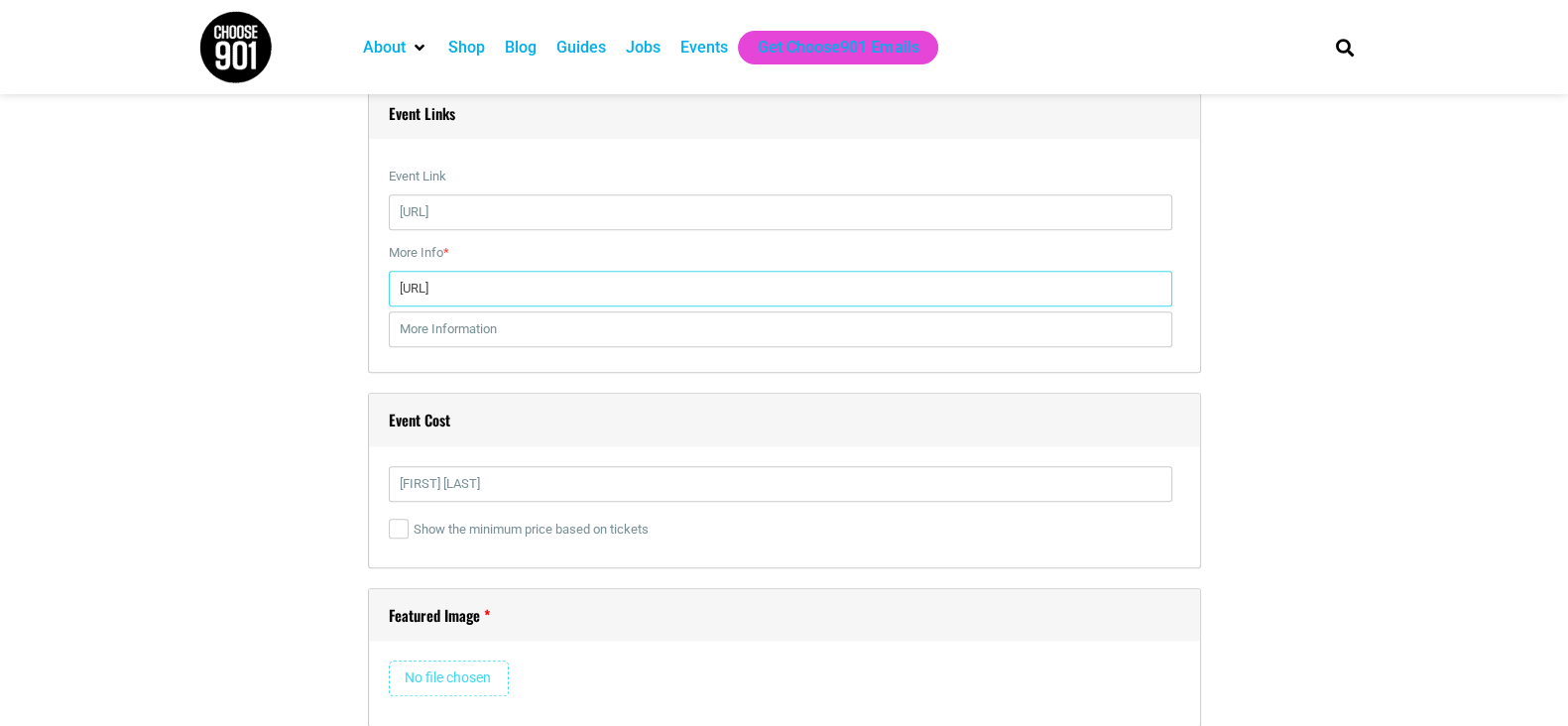 type on "[URL]" 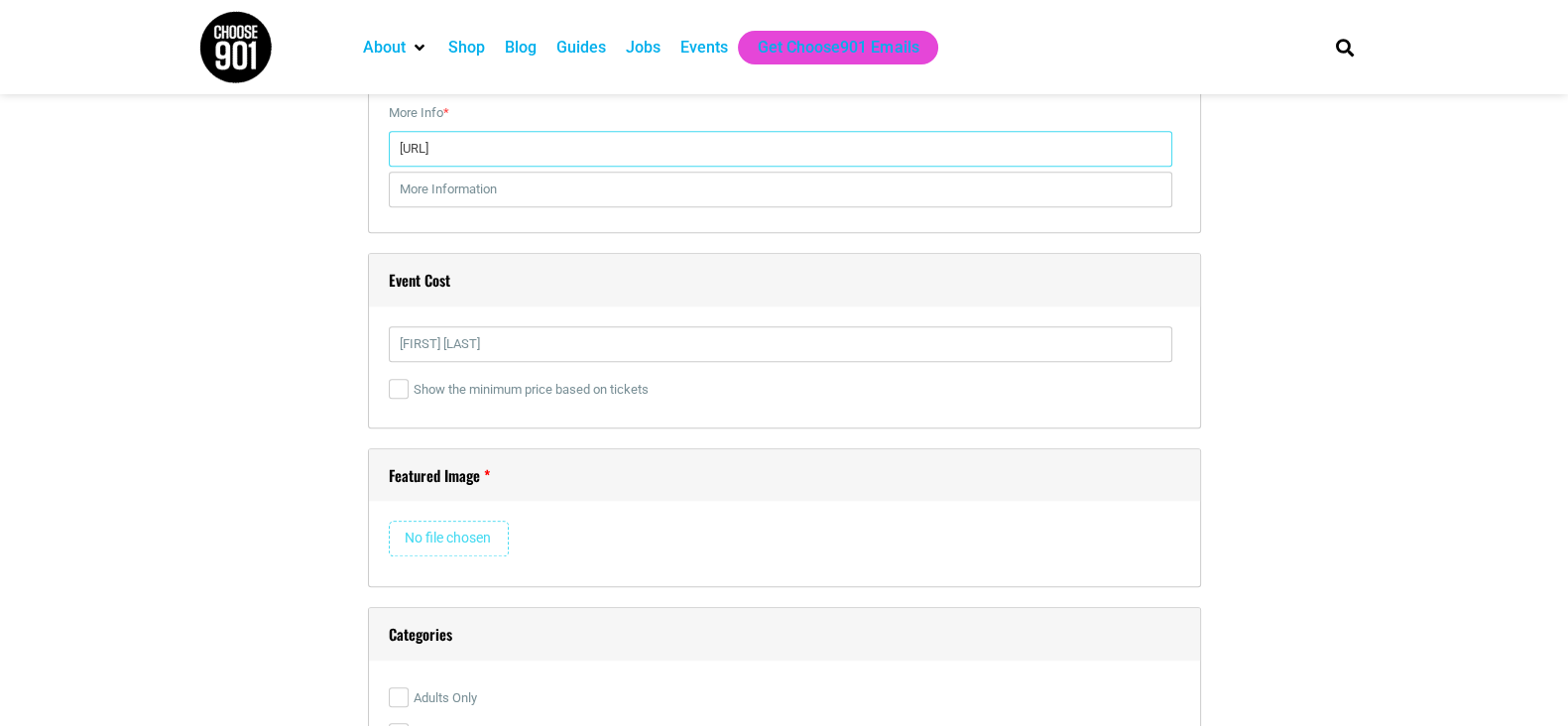 scroll, scrollTop: 2964, scrollLeft: 0, axis: vertical 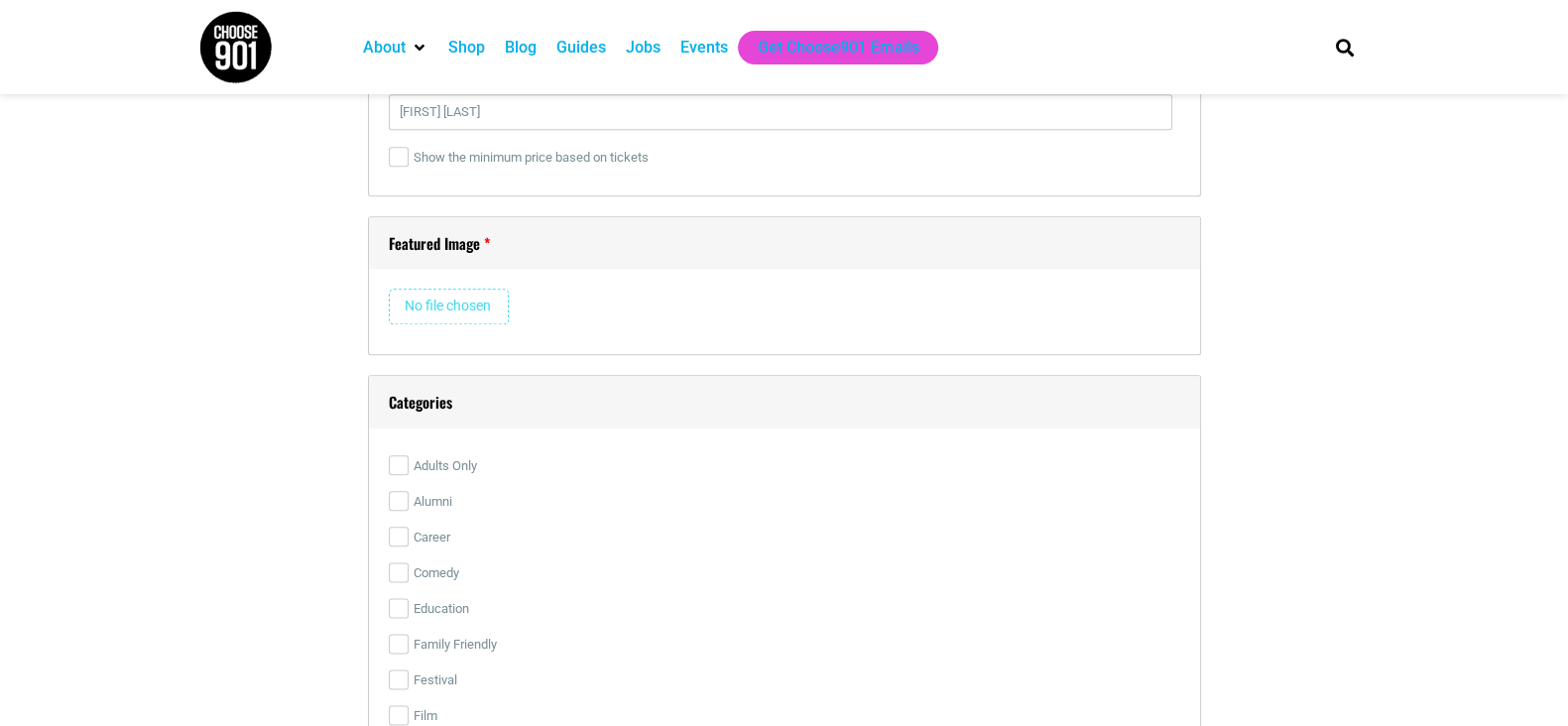 click at bounding box center (448, 306) 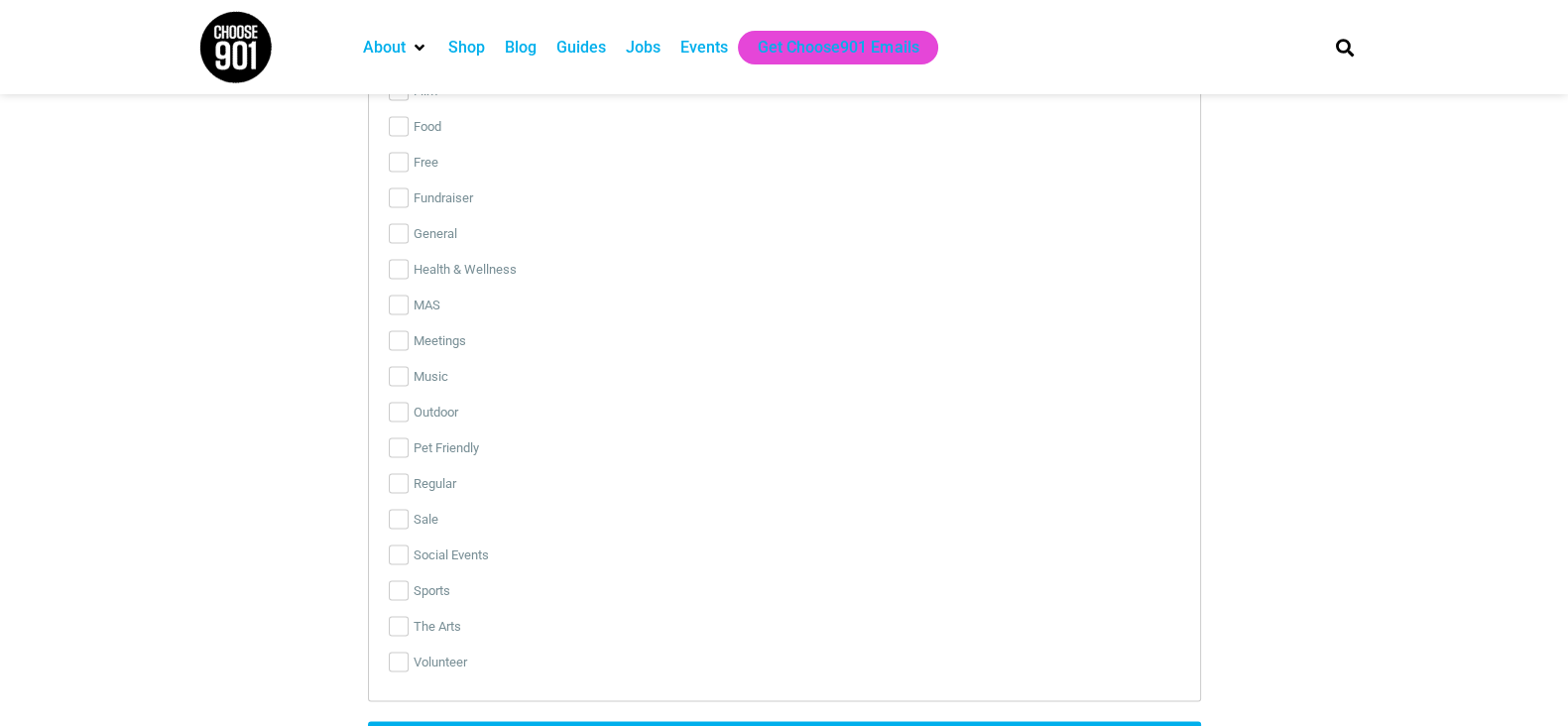 scroll, scrollTop: 3708, scrollLeft: 0, axis: vertical 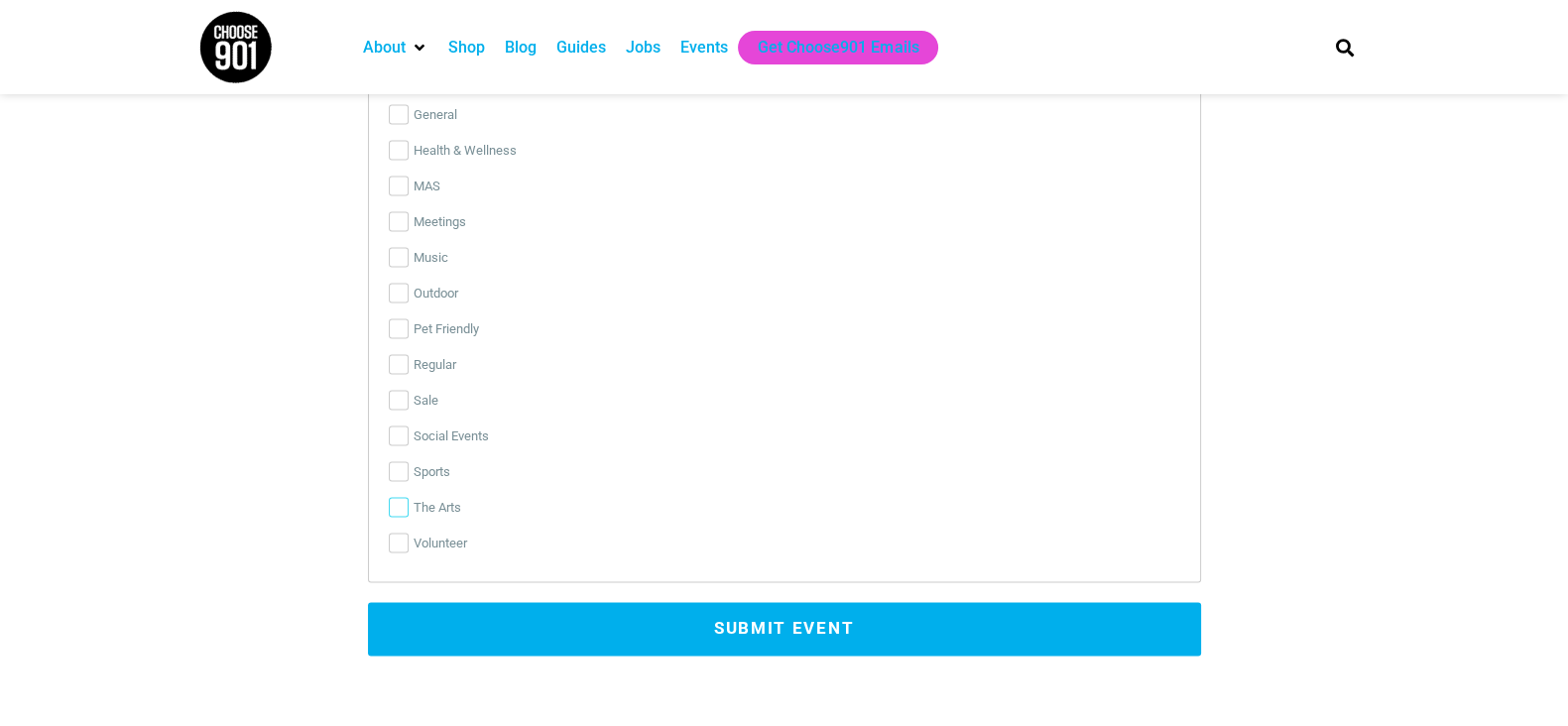 type 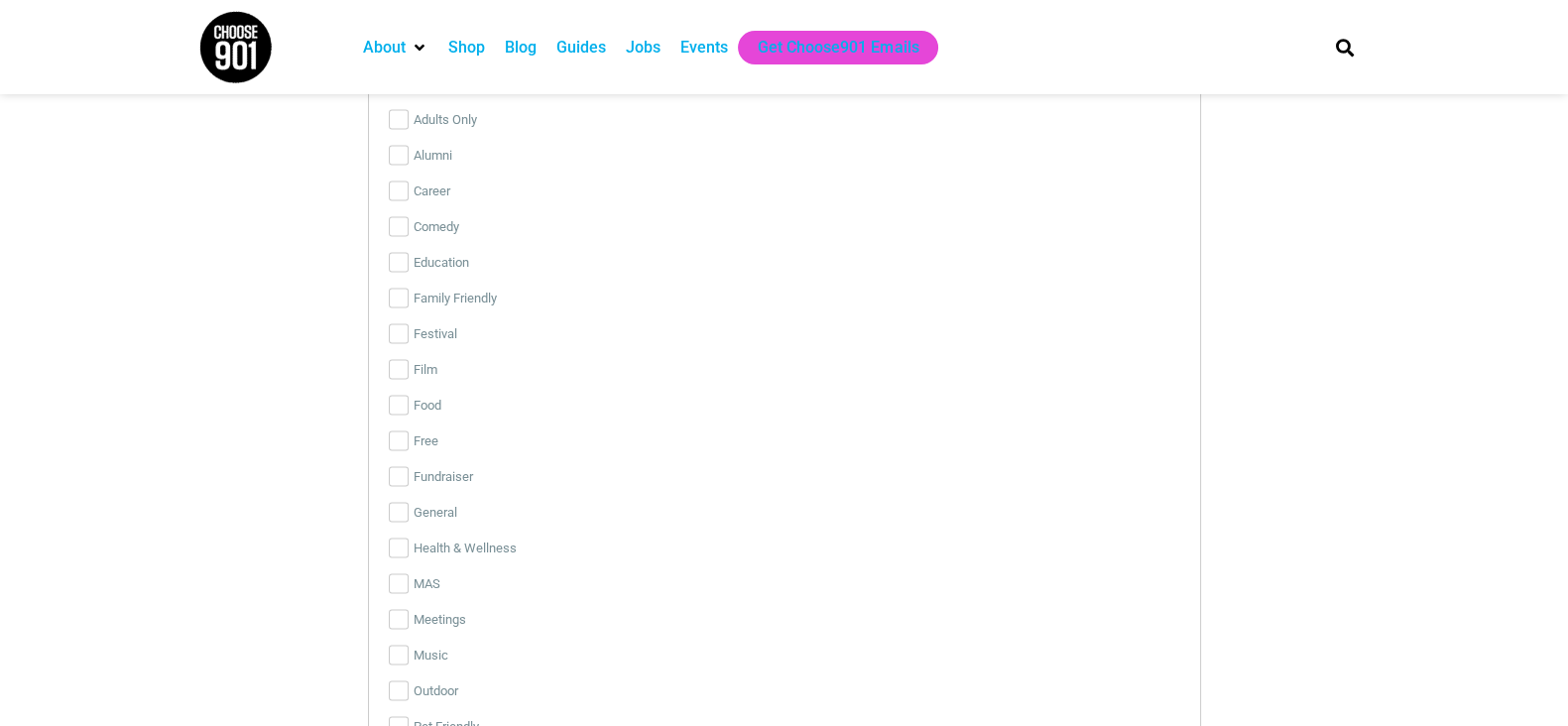click on "The Arts" at bounding box center [399, 905] 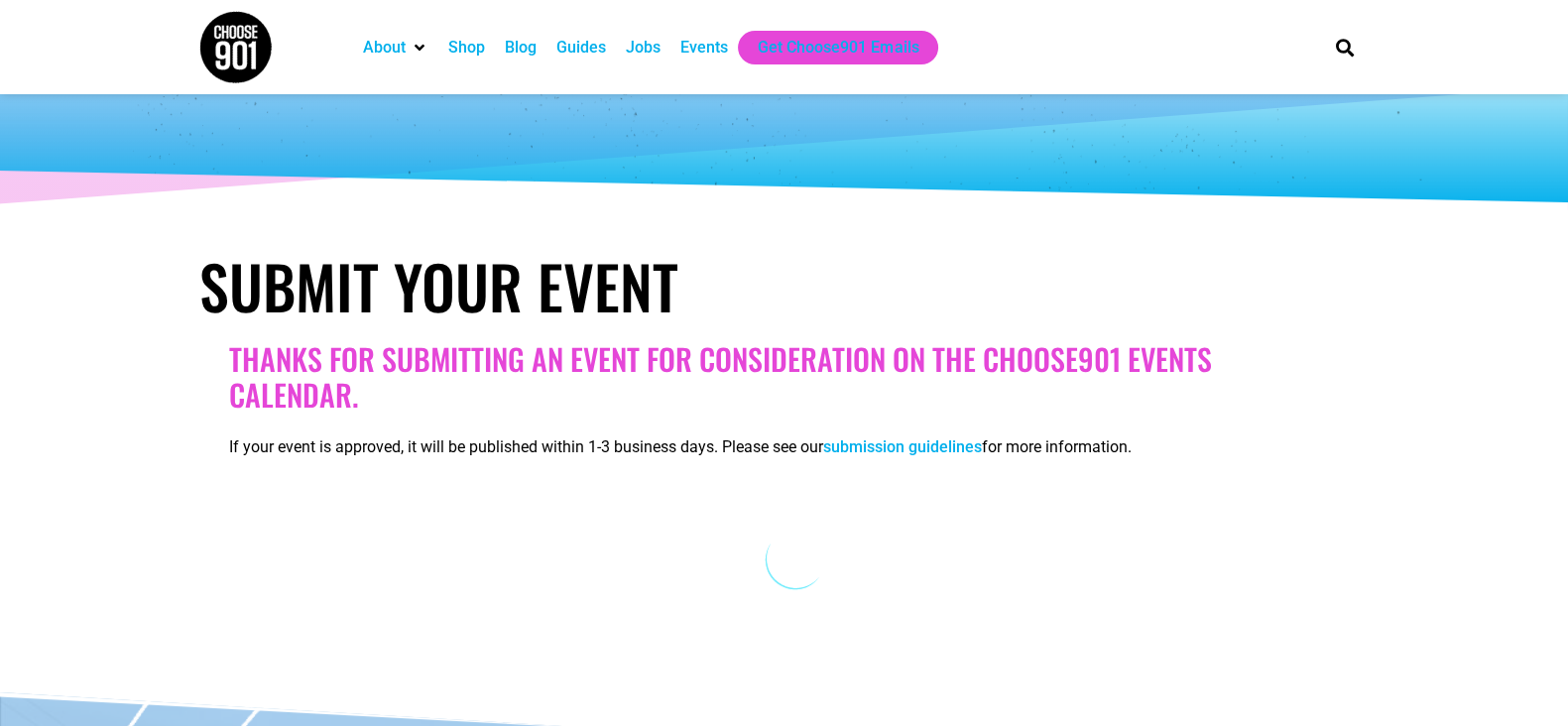 scroll, scrollTop: 0, scrollLeft: 0, axis: both 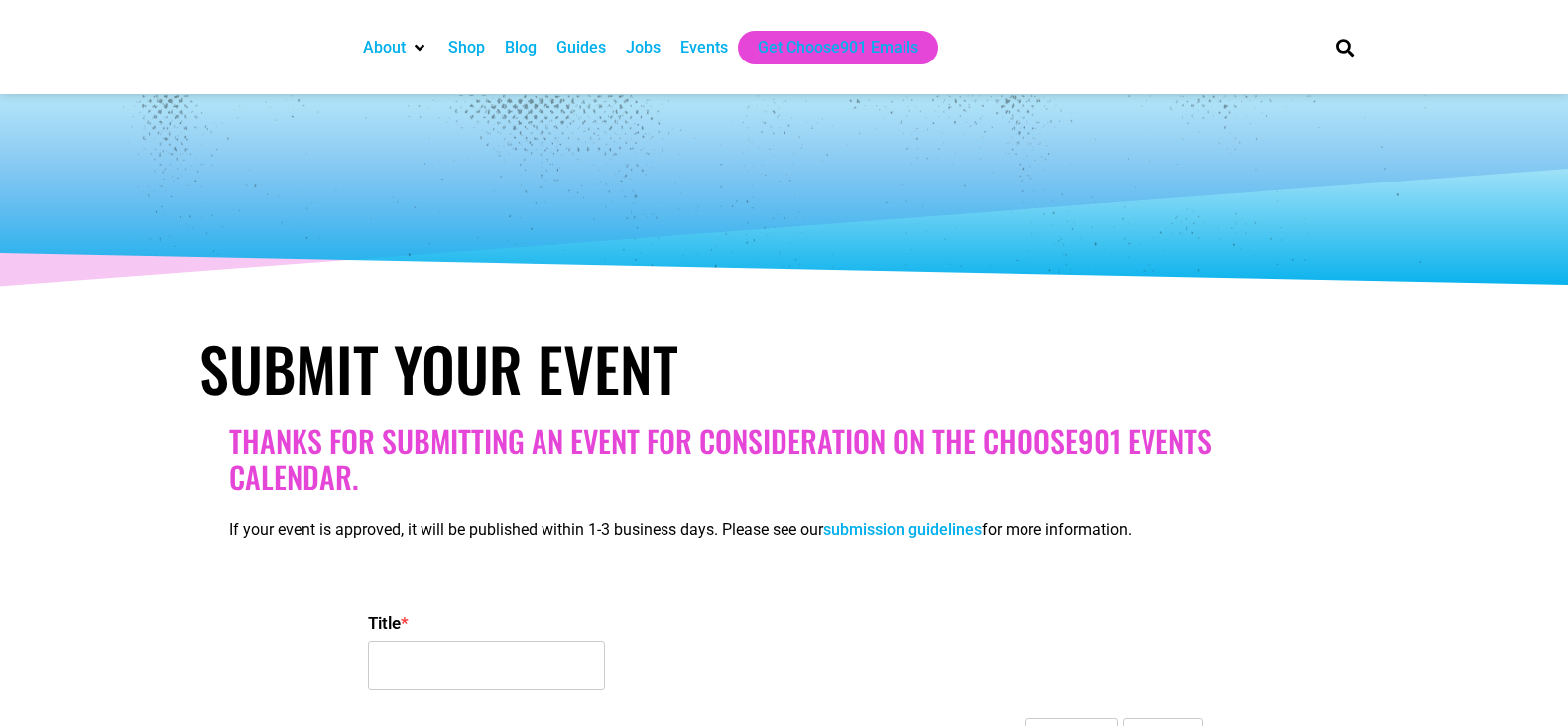 select 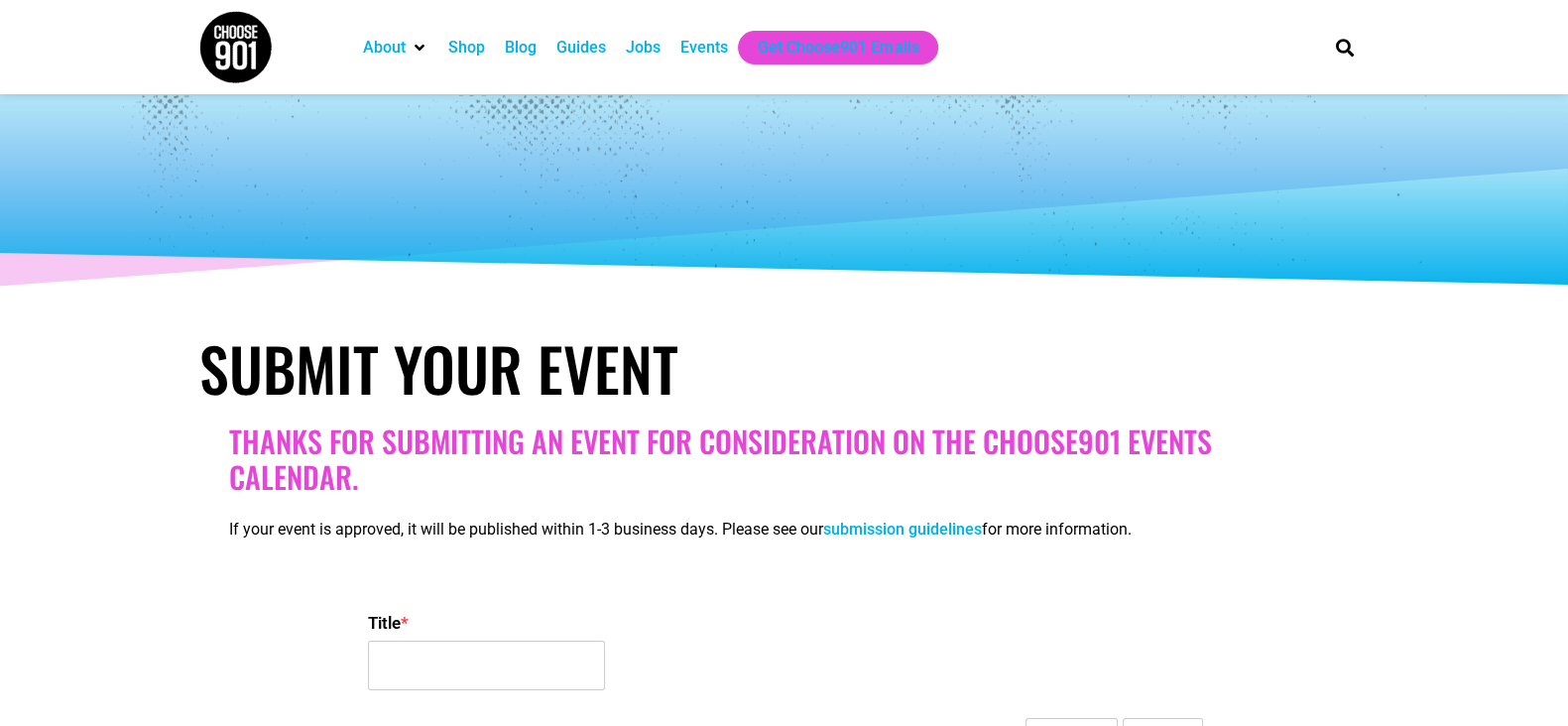 scroll, scrollTop: 0, scrollLeft: 0, axis: both 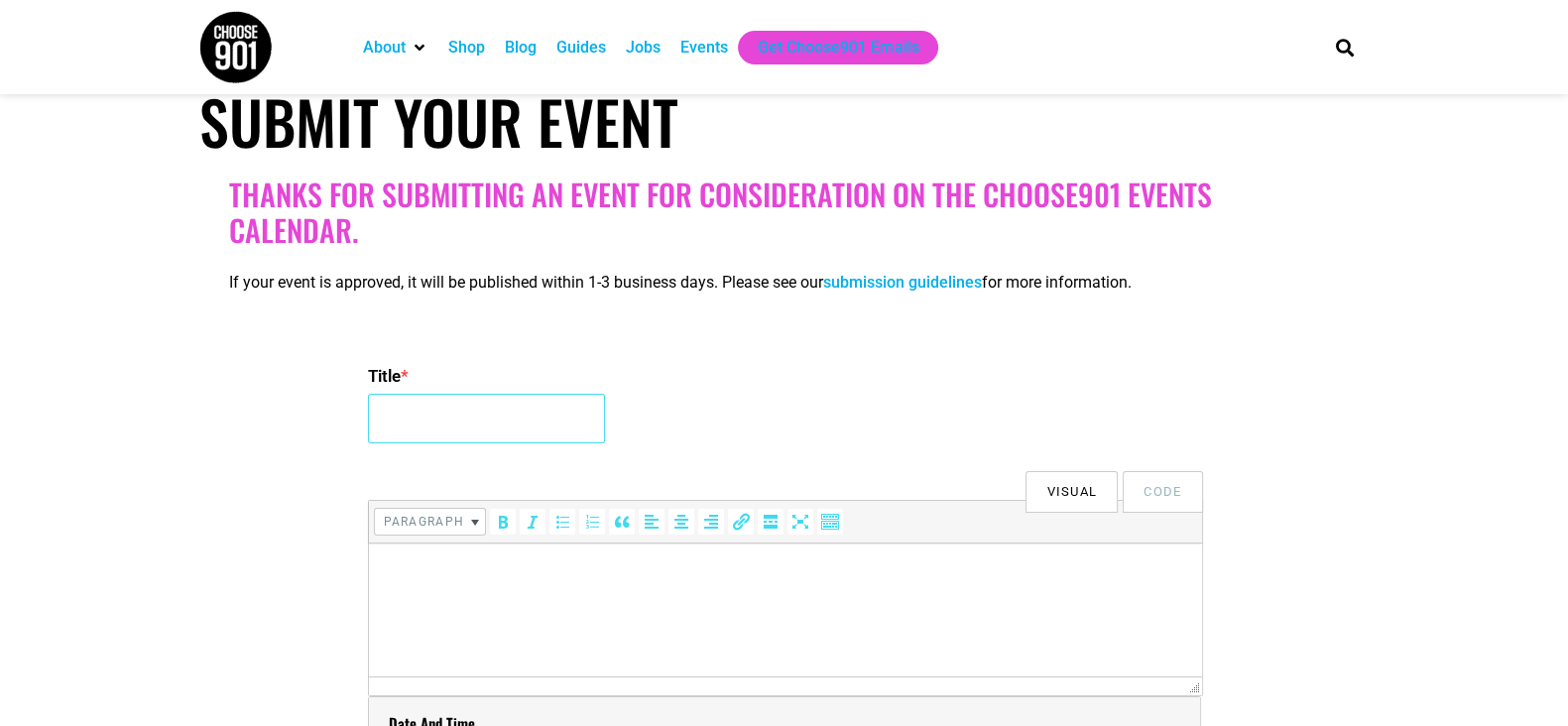 click on "Title  *" at bounding box center [486, 419] 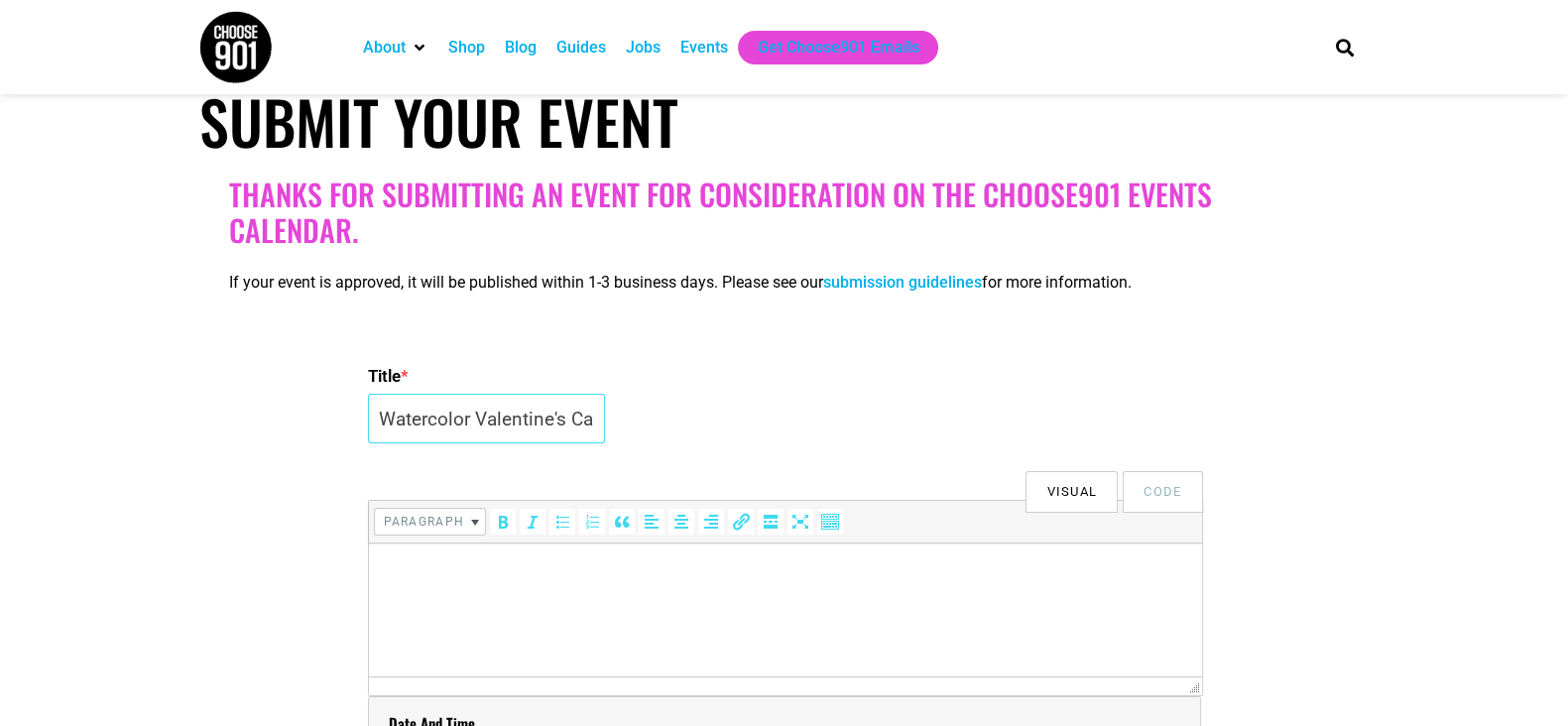 scroll, scrollTop: 0, scrollLeft: 24, axis: horizontal 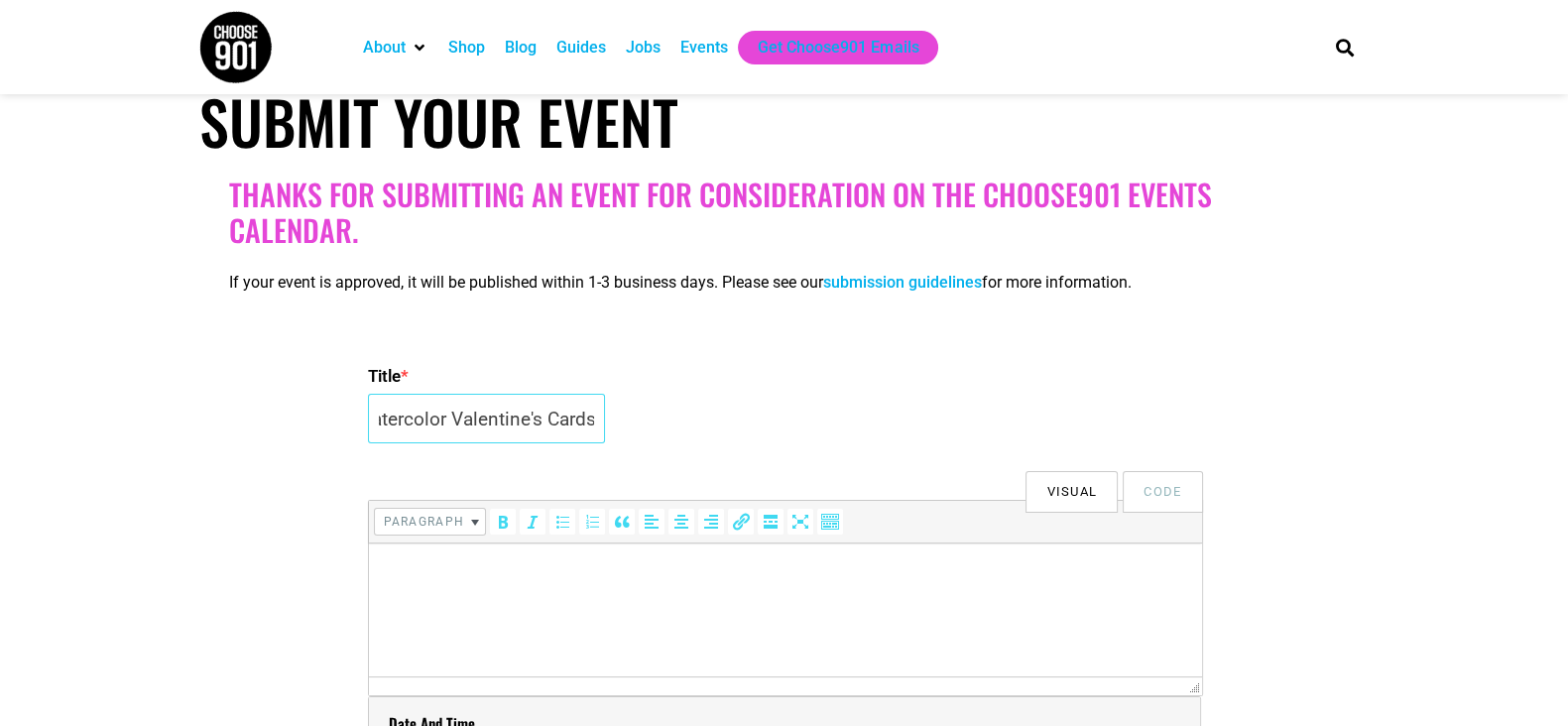 type on "Watercolor Valentine's Cards" 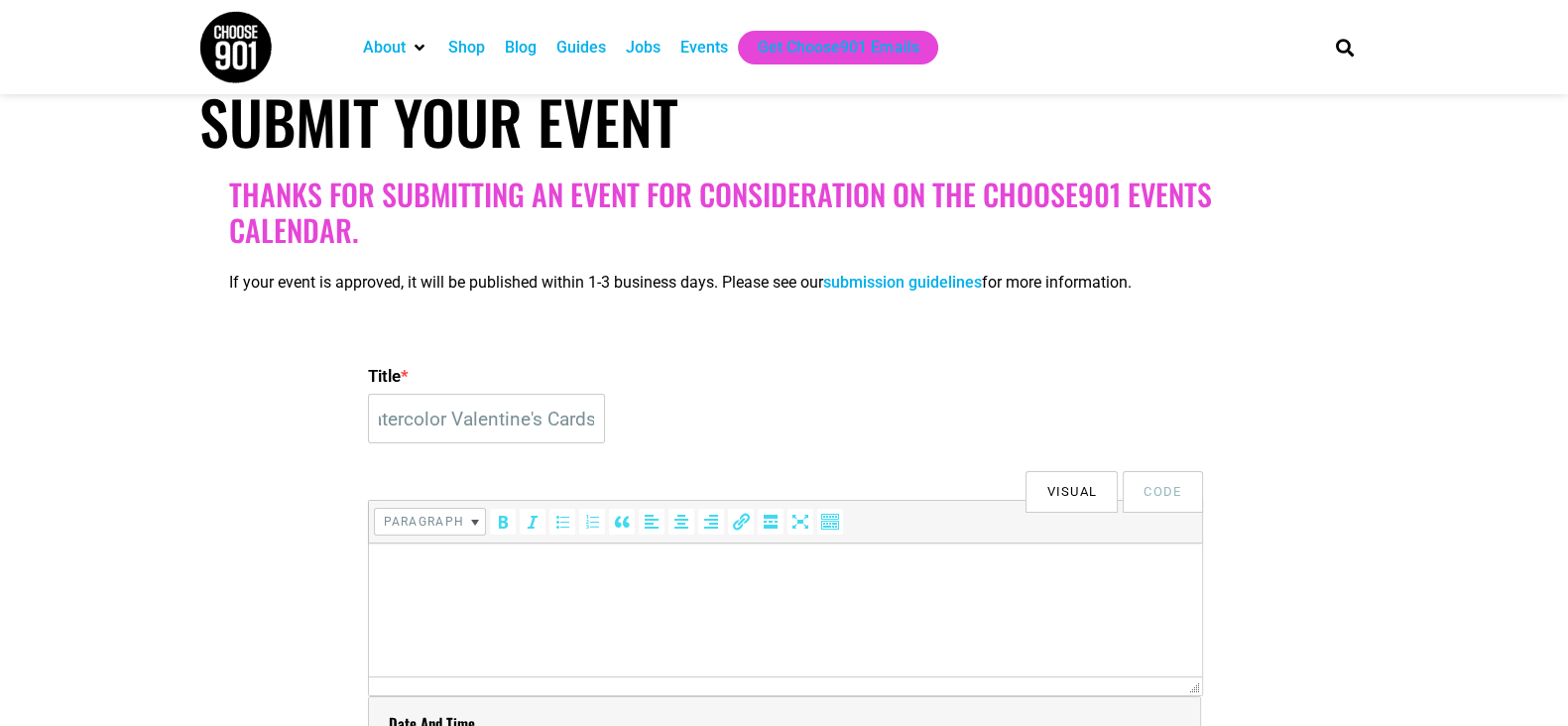 click at bounding box center [784, 571] 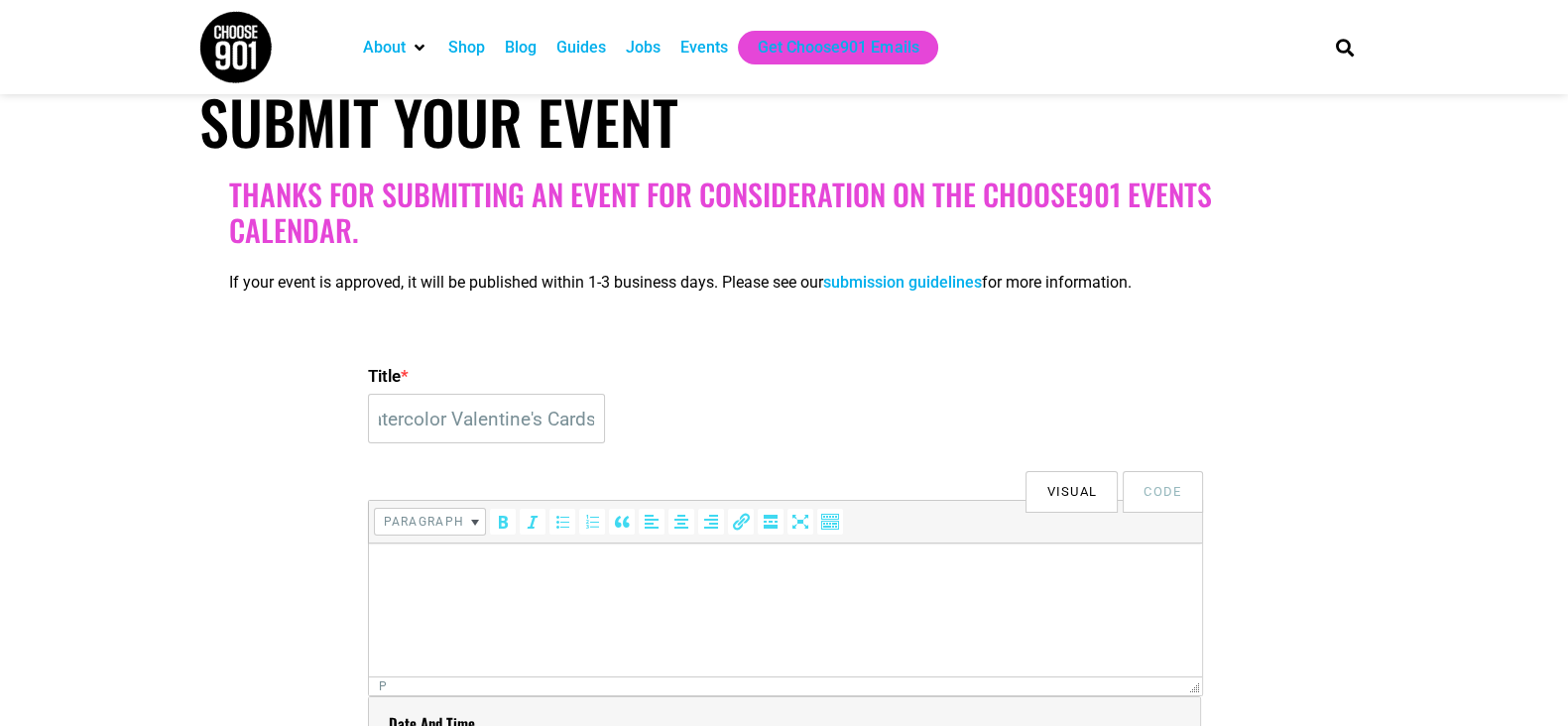 scroll, scrollTop: 0, scrollLeft: 0, axis: both 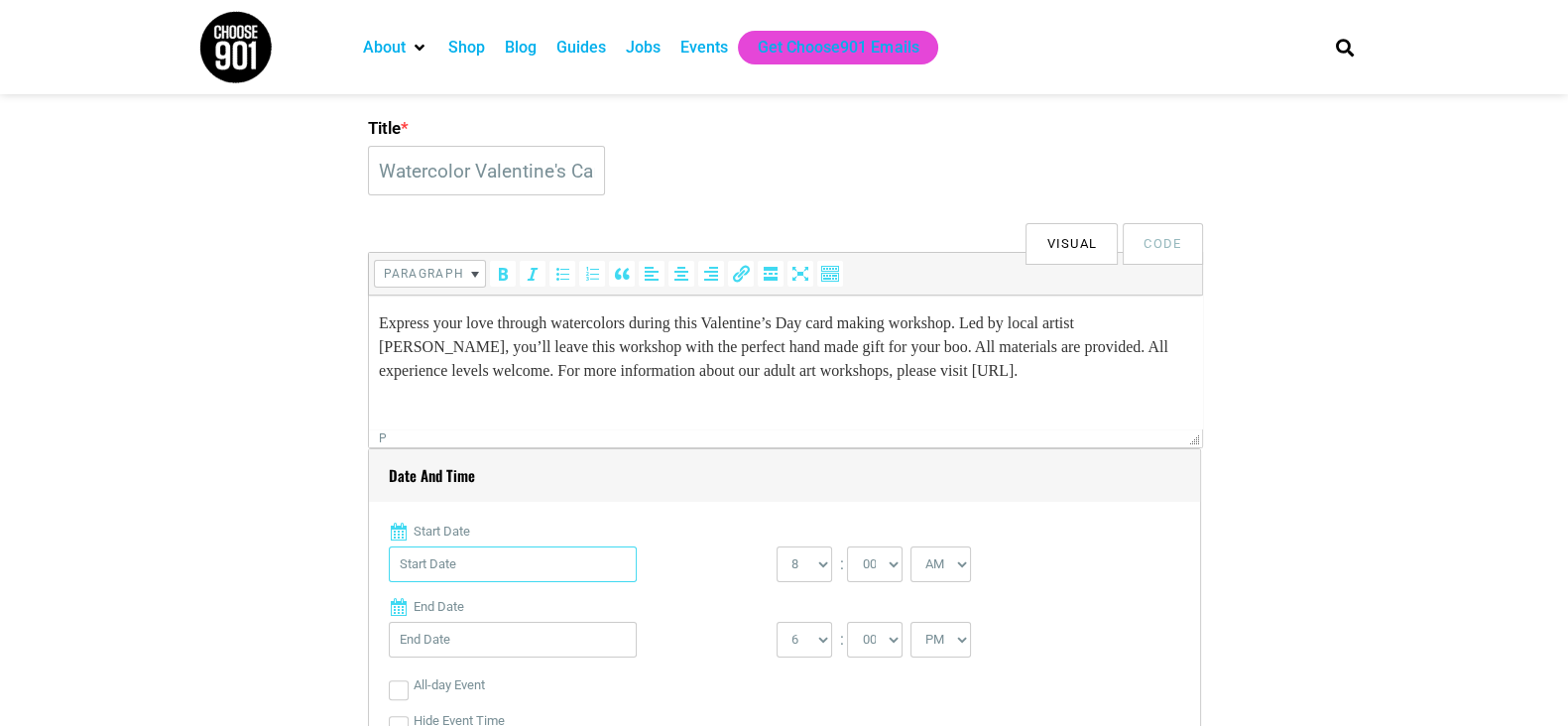 click on "Start Date" at bounding box center (513, 564) 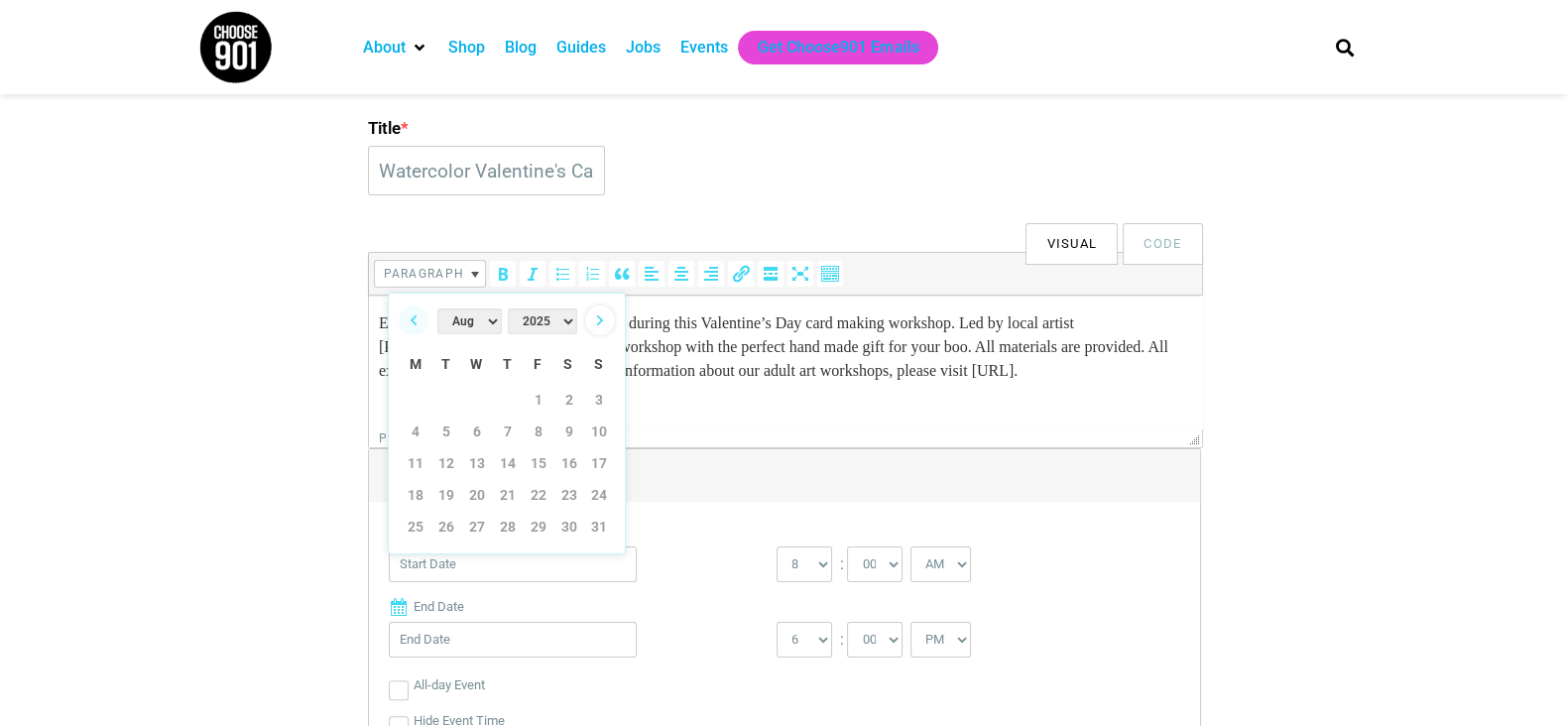 click on "Next" at bounding box center (600, 320) 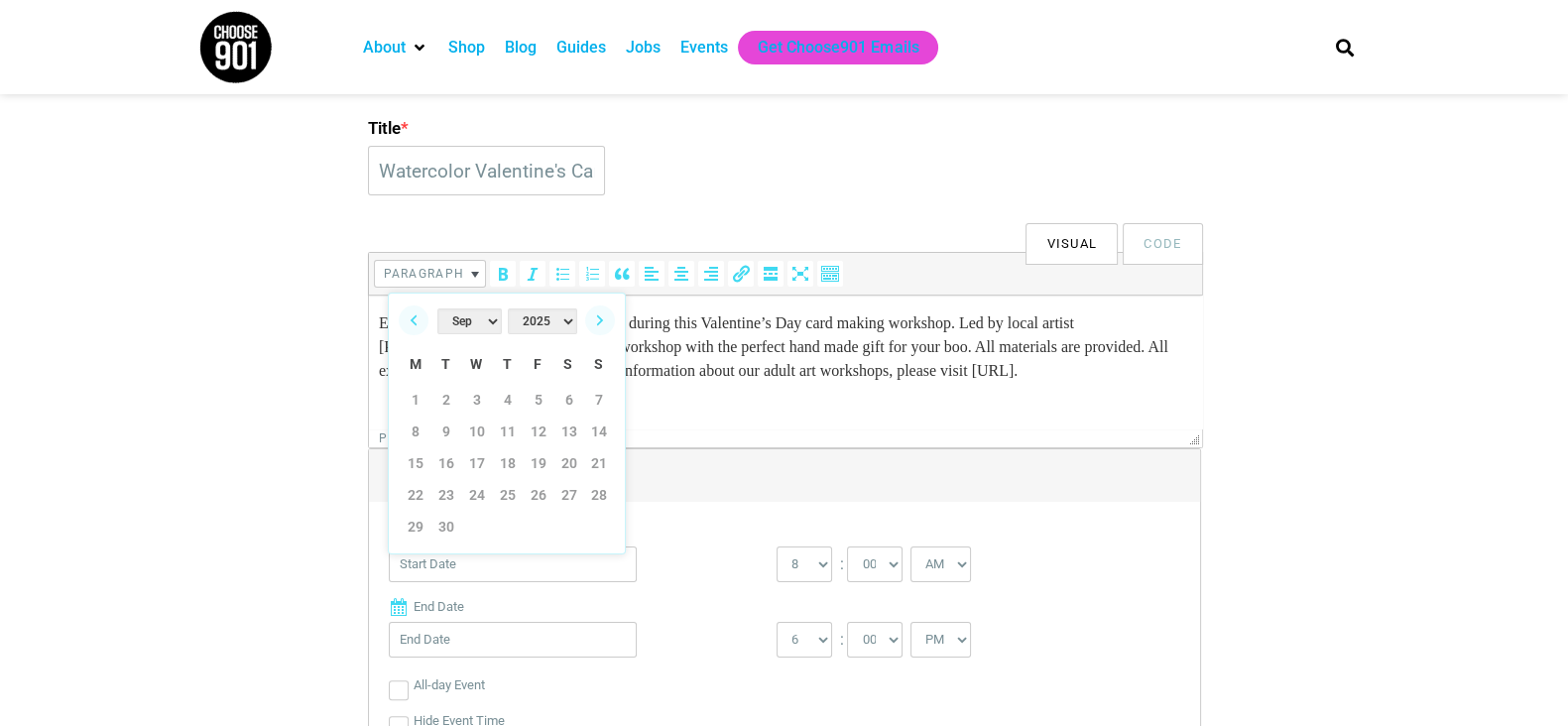 click on "Next" at bounding box center [600, 320] 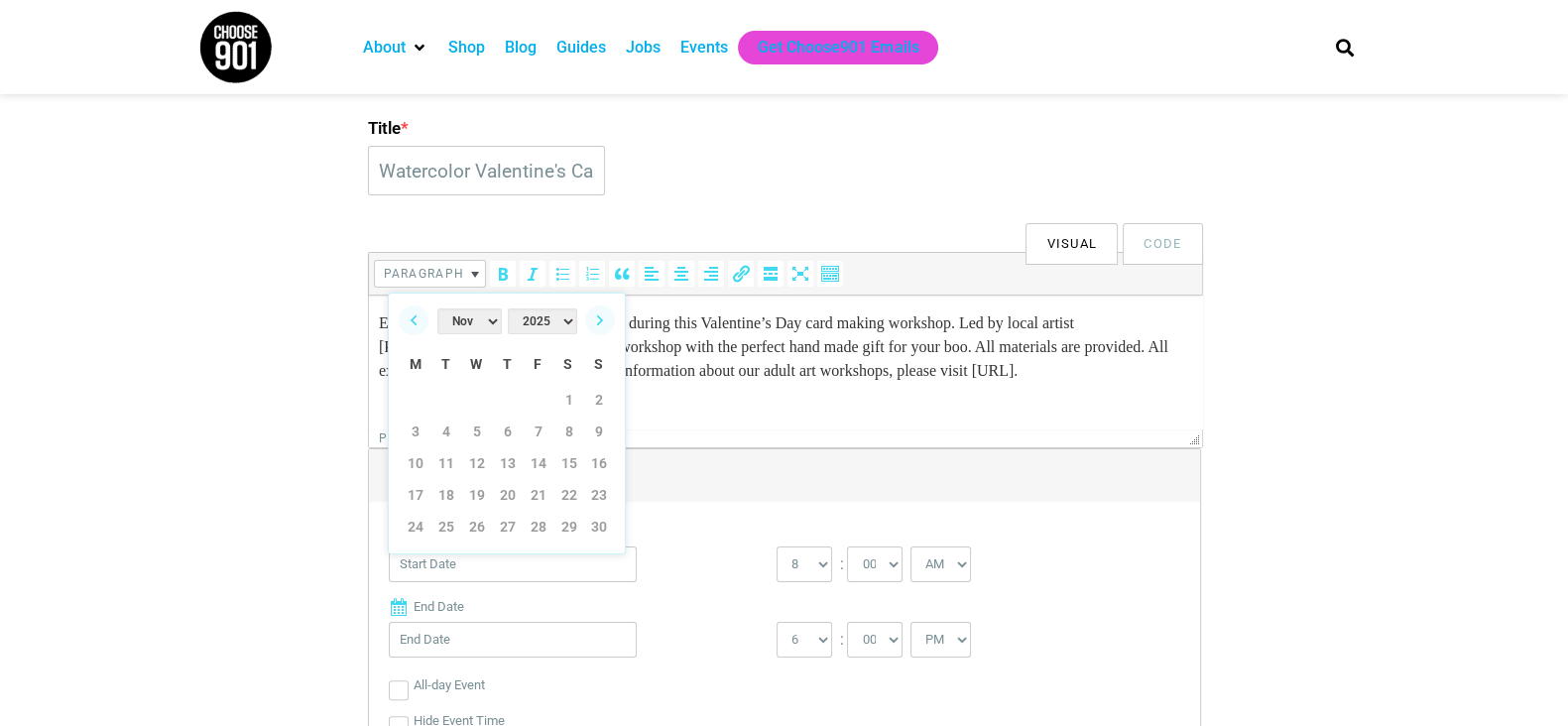 click on "Next" at bounding box center (600, 320) 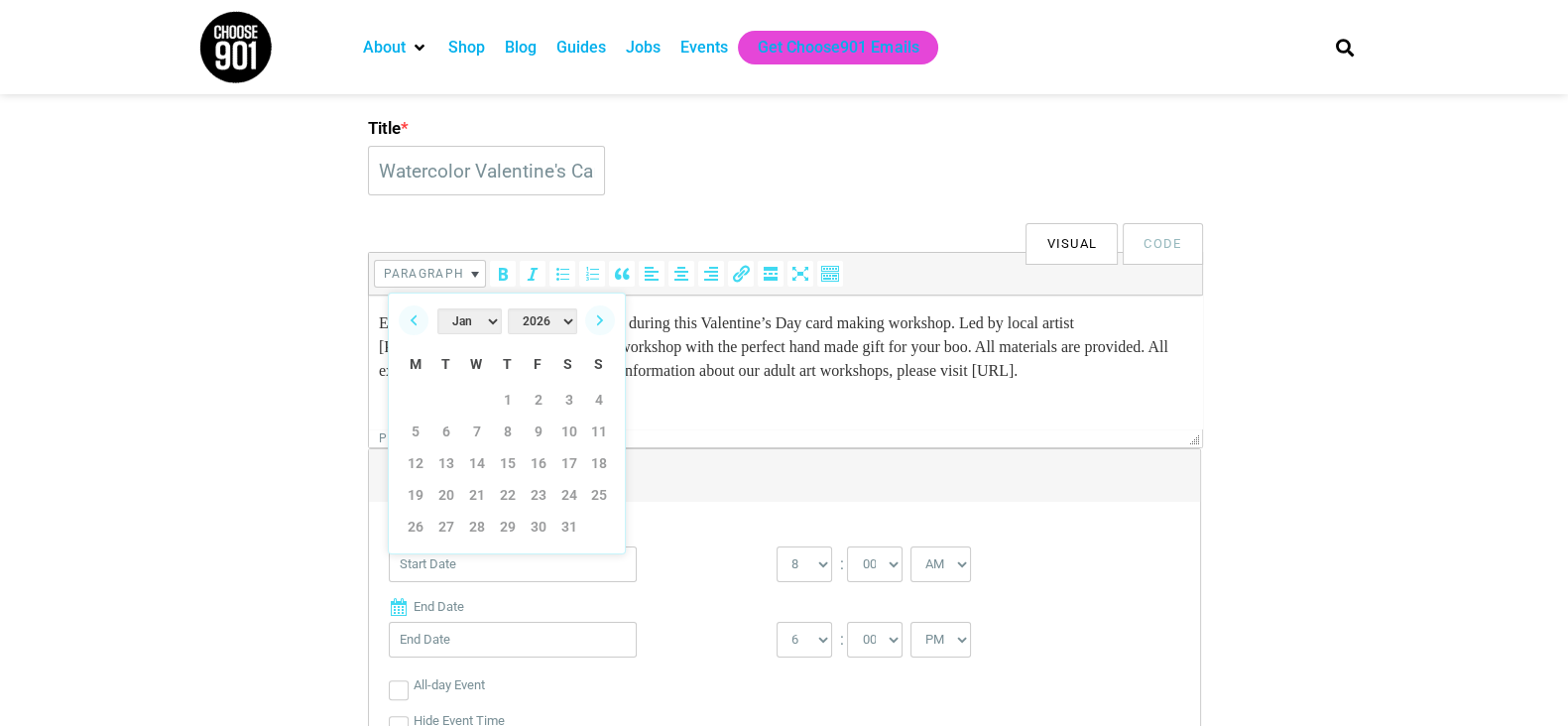 click on "Next" at bounding box center (600, 320) 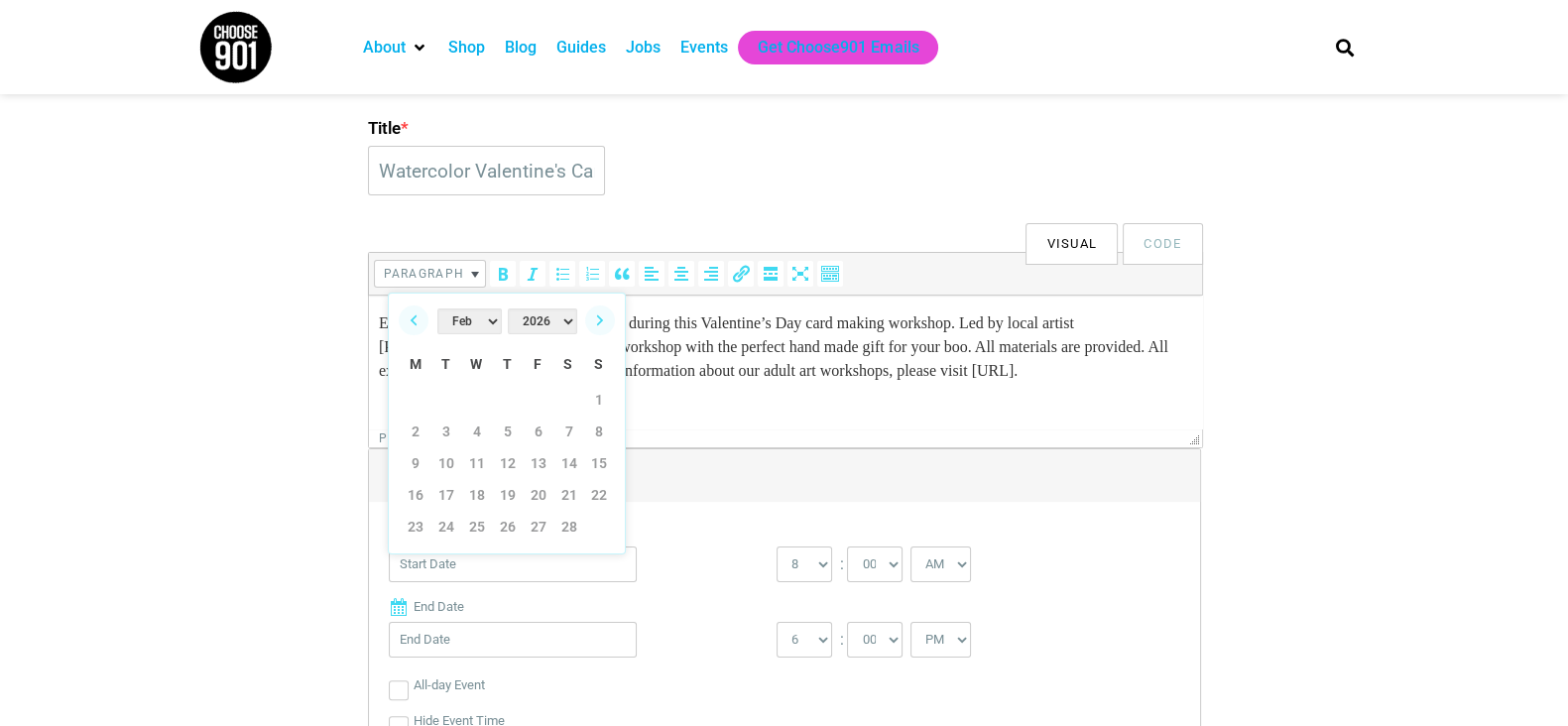 click on "Next" at bounding box center (600, 320) 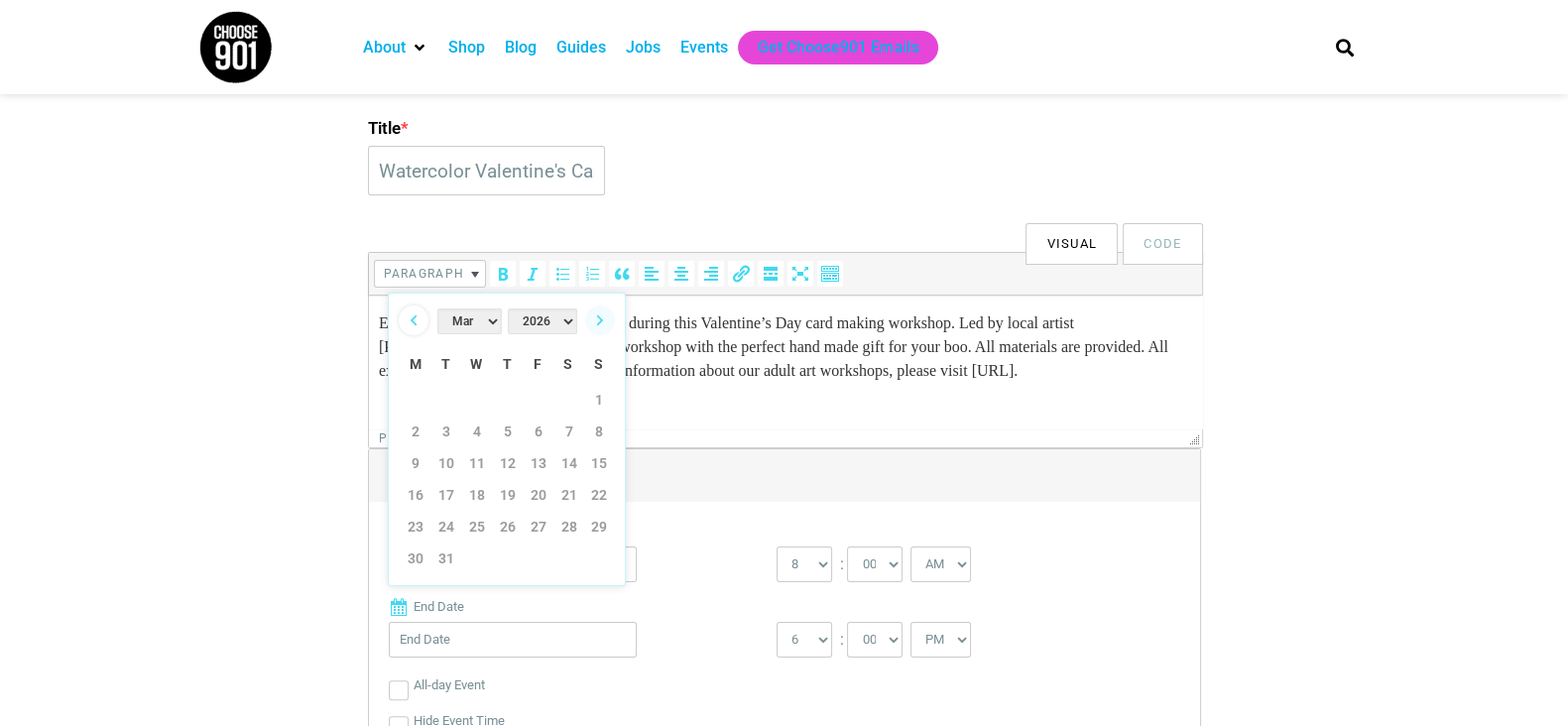click on "Previous" at bounding box center (414, 320) 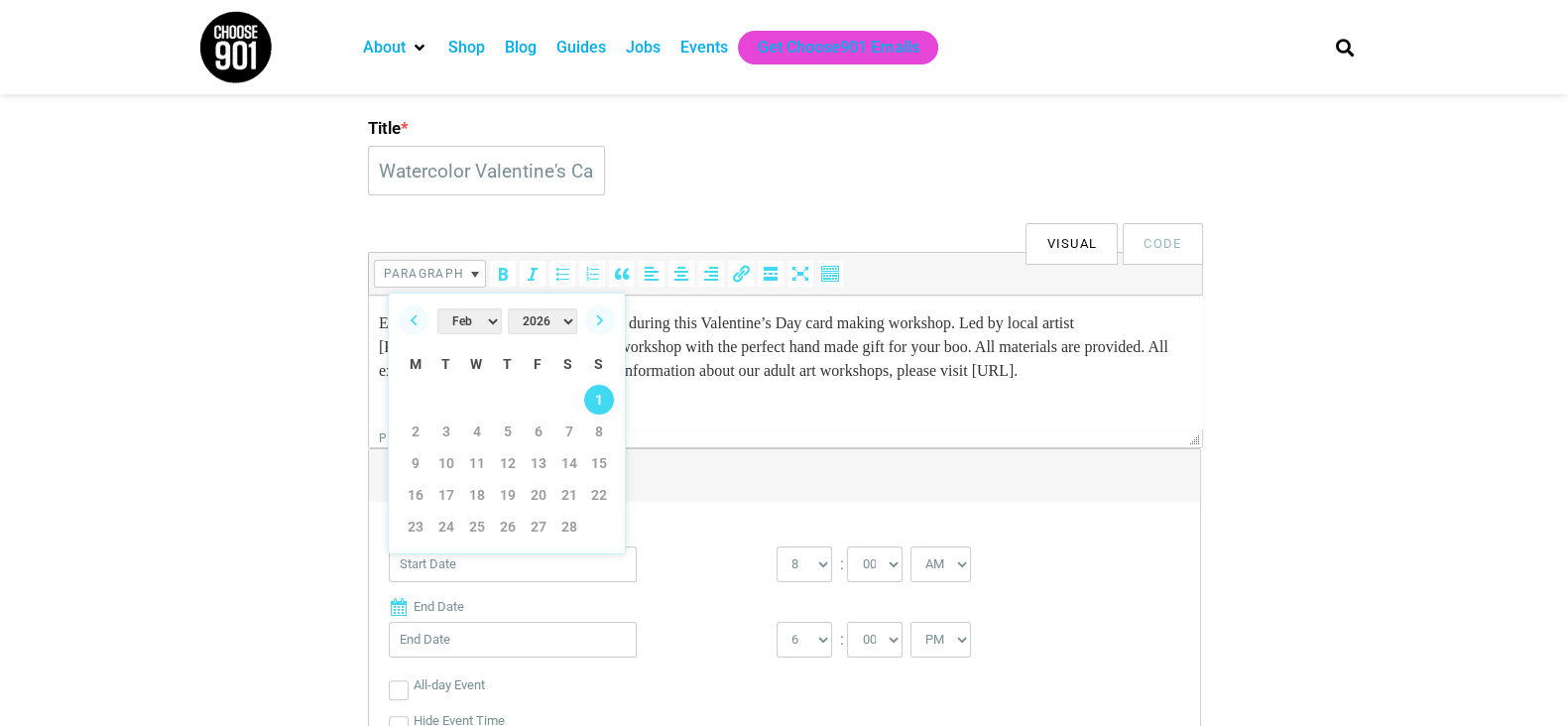 click on "1" at bounding box center (599, 400) 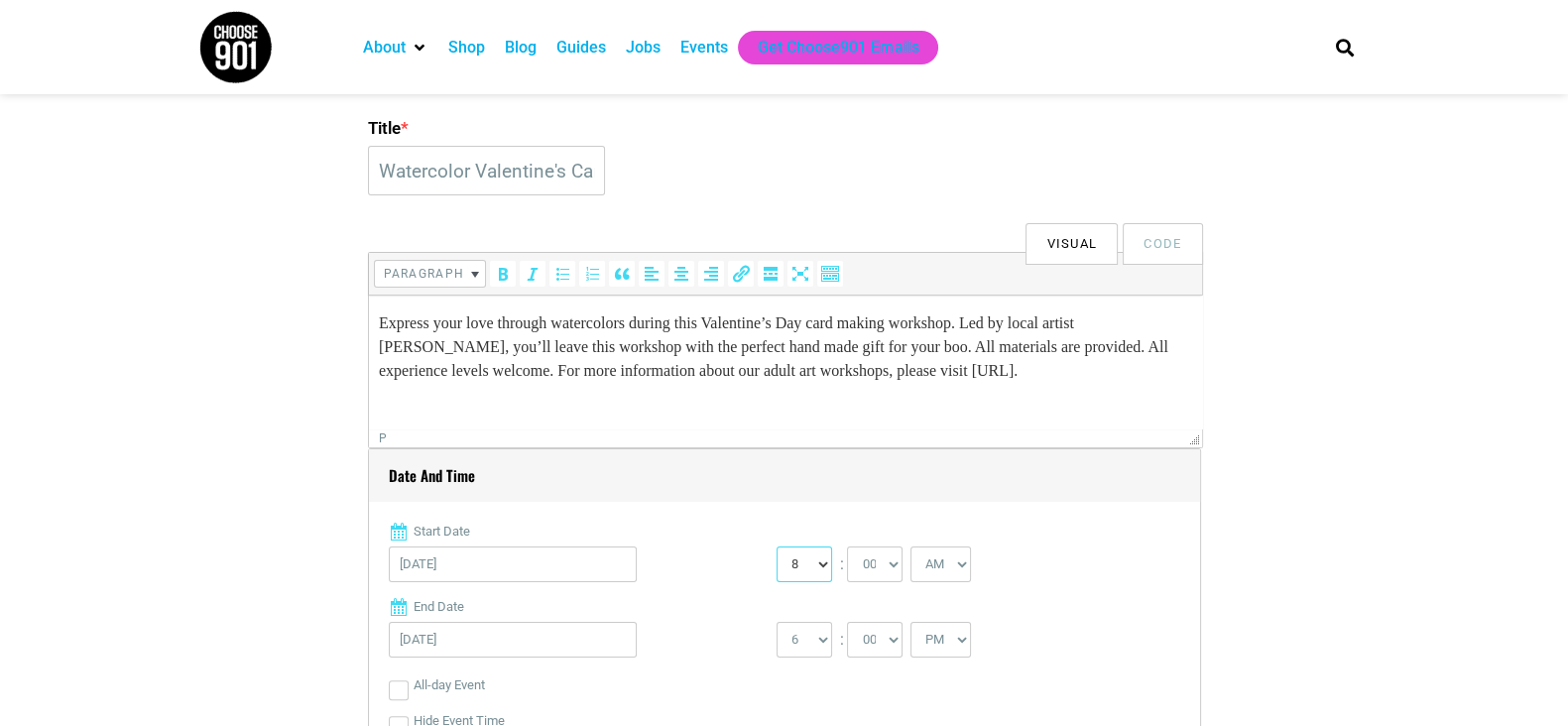 click on "0
1
2
3
4
5
6
7
8
9
10
11
12" at bounding box center (804, 564) 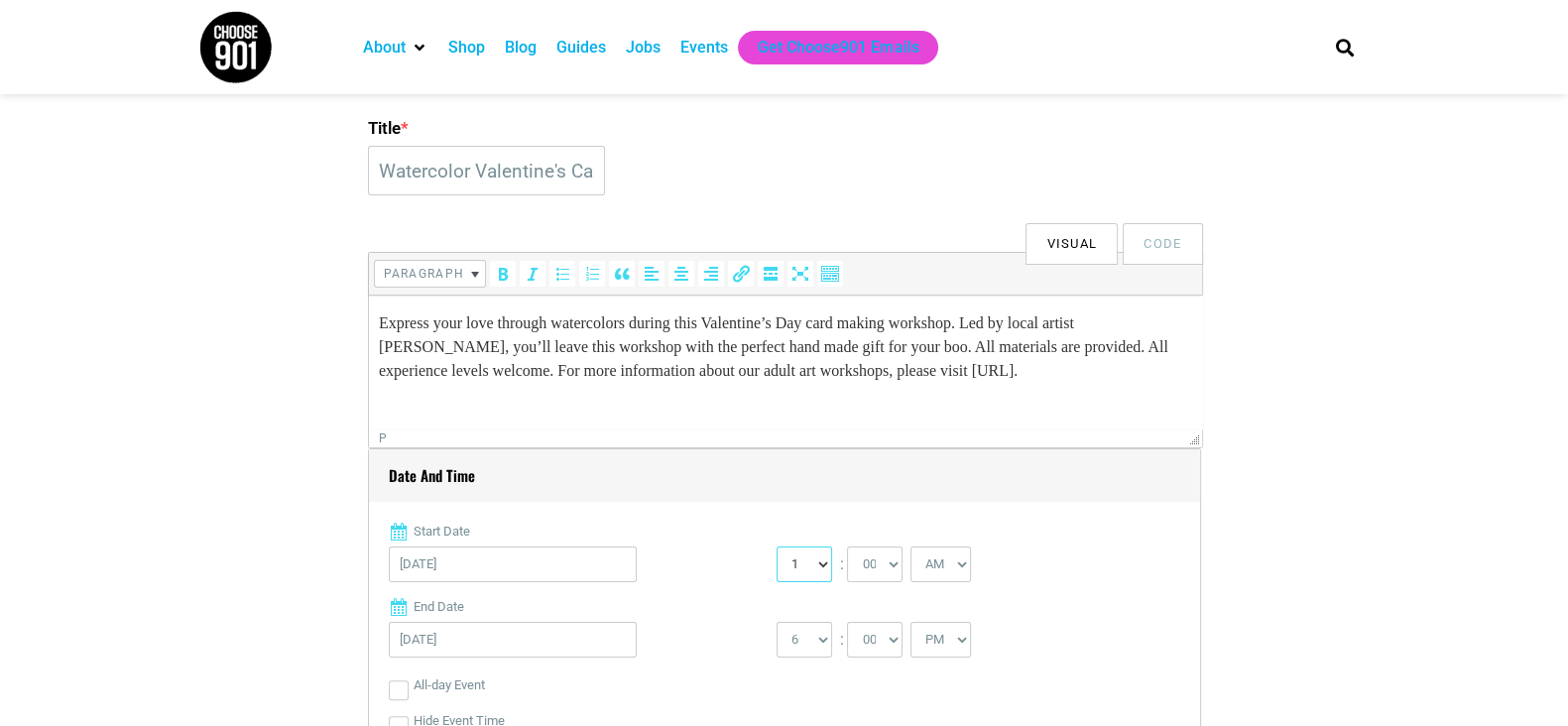 click on "0
1
2
3
4
5
6
7
8
9
10
11
12" at bounding box center [804, 564] 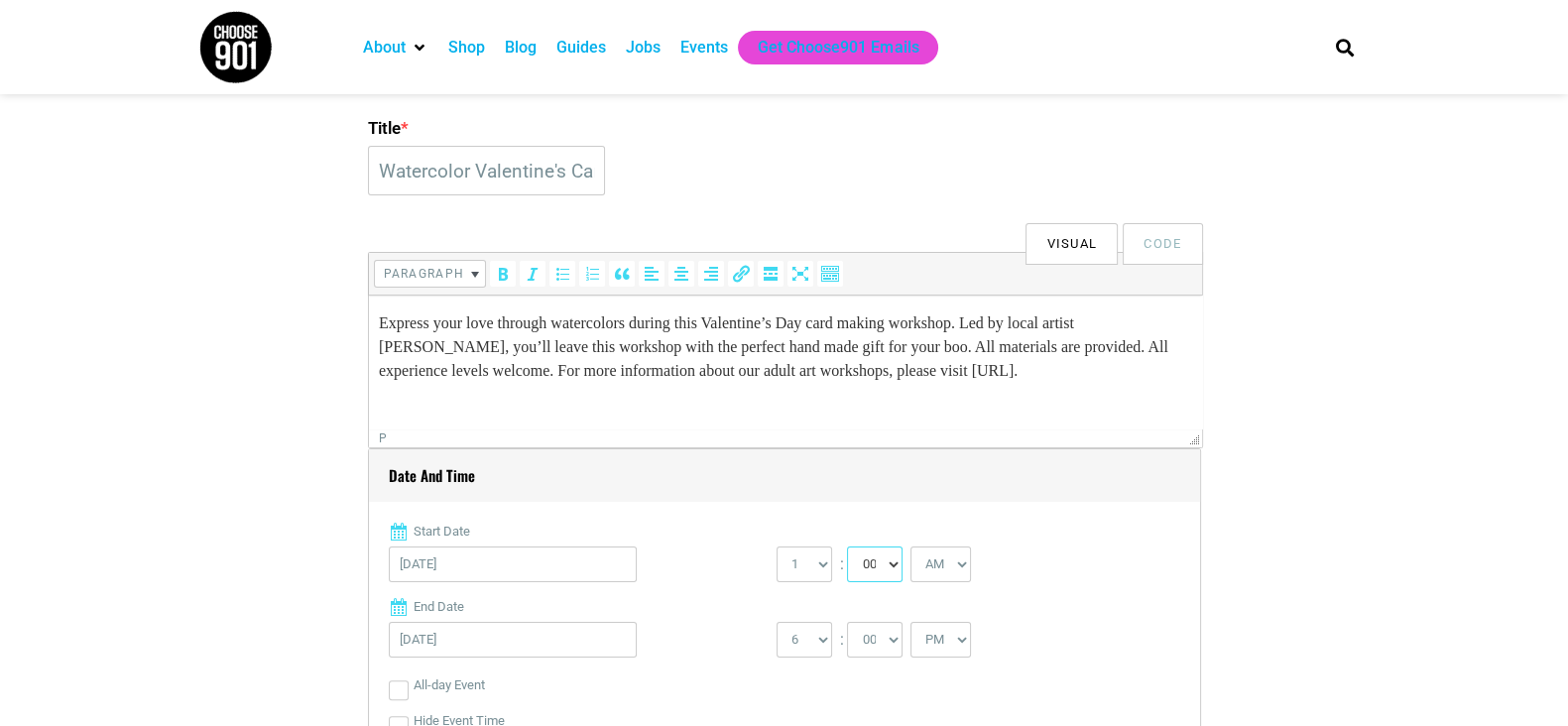 click on "00
05
10
15
20
25
30
35
40
45
50
55" at bounding box center (875, 564) 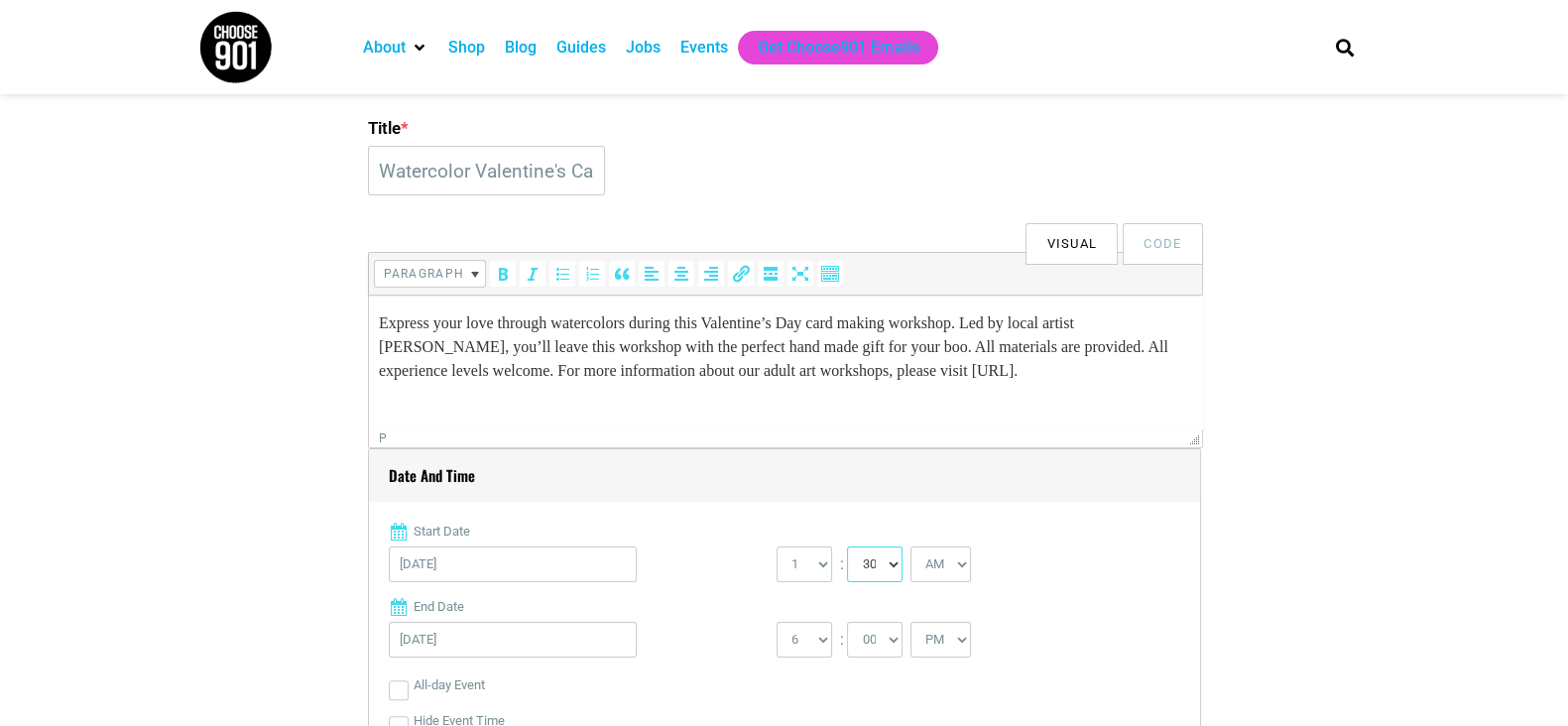 click on "00
05
10
15
20
25
30
35
40
45
50
55" at bounding box center (875, 564) 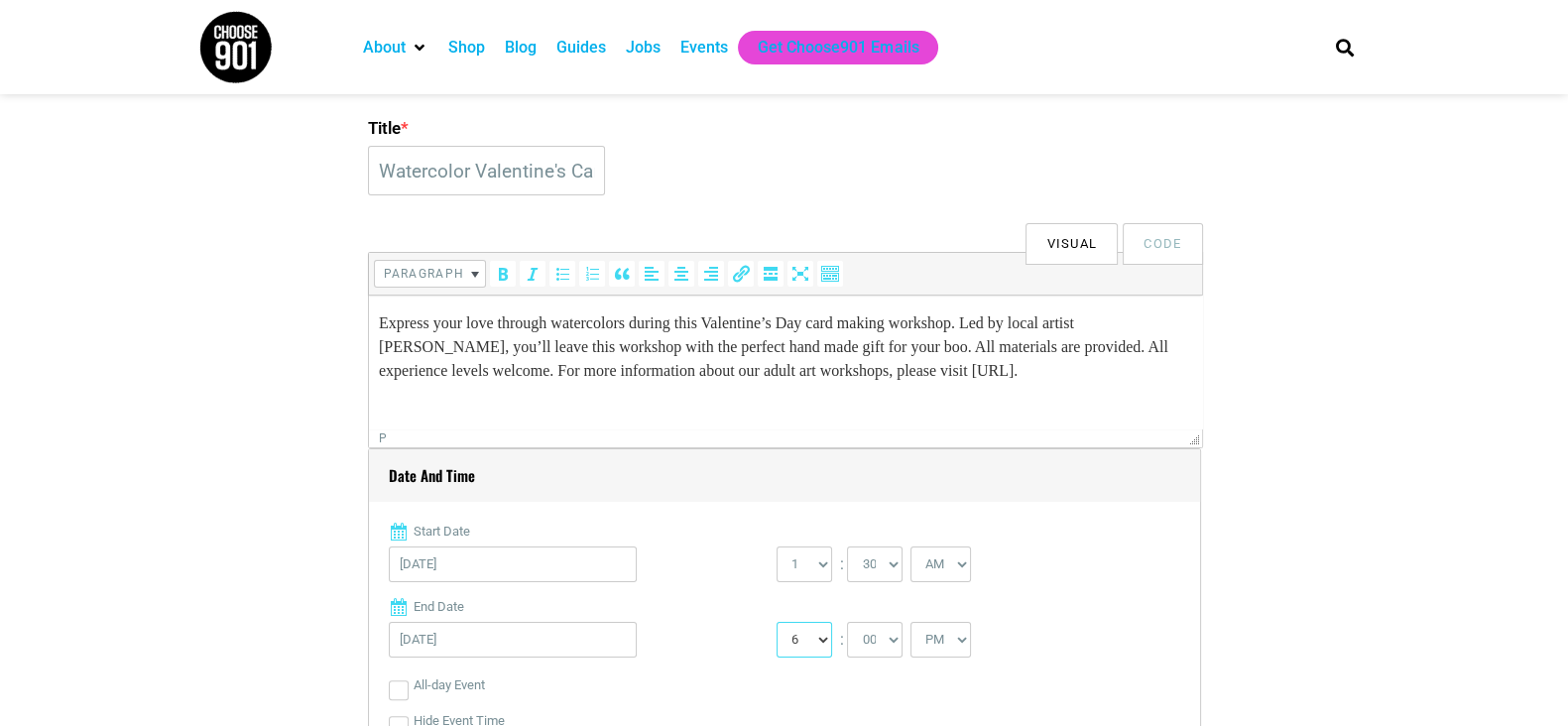 click on "1
2
3
4
5
6
7
8
9
10
11
12" at bounding box center (804, 640) 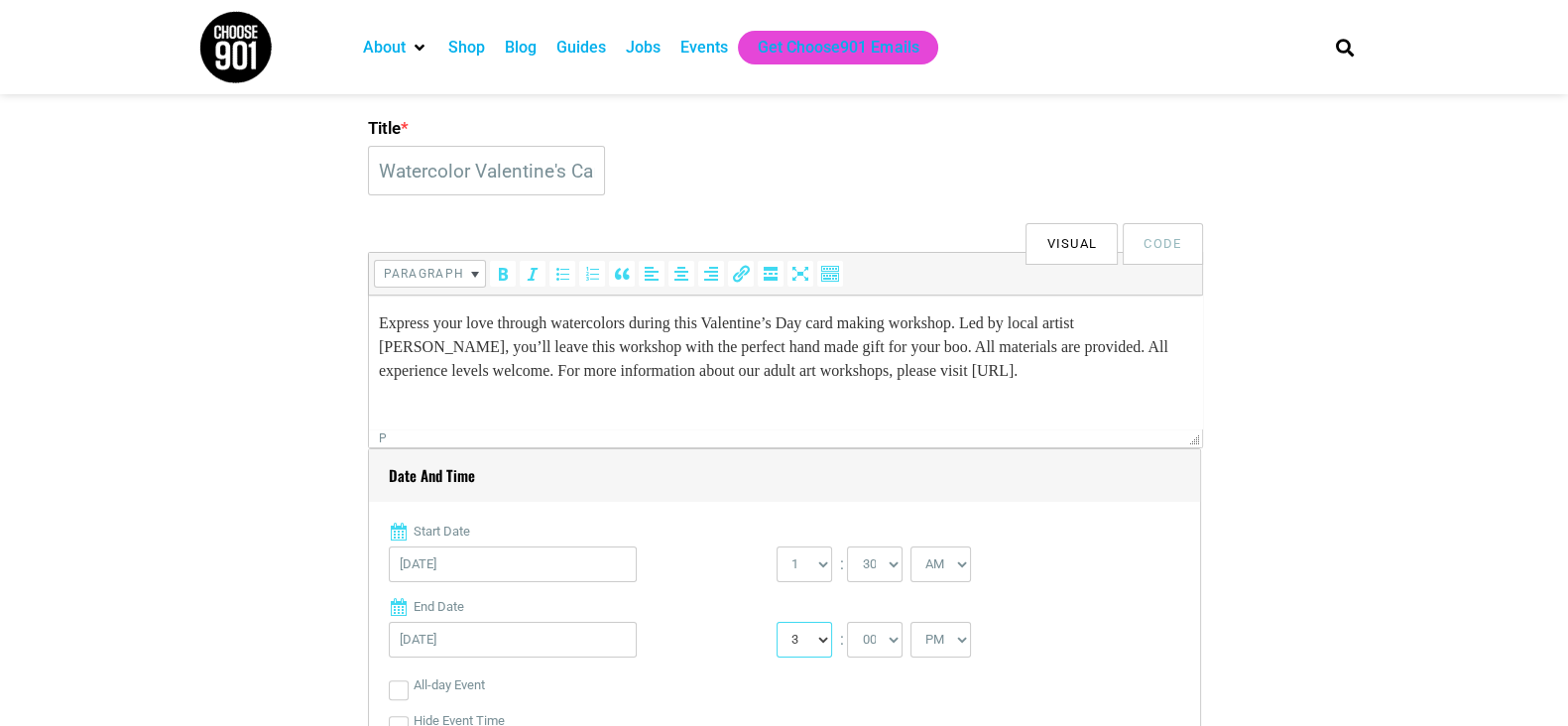 click on "1
2
3
4
5
6
7
8
9
10
11
12" at bounding box center [804, 640] 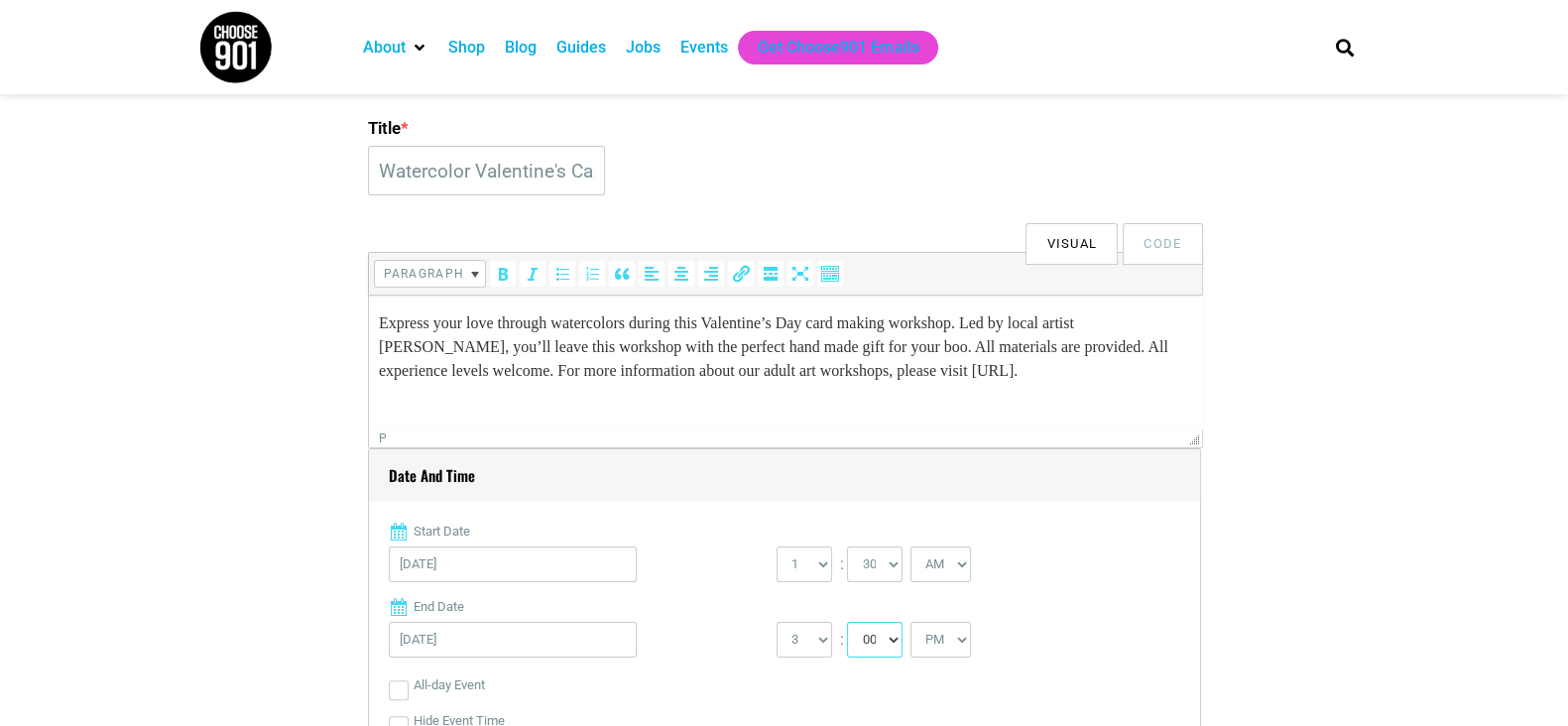 click on "00
05
10
15
20
25
30
35
40
45
50
55" at bounding box center [875, 640] 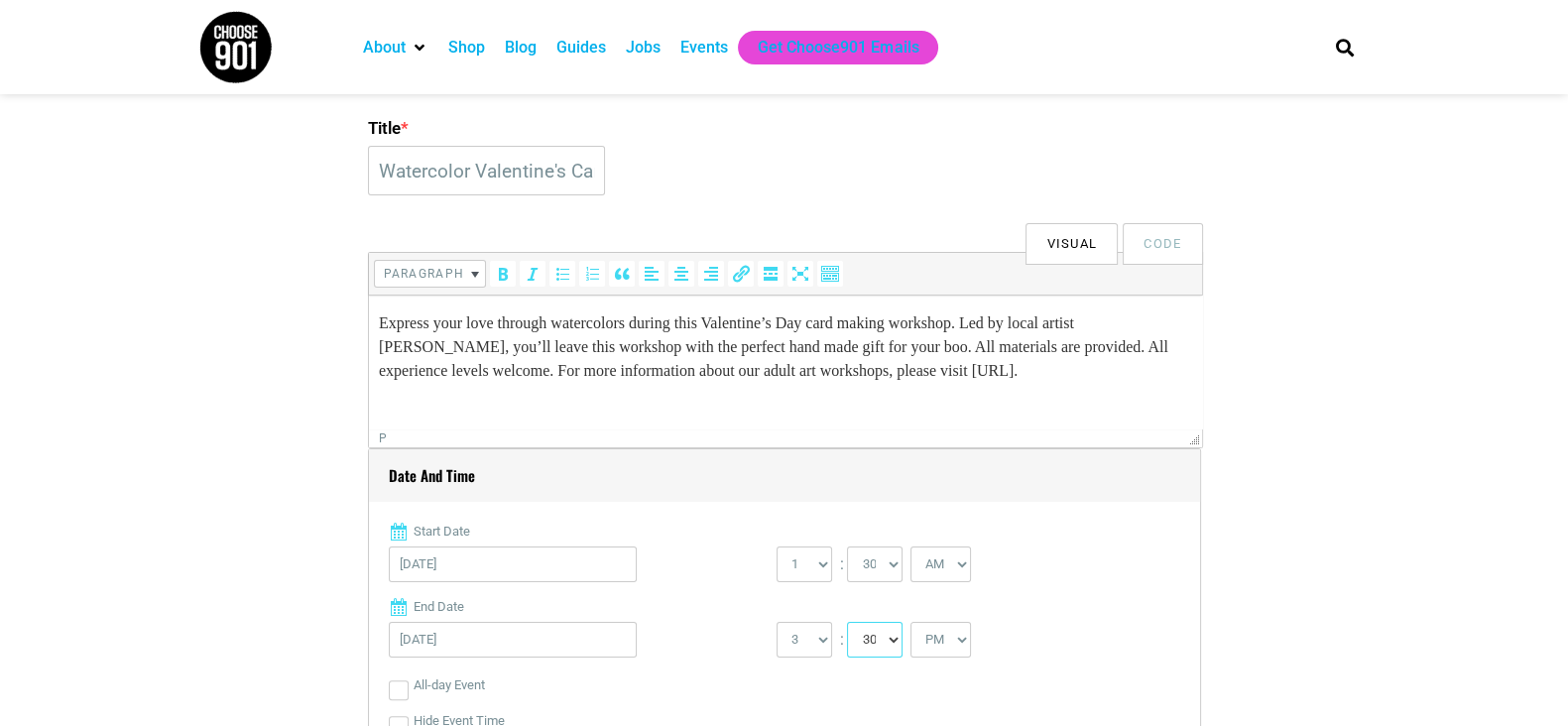 click on "00
05
10
15
20
25
30
35
40
45
50
55" at bounding box center [875, 640] 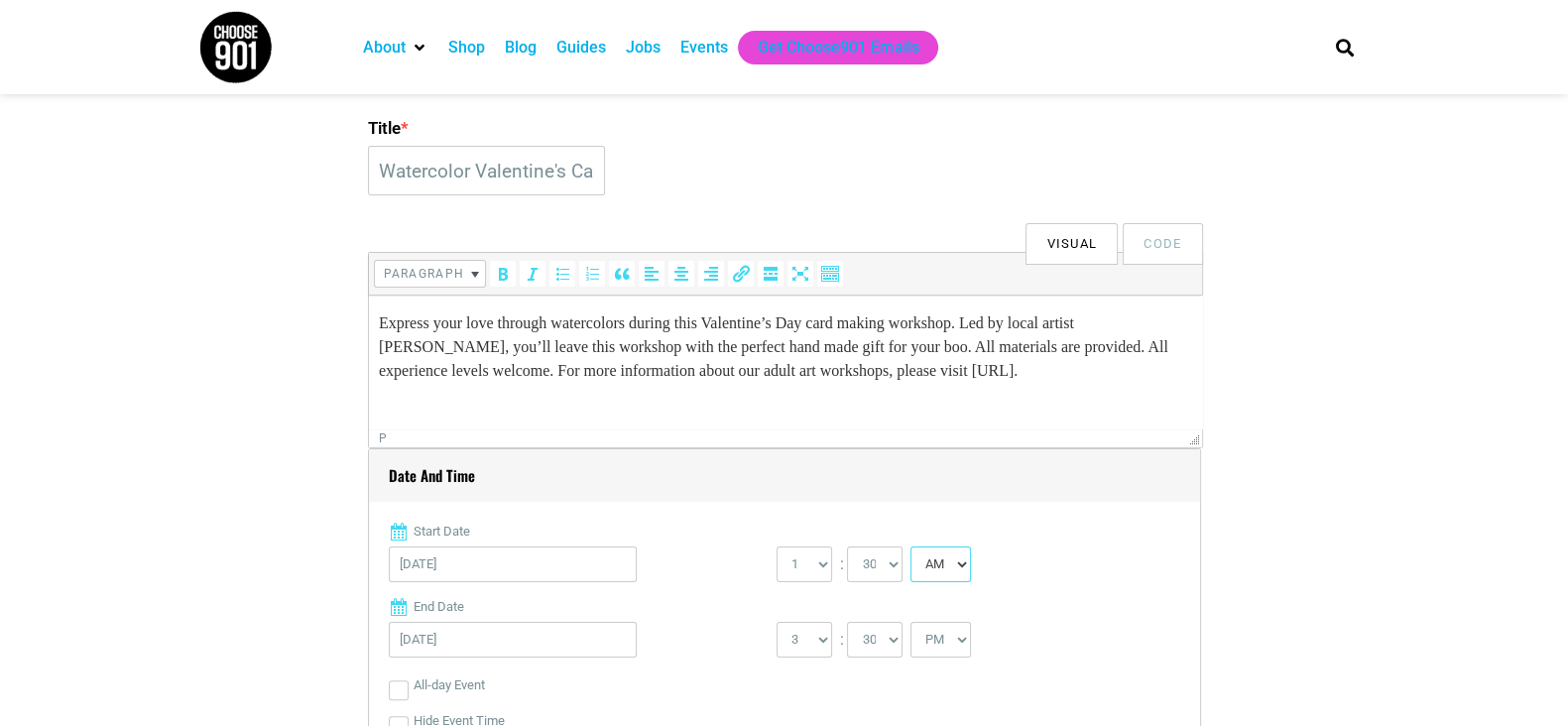 click on "AM
PM" at bounding box center [940, 564] 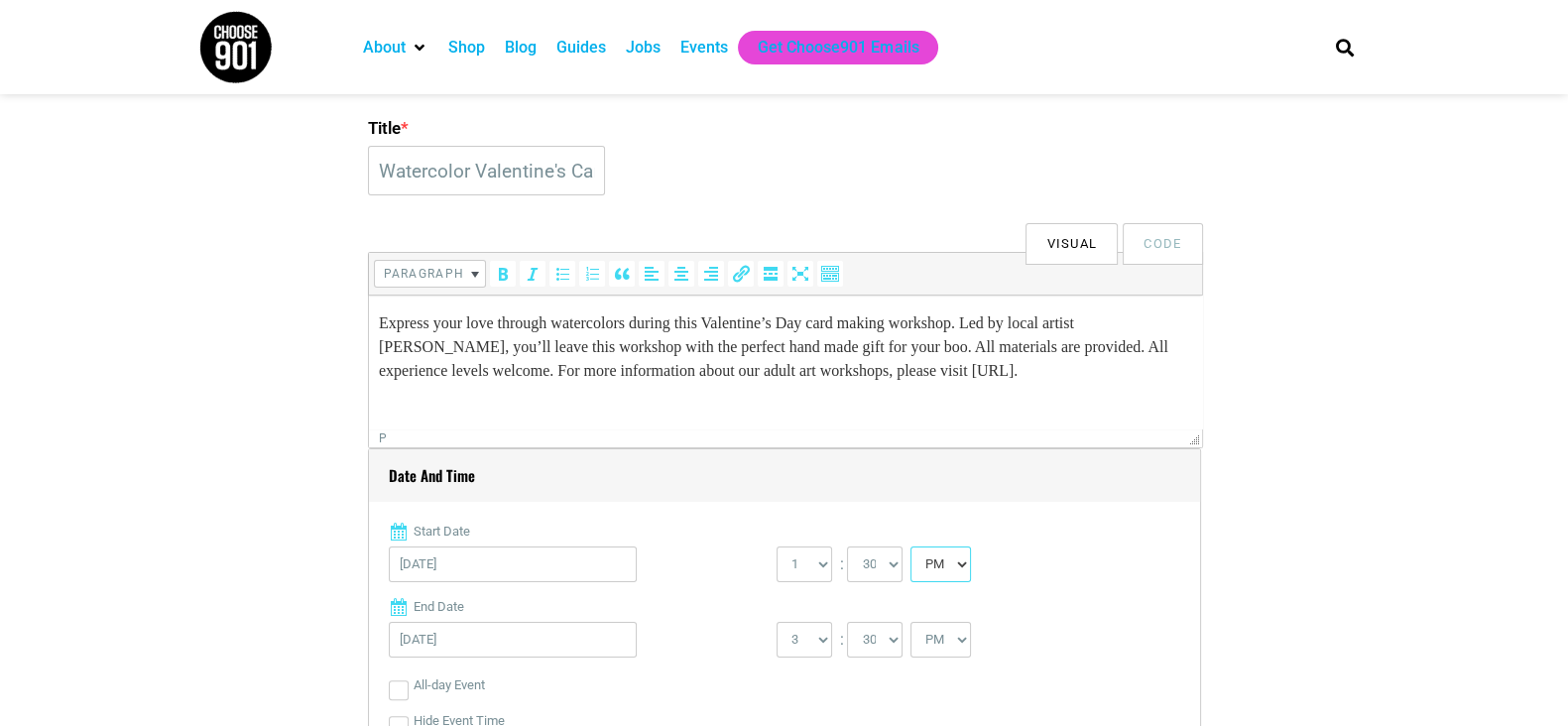 click on "AM
PM" at bounding box center [940, 564] 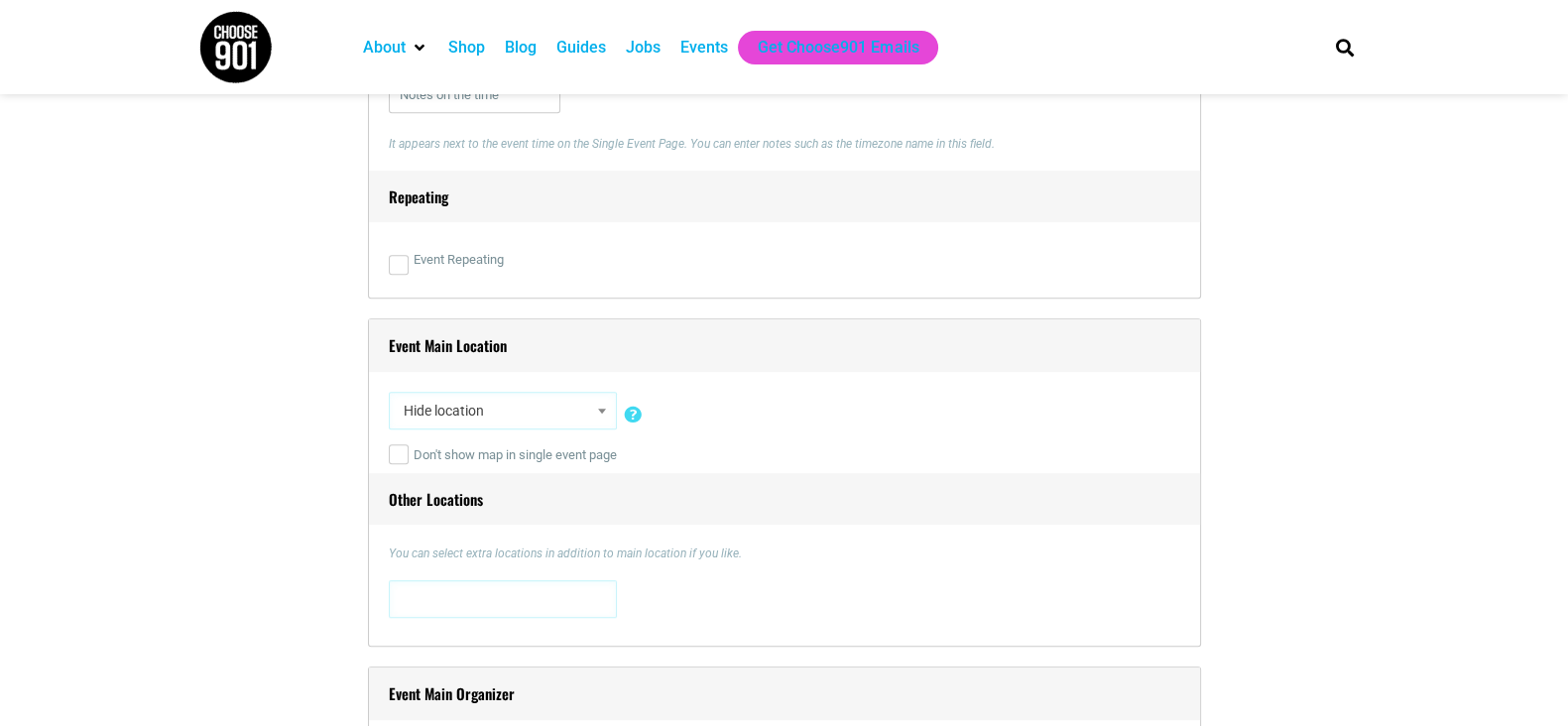 scroll, scrollTop: 1364, scrollLeft: 0, axis: vertical 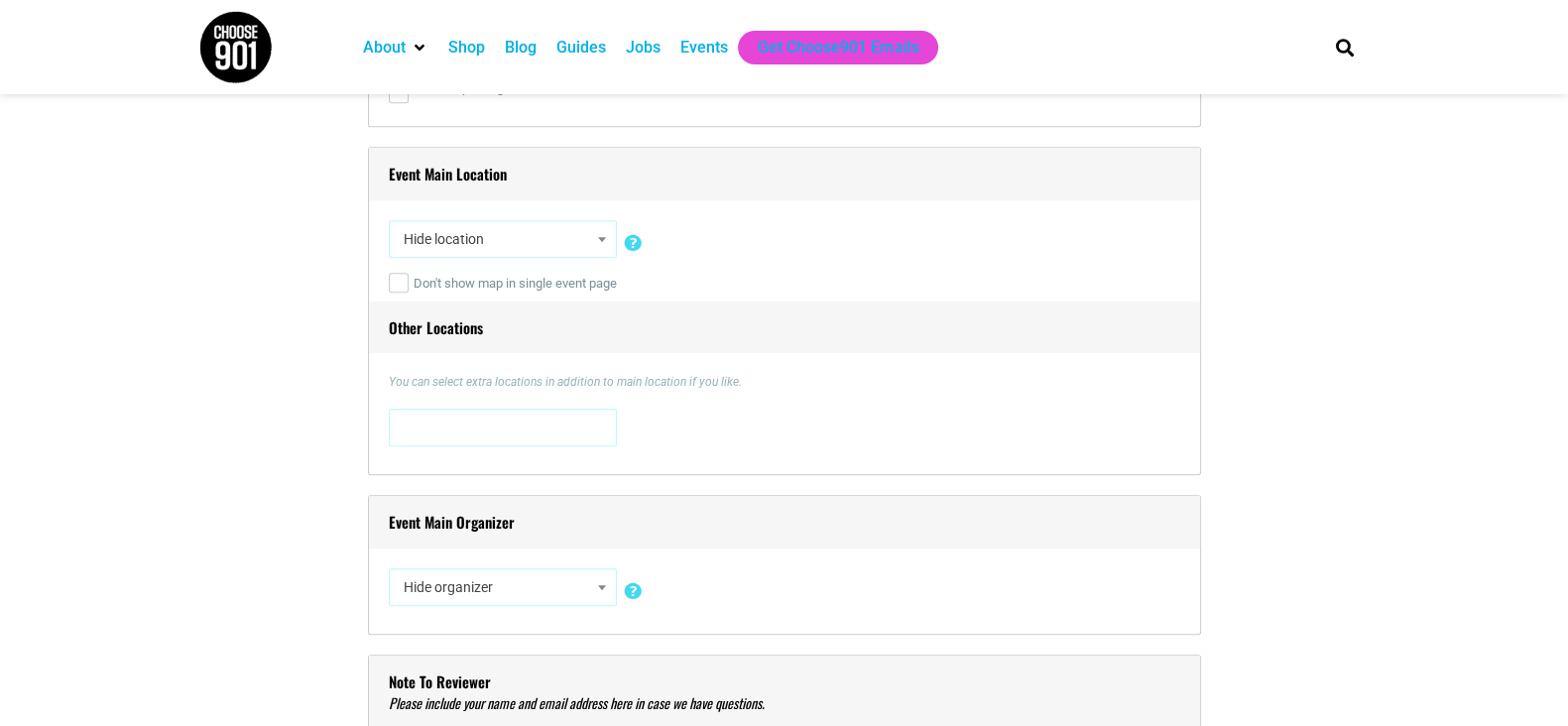 click on "Hide location" at bounding box center (503, 239) 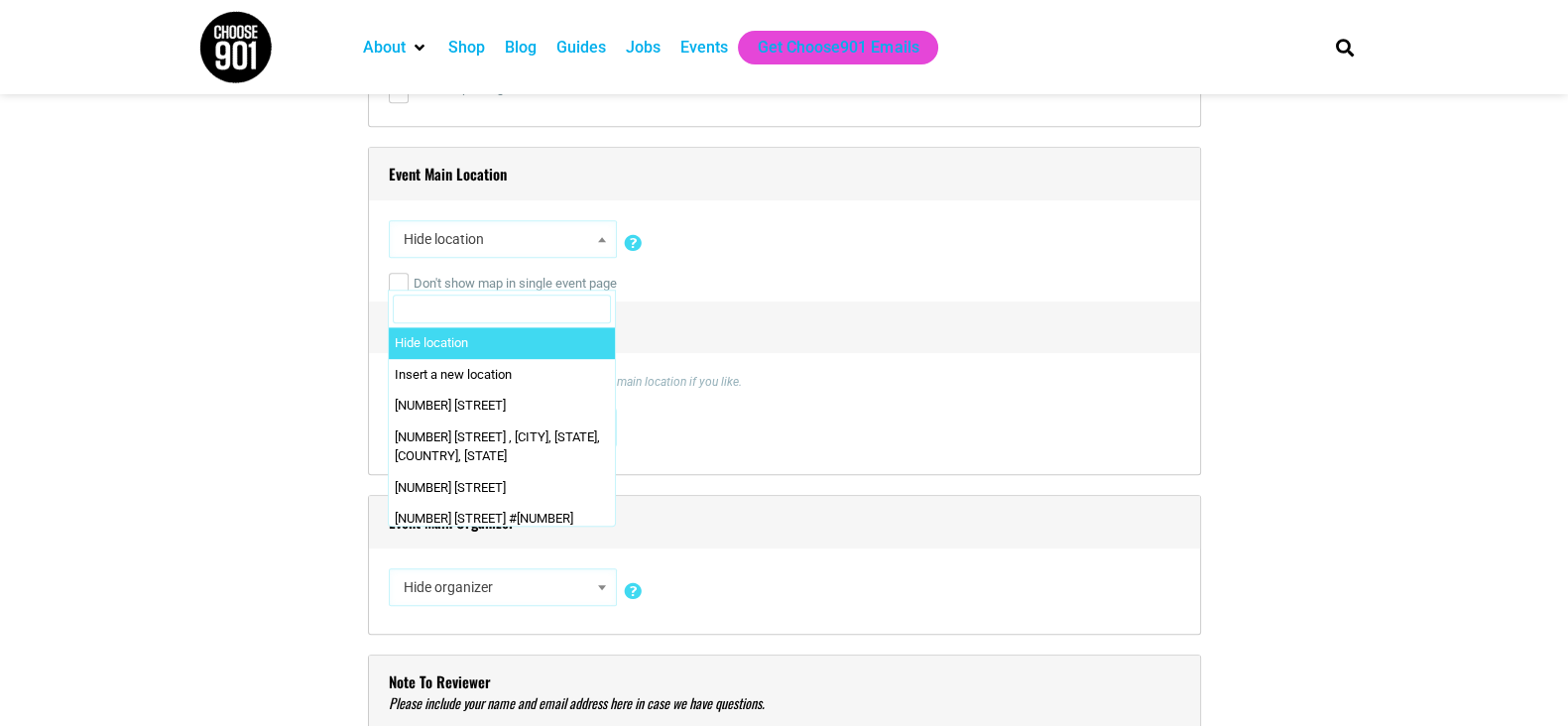 click at bounding box center (502, 309) 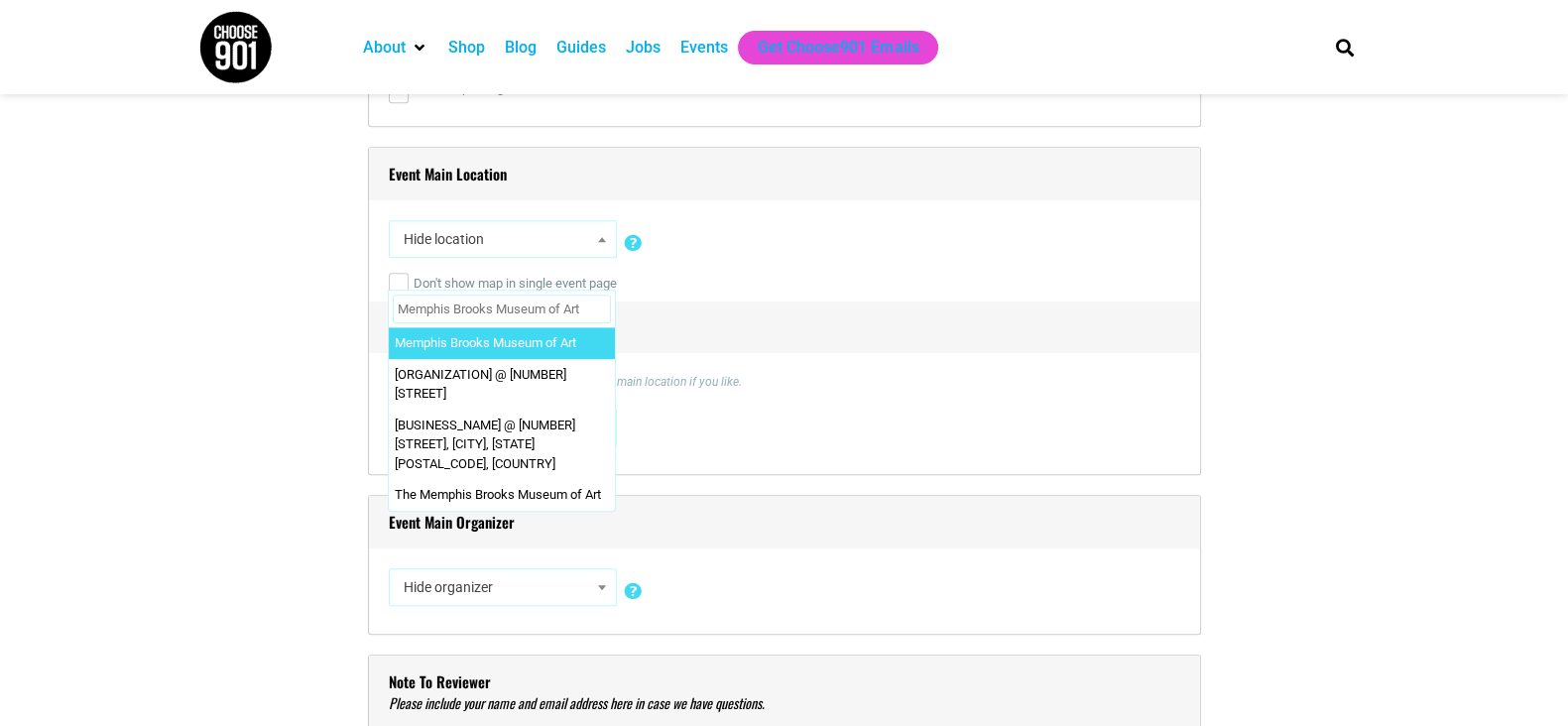 type on "Memphis Brooks Museum of Art" 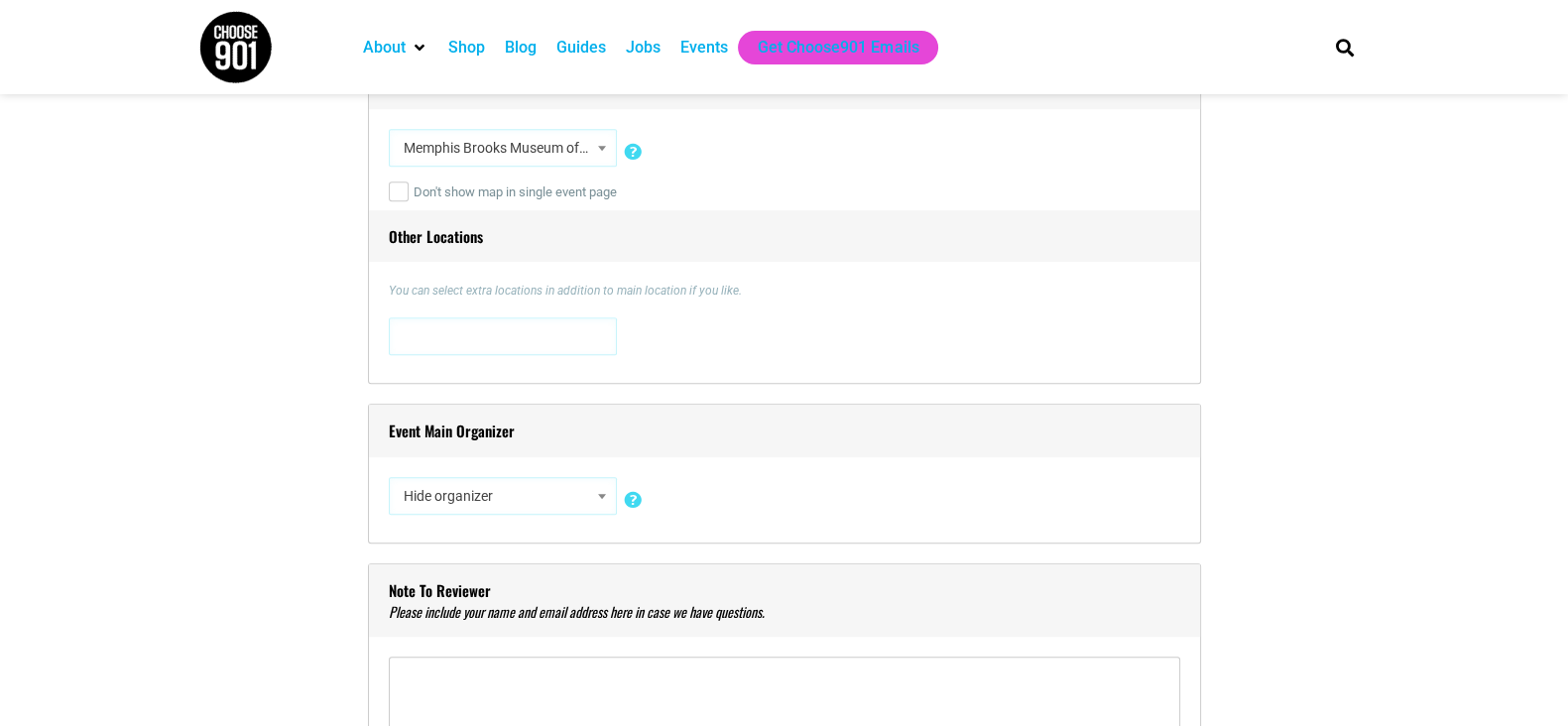 scroll, scrollTop: 1611, scrollLeft: 0, axis: vertical 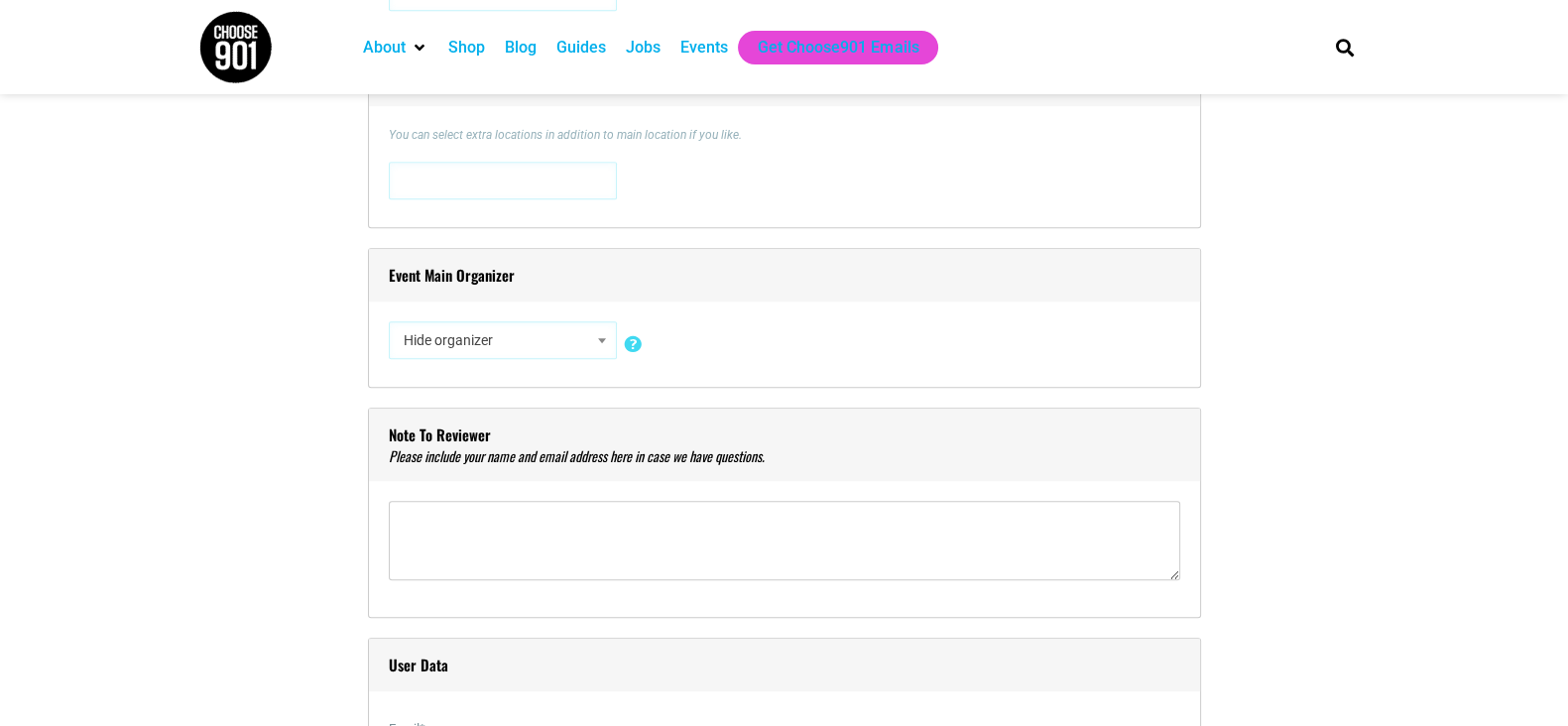 click on "Hide organizer" at bounding box center (503, 340) 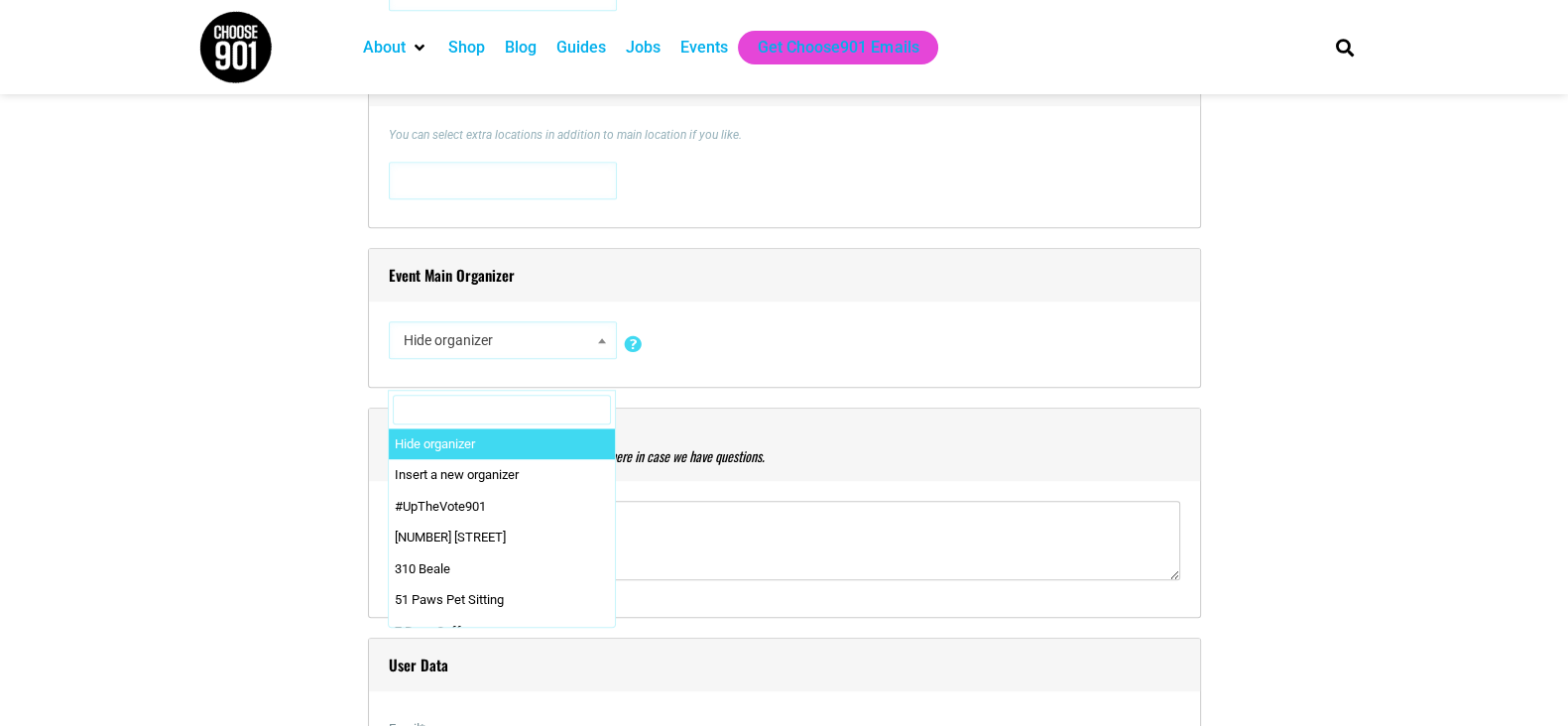 click at bounding box center [502, 410] 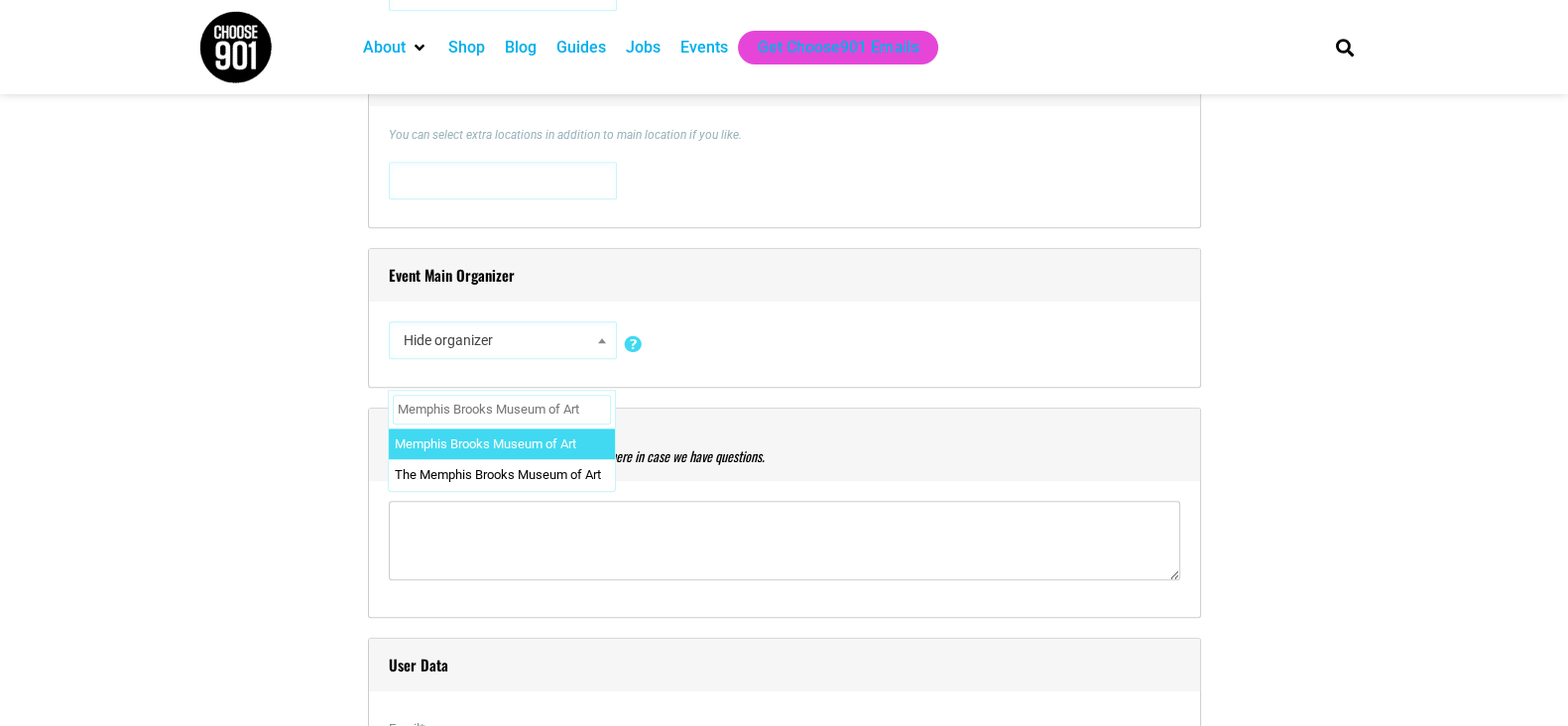 type on "Memphis Brooks Museum of Art" 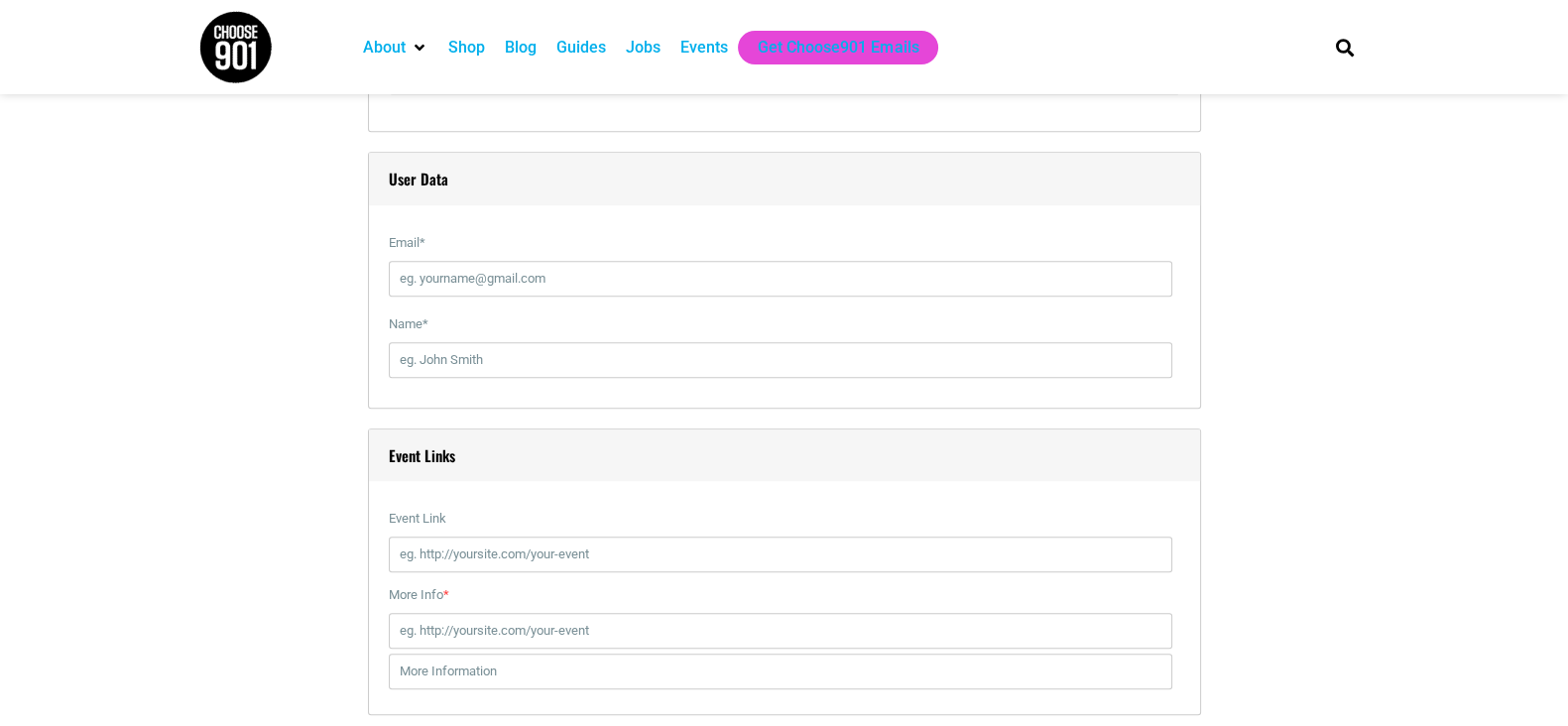 scroll, scrollTop: 2108, scrollLeft: 0, axis: vertical 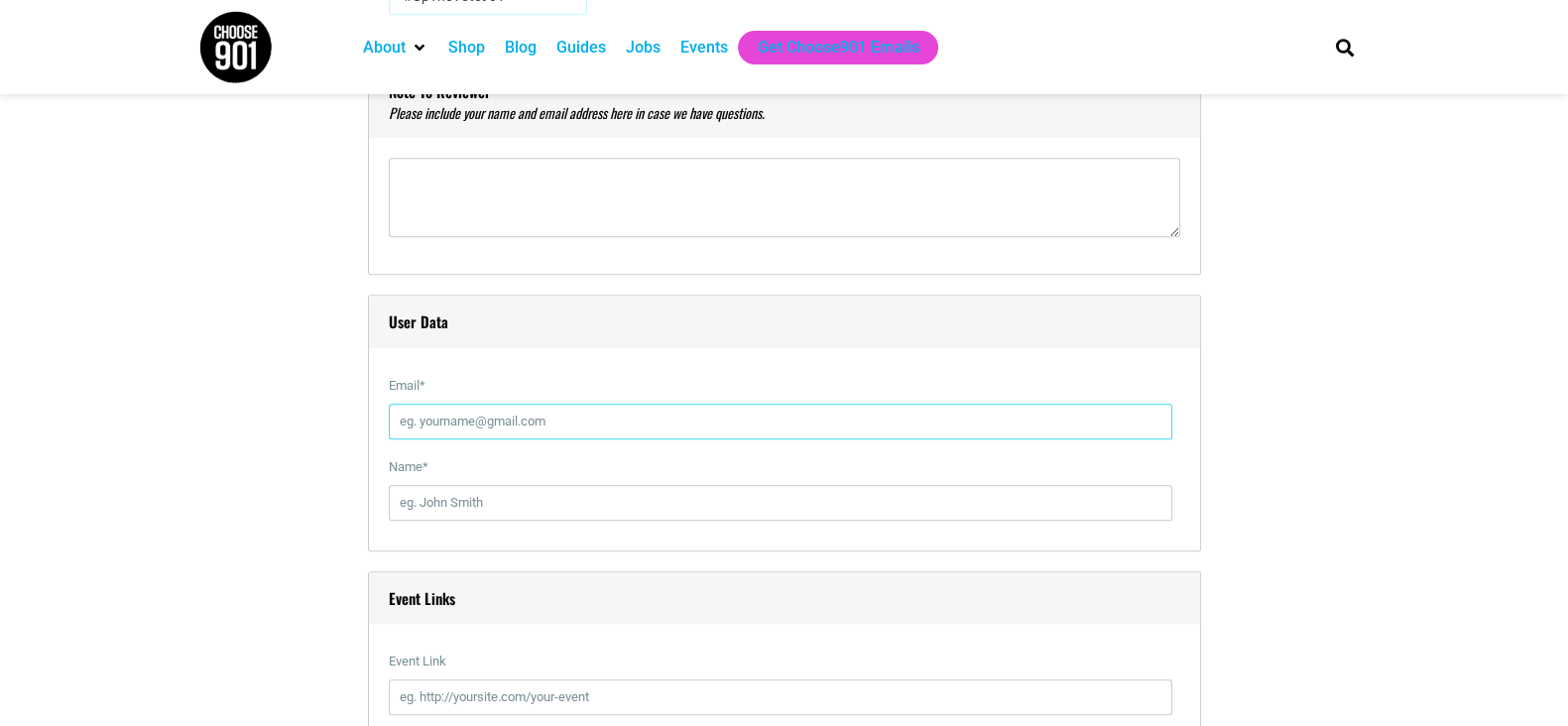 click on "Email *" at bounding box center (781, 422) 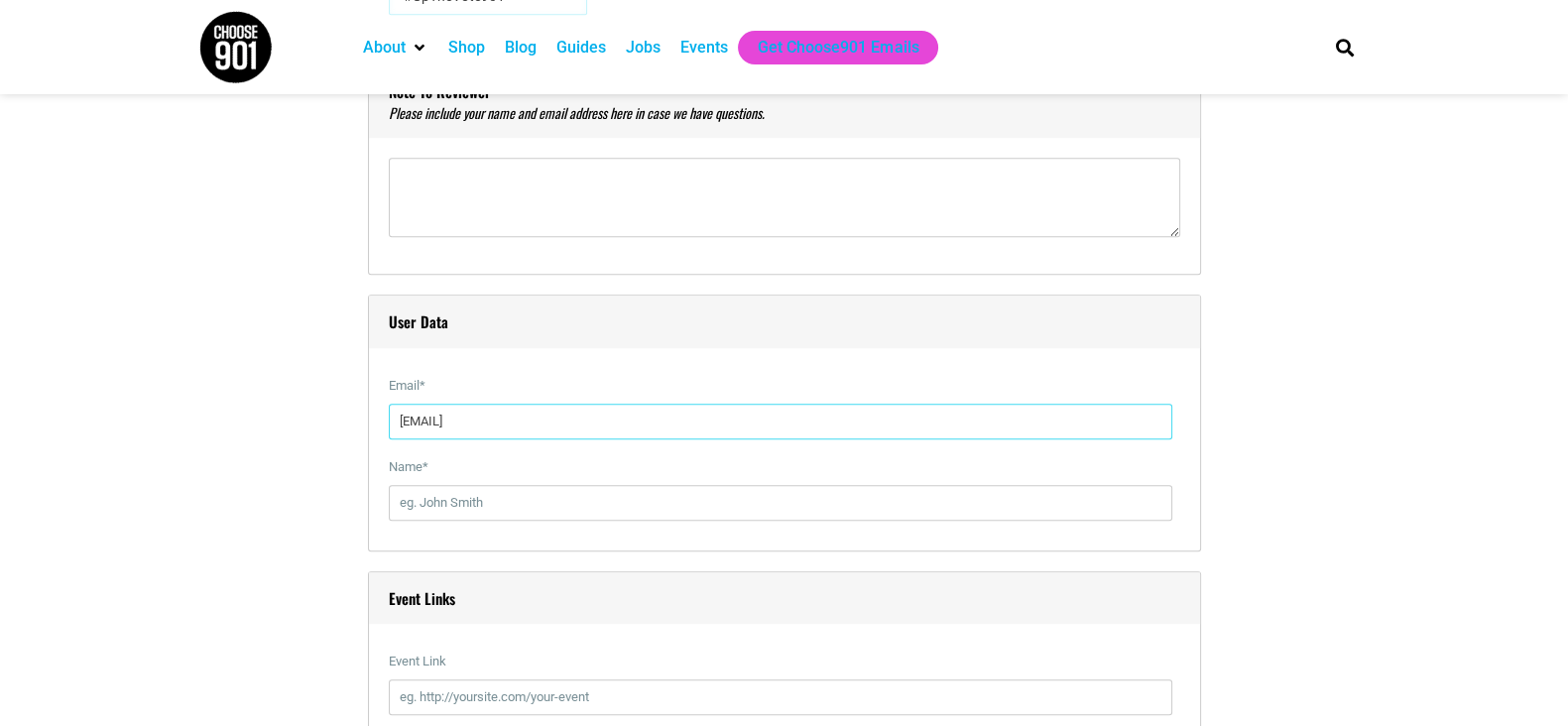 type on "info@[DOMAIN]" 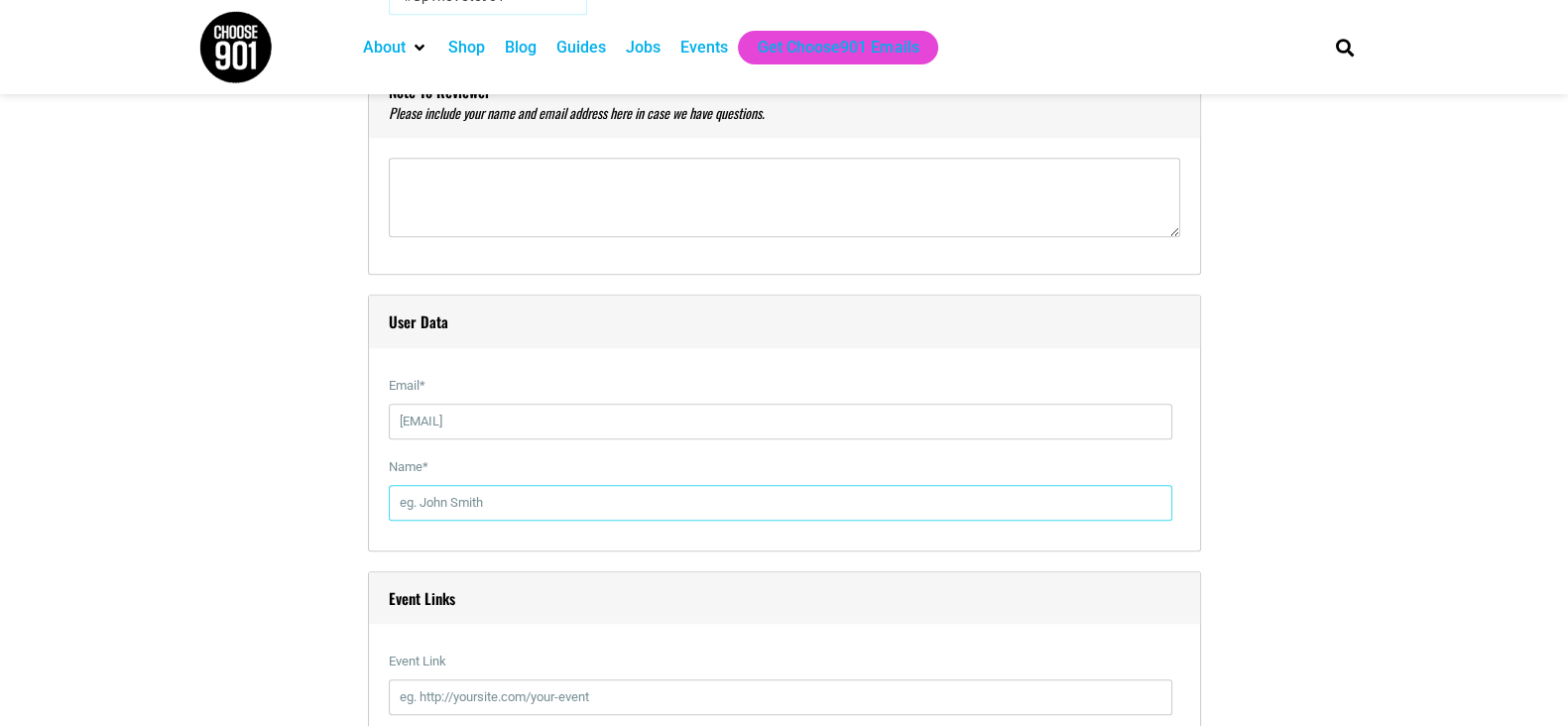click on "Name *" at bounding box center [781, 503] 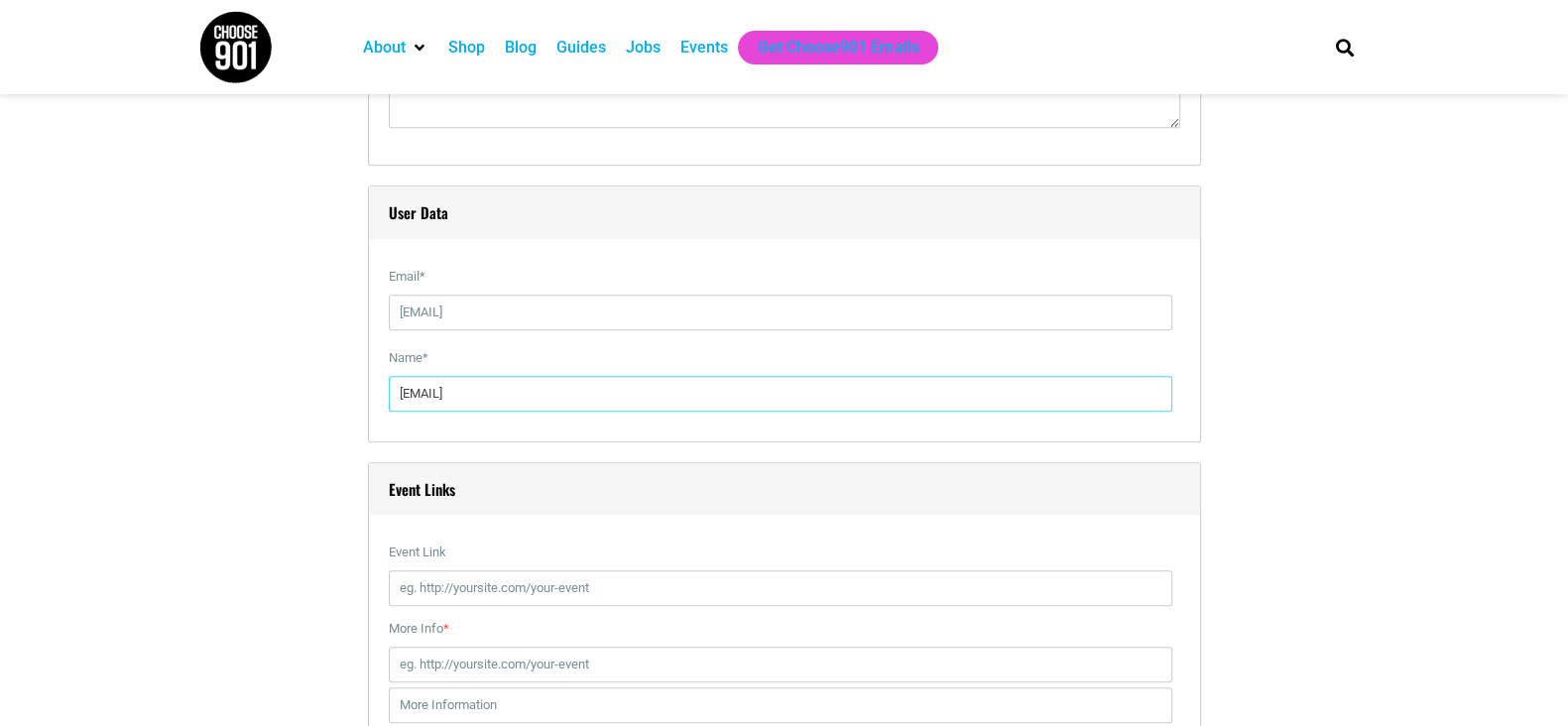 scroll, scrollTop: 2356, scrollLeft: 0, axis: vertical 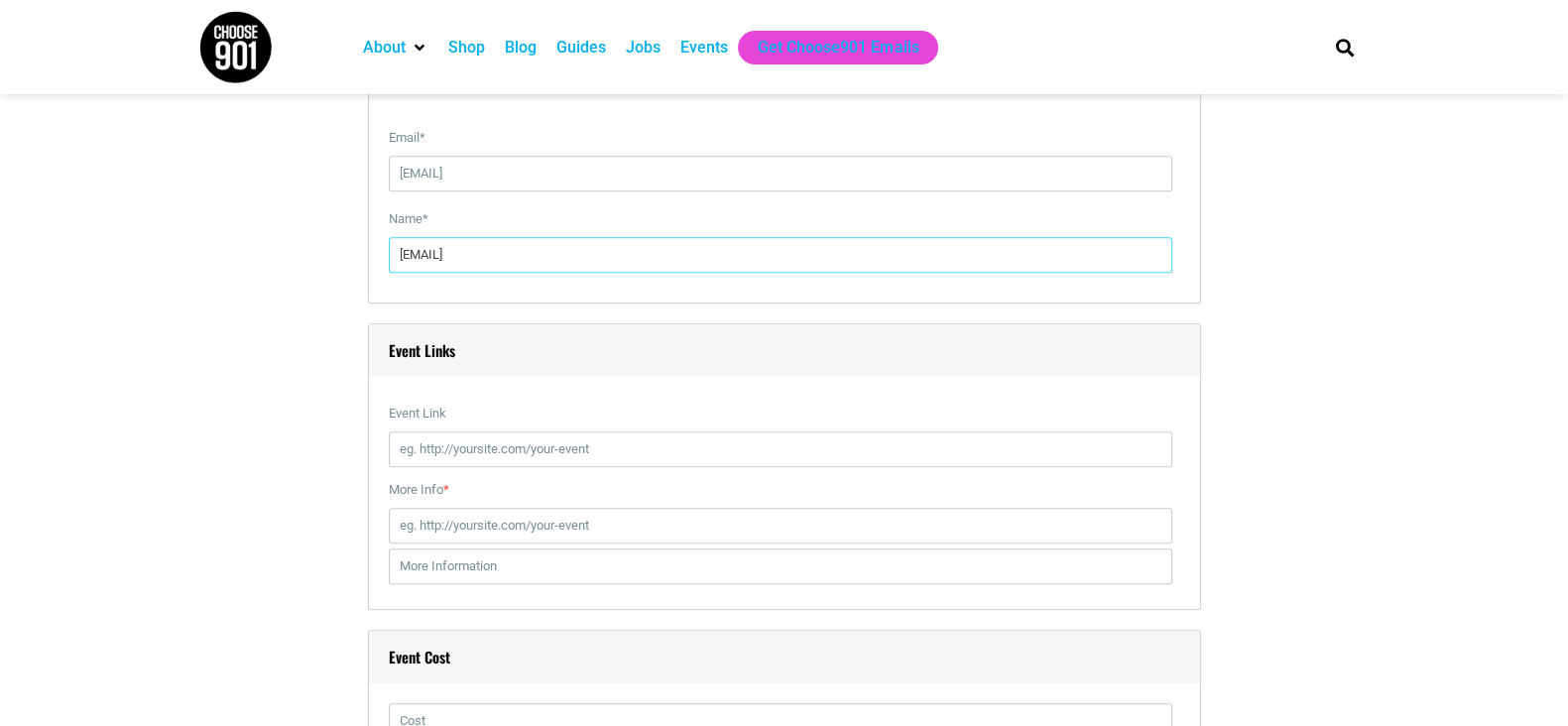 drag, startPoint x: 619, startPoint y: 267, endPoint x: 301, endPoint y: 249, distance: 318.50903 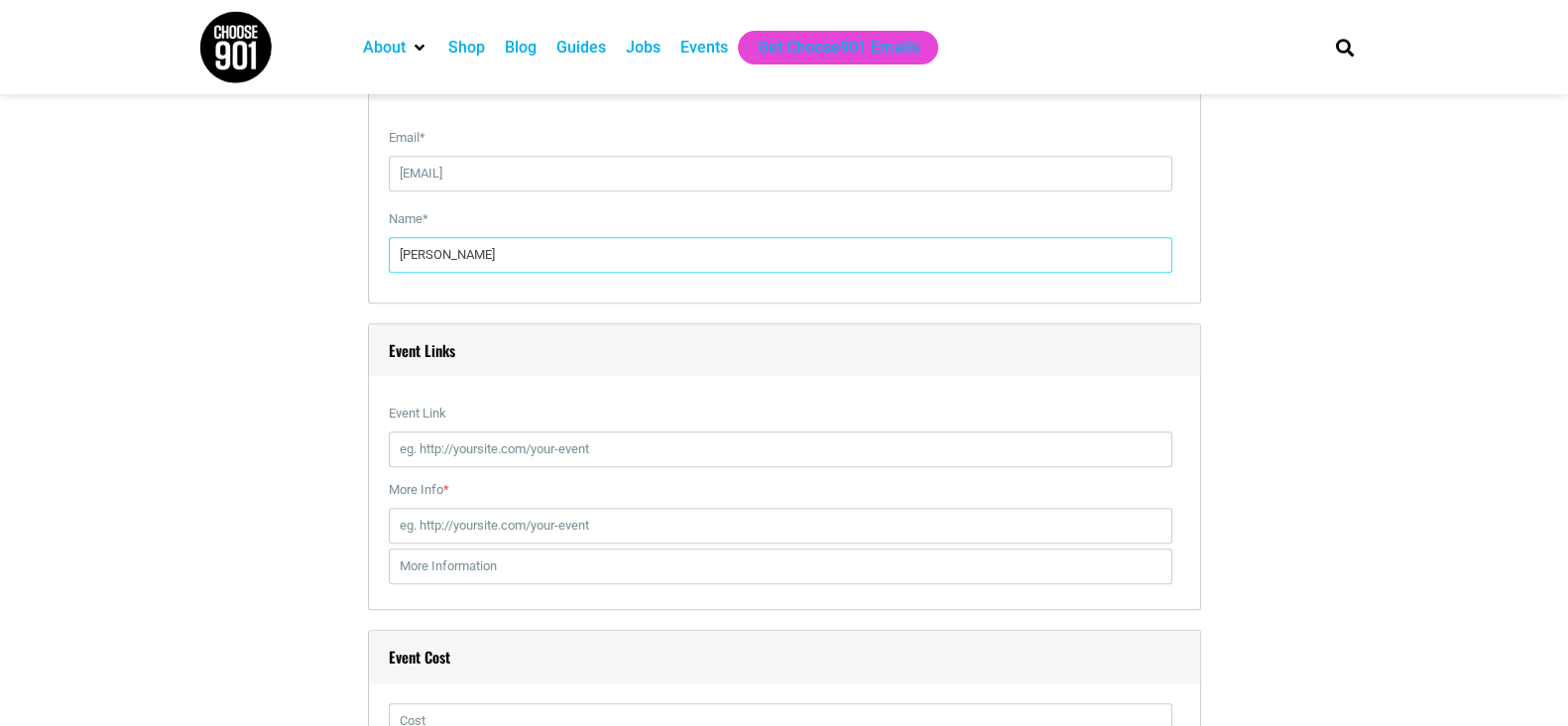 type on "[FIRST] [LAST]" 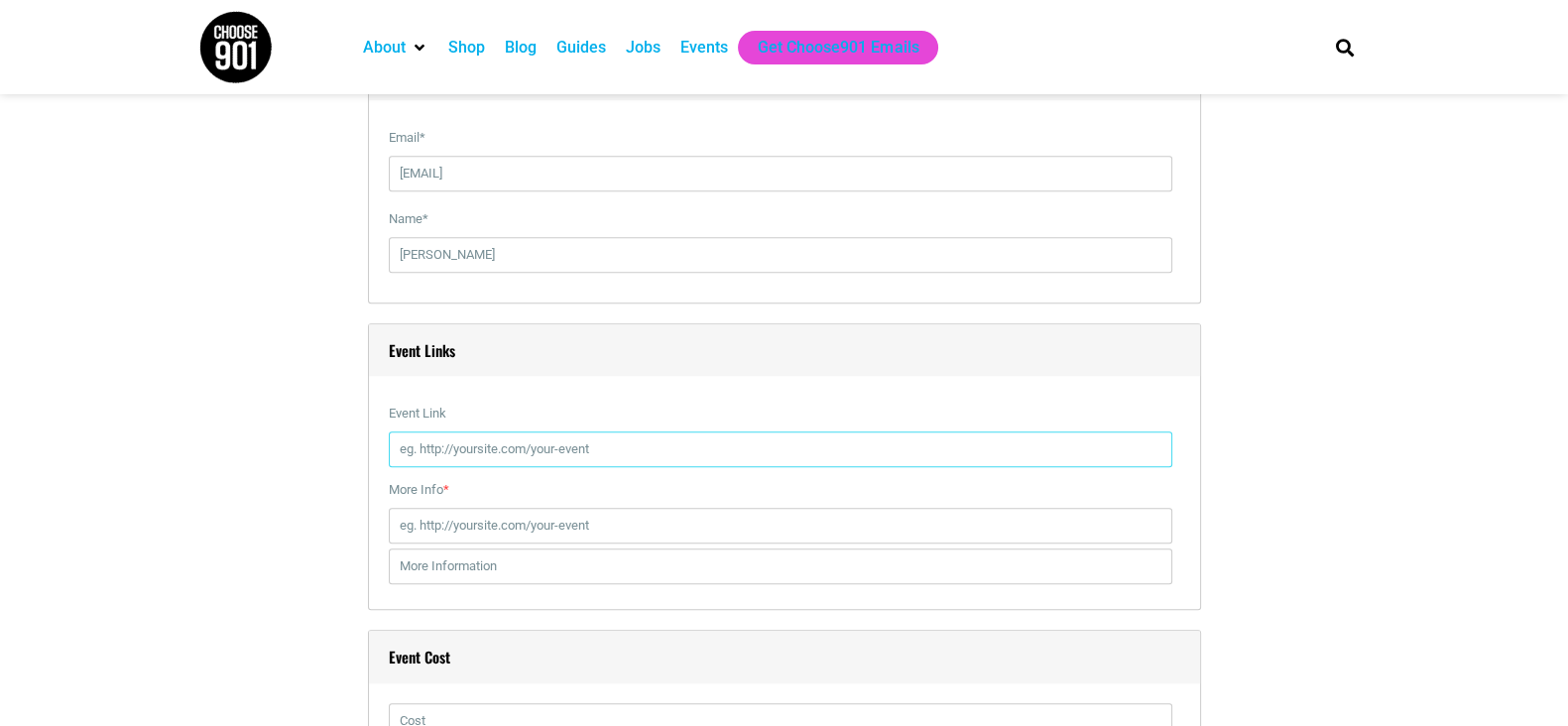 drag, startPoint x: 519, startPoint y: 434, endPoint x: 516, endPoint y: 477, distance: 43.104524 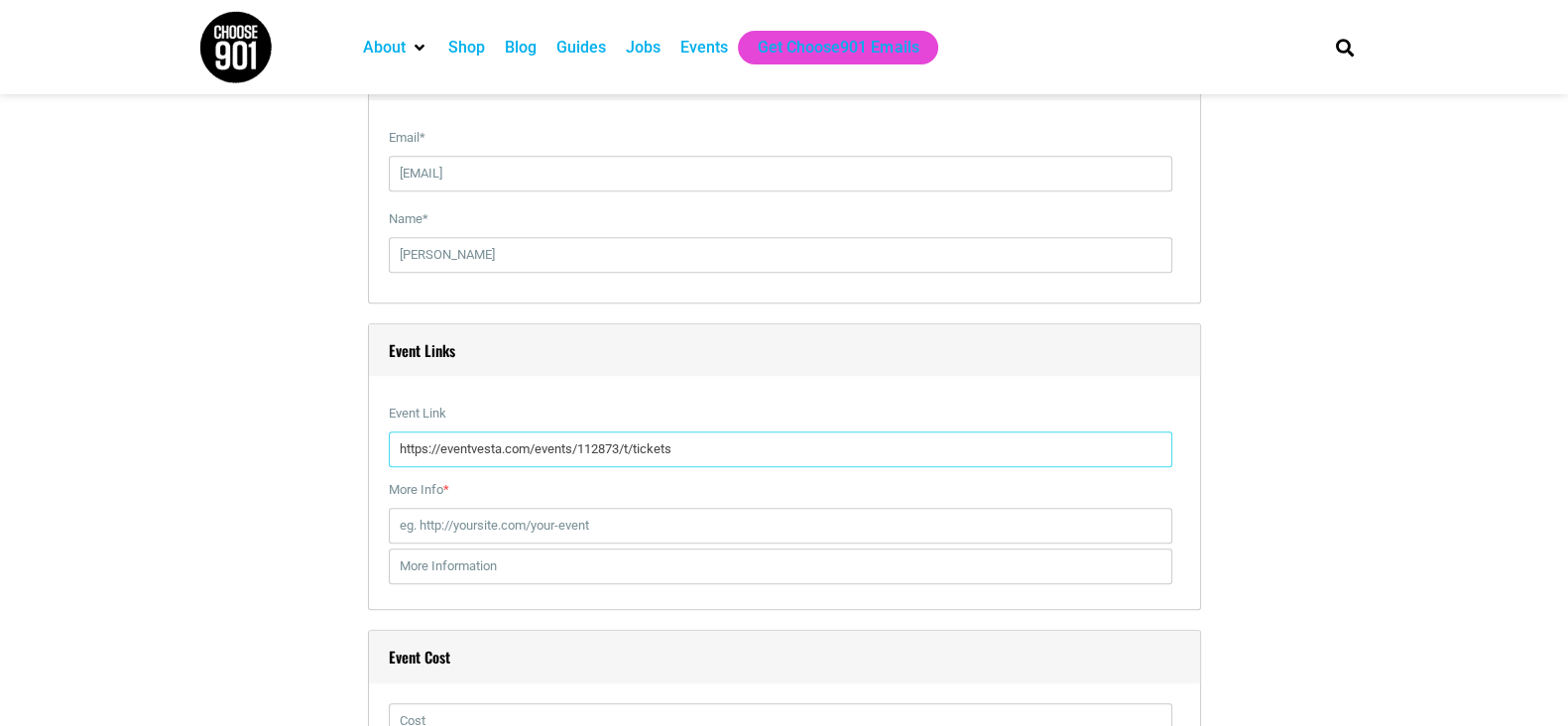 type on "https://eventvesta.com/events/112873/t/tickets" 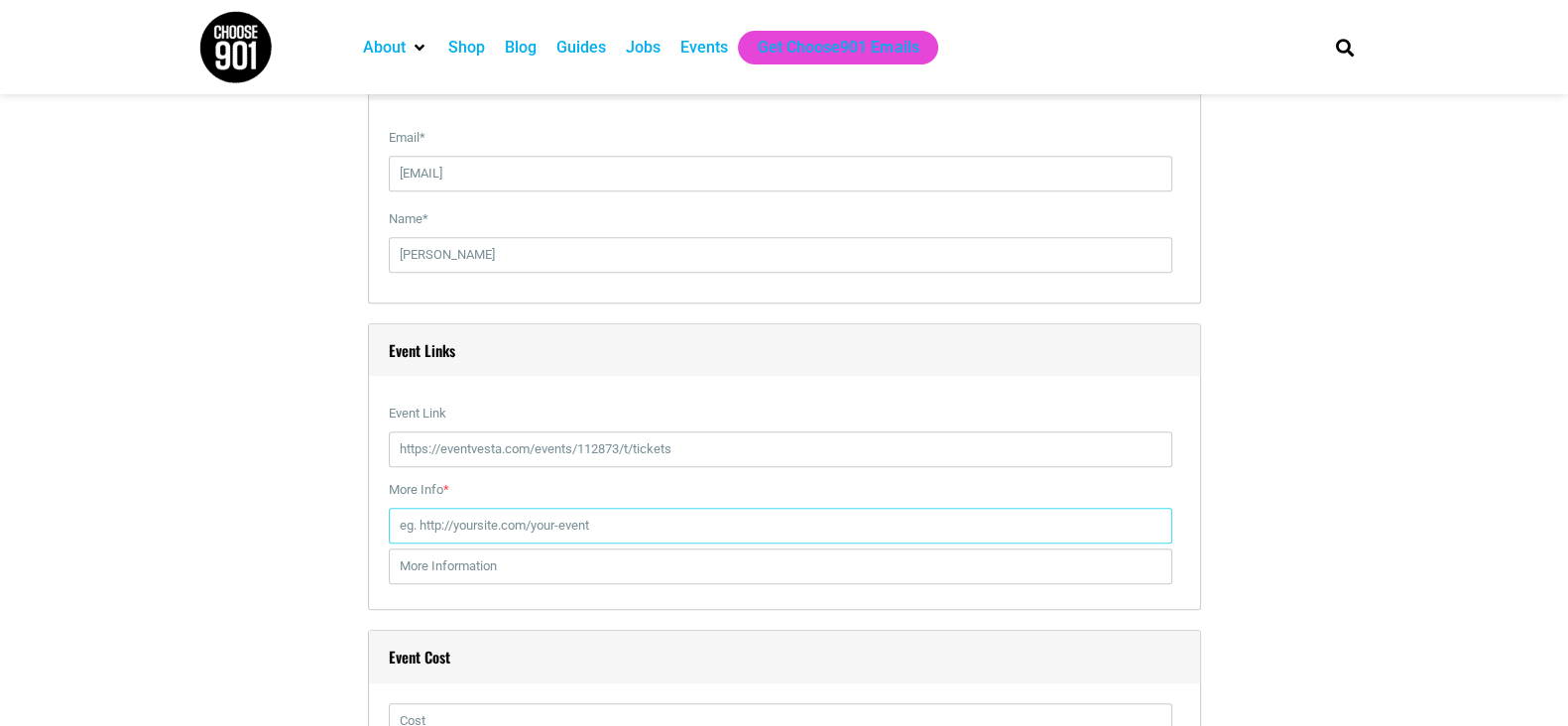 click on "More Info  *" at bounding box center [781, 526] 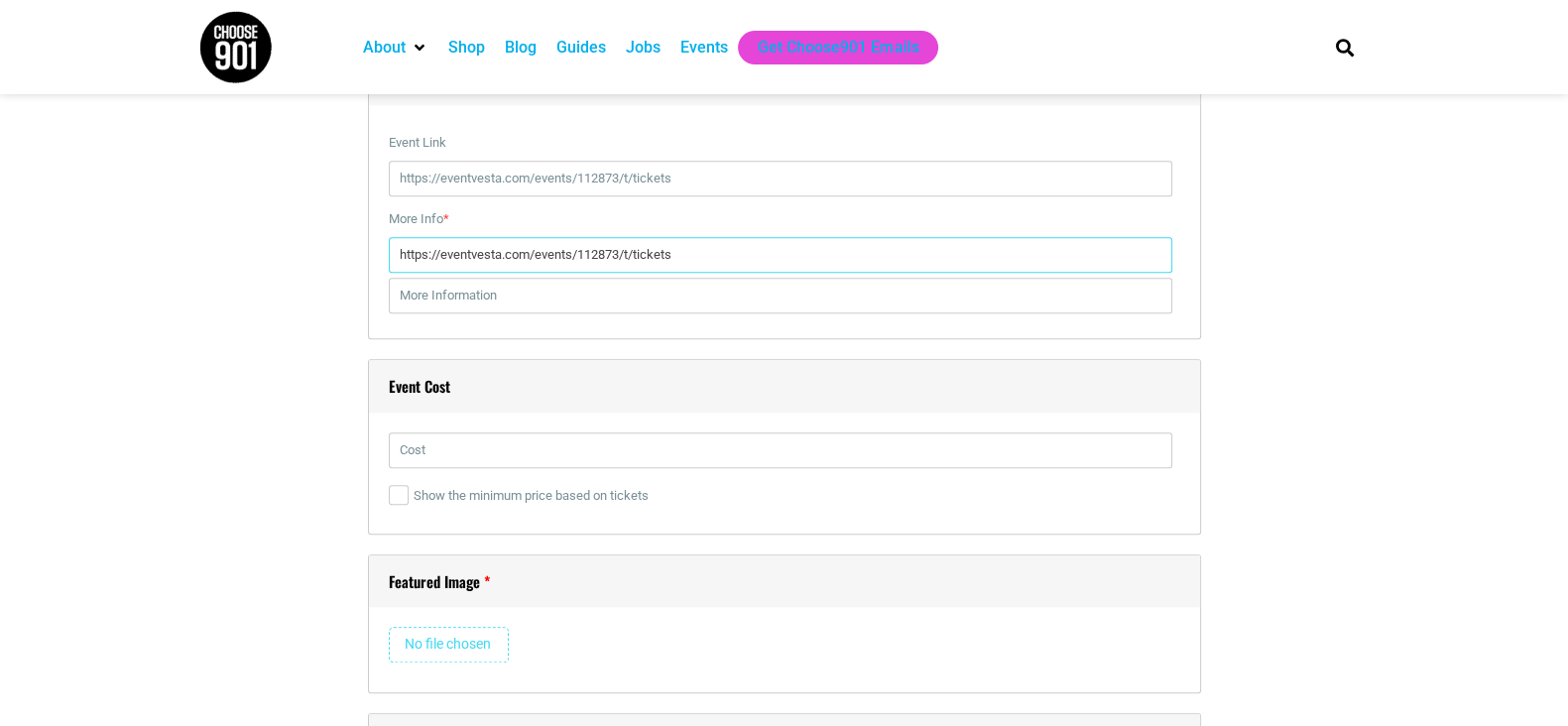 scroll, scrollTop: 2727, scrollLeft: 0, axis: vertical 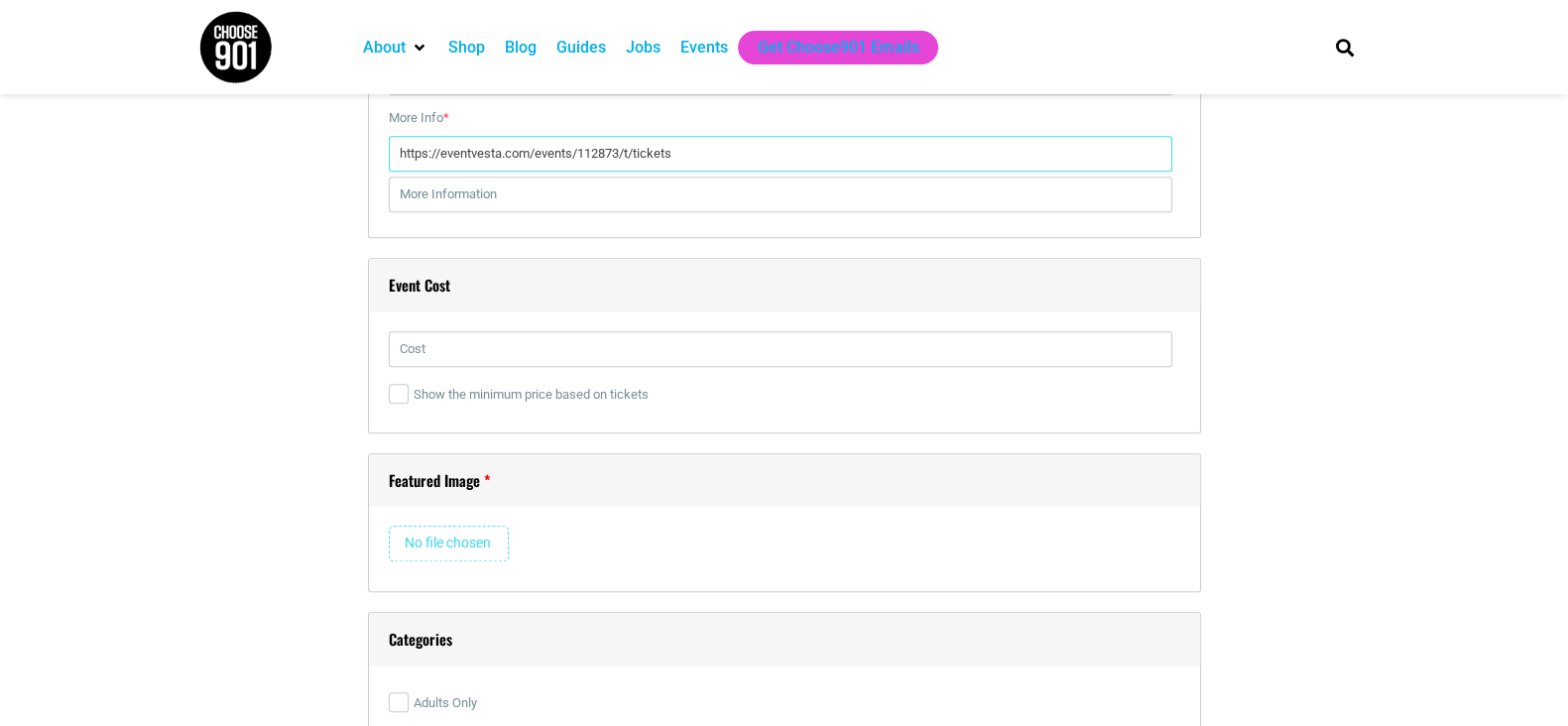 type on "https://eventvesta.com/events/112873/t/tickets" 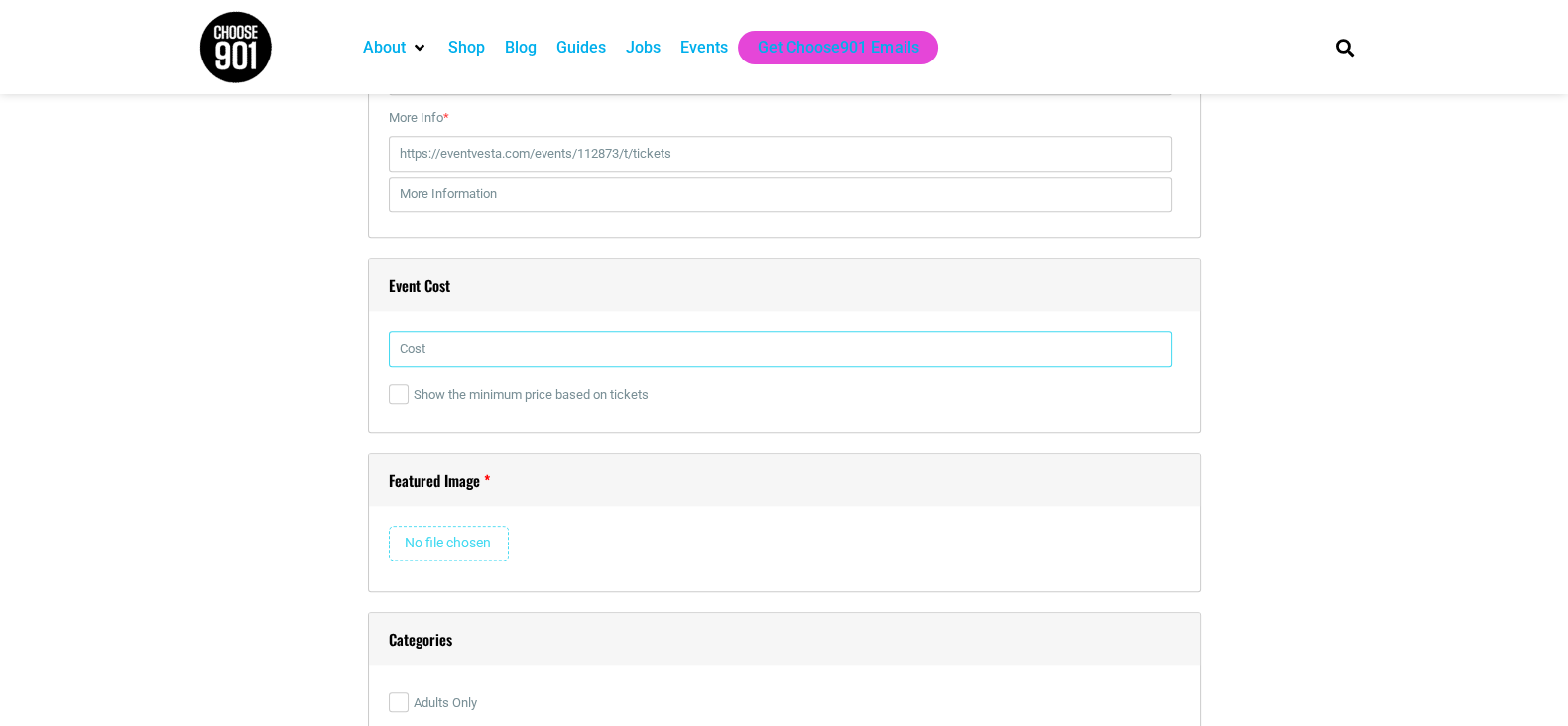 click at bounding box center [781, 349] 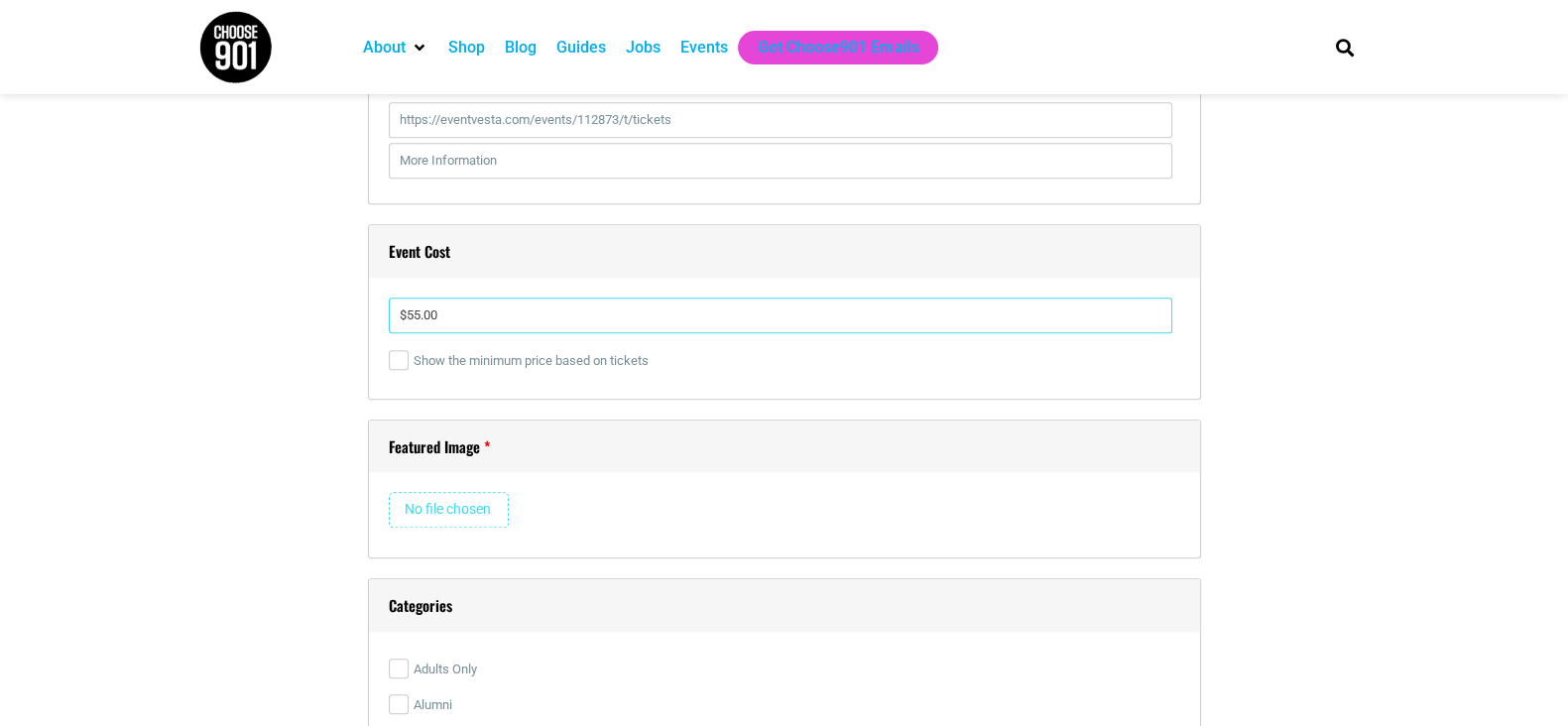 scroll, scrollTop: 2975, scrollLeft: 0, axis: vertical 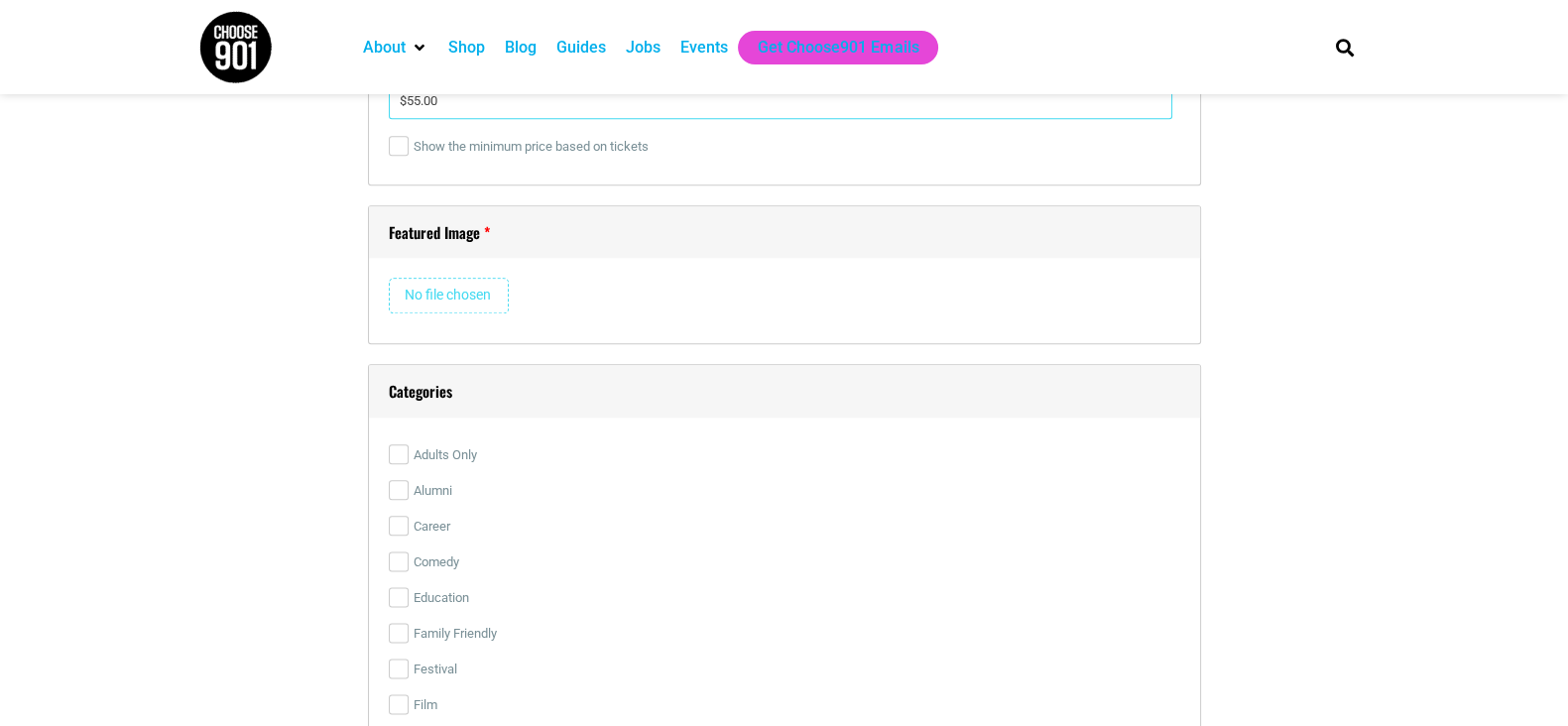 type on "$55.00" 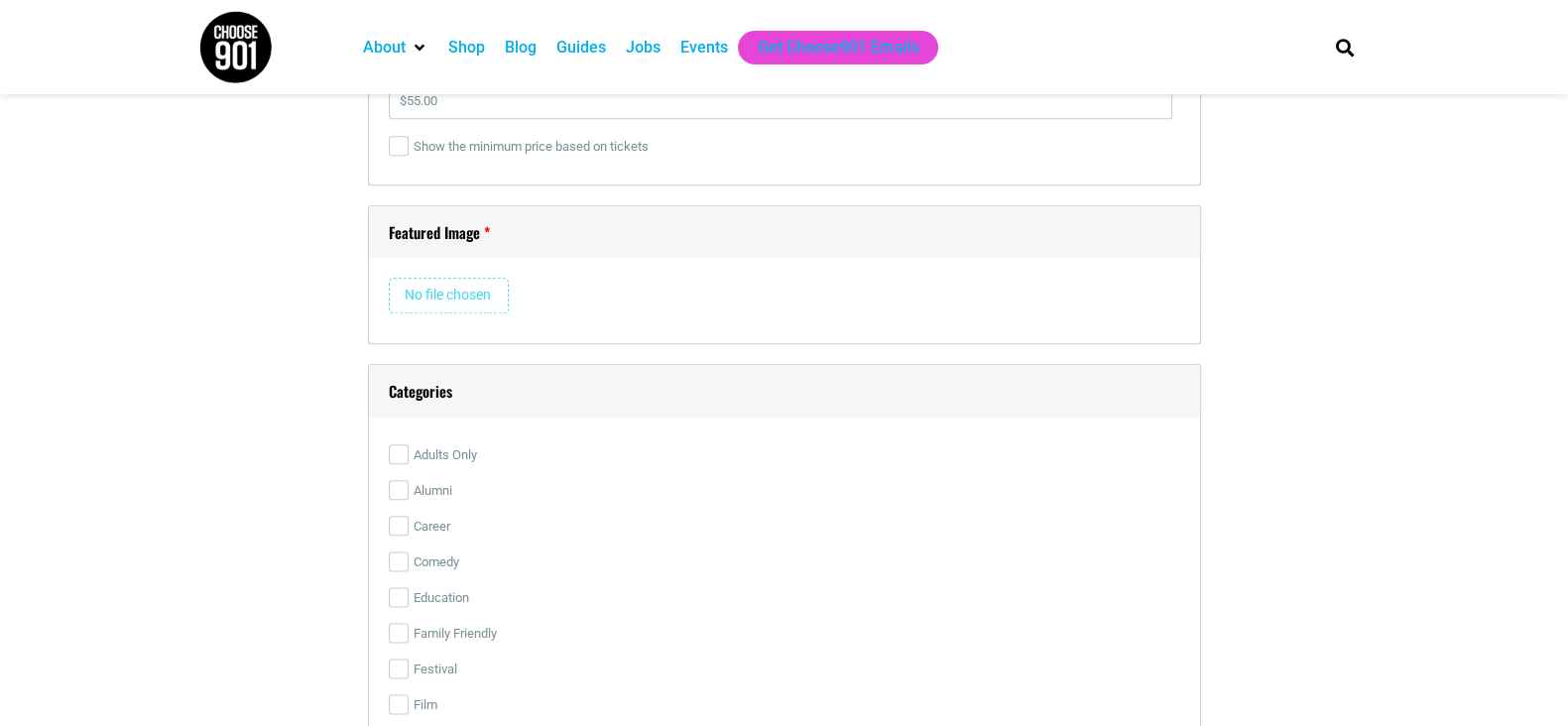 click at bounding box center [448, 296] 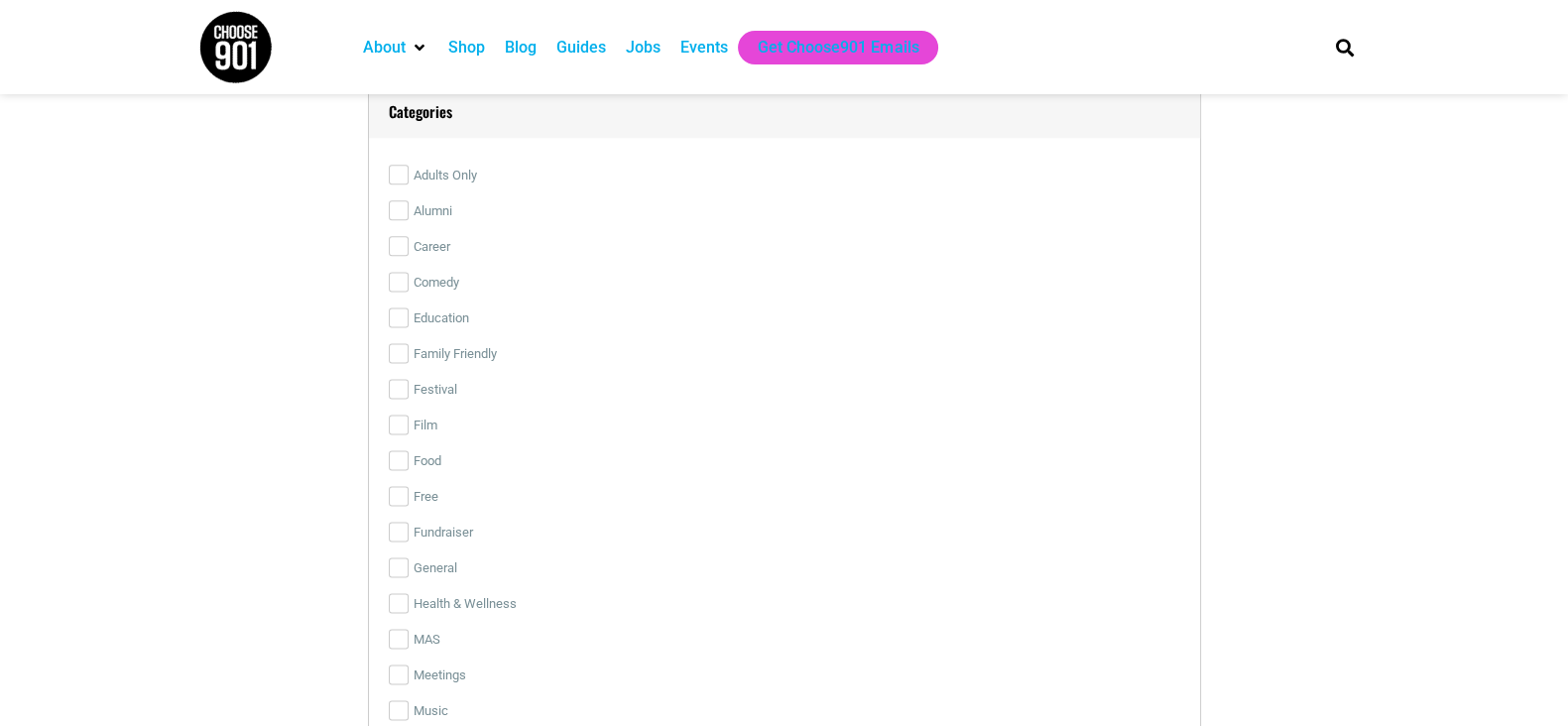 scroll, scrollTop: 3346, scrollLeft: 0, axis: vertical 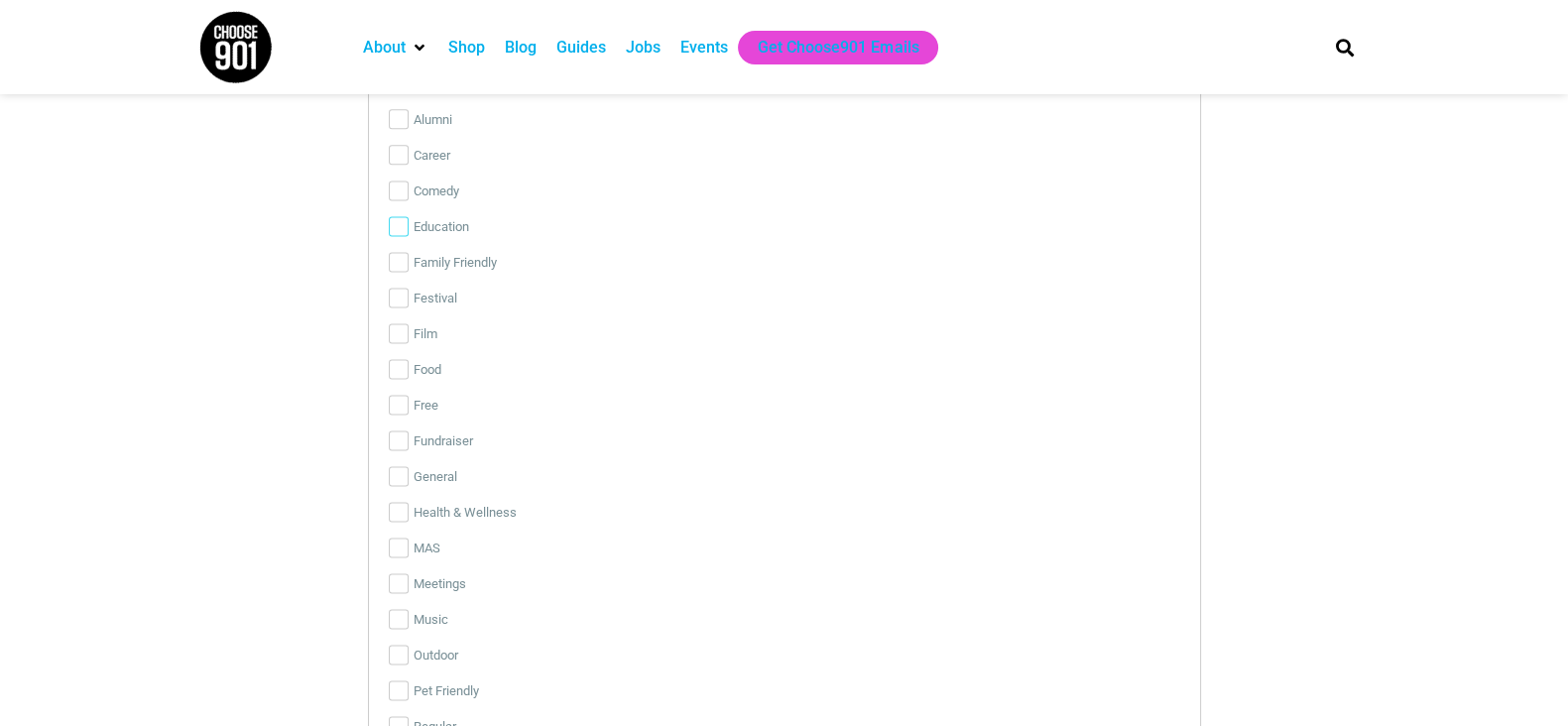 click on "Education" at bounding box center (399, 226) 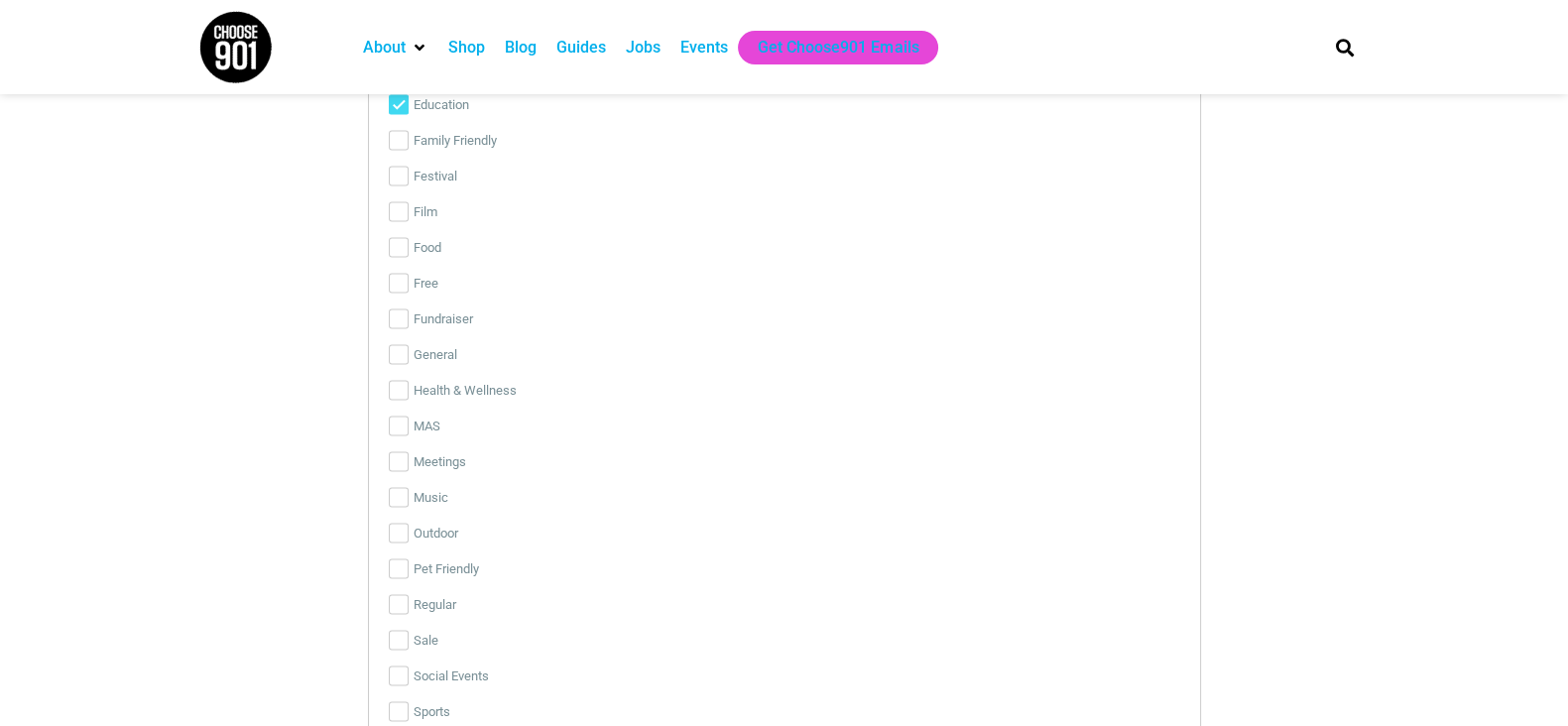 scroll, scrollTop: 3594, scrollLeft: 0, axis: vertical 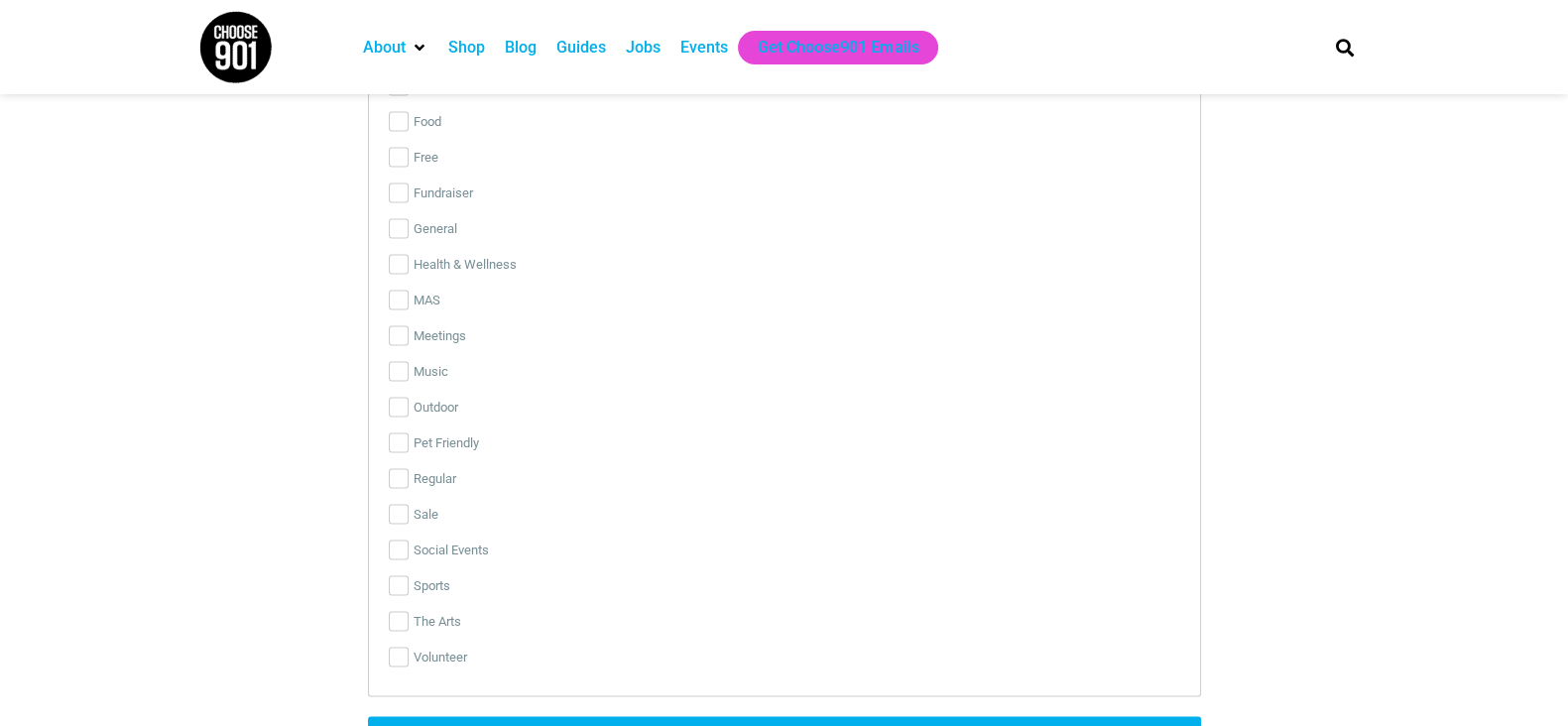 type 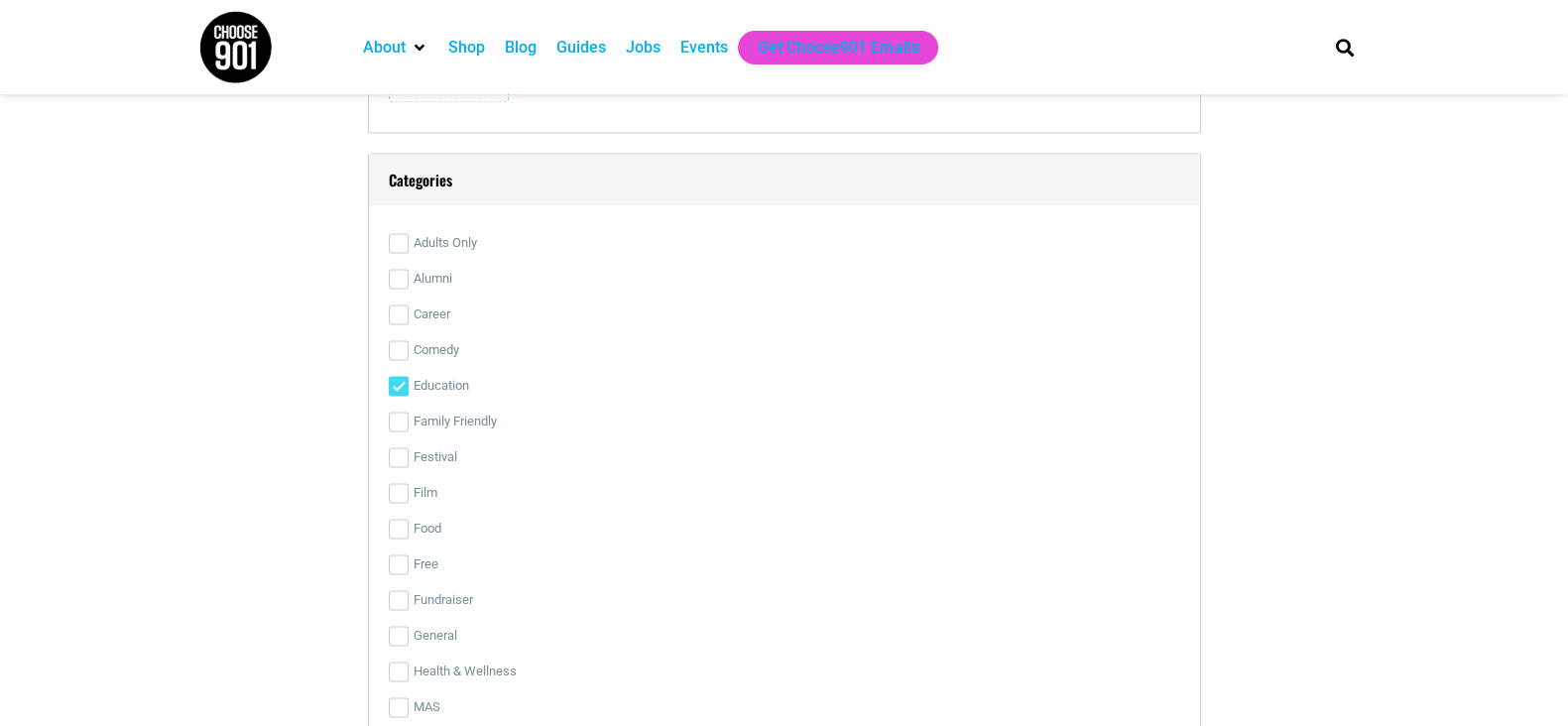 drag, startPoint x: 402, startPoint y: 618, endPoint x: 562, endPoint y: 623, distance: 160.07811 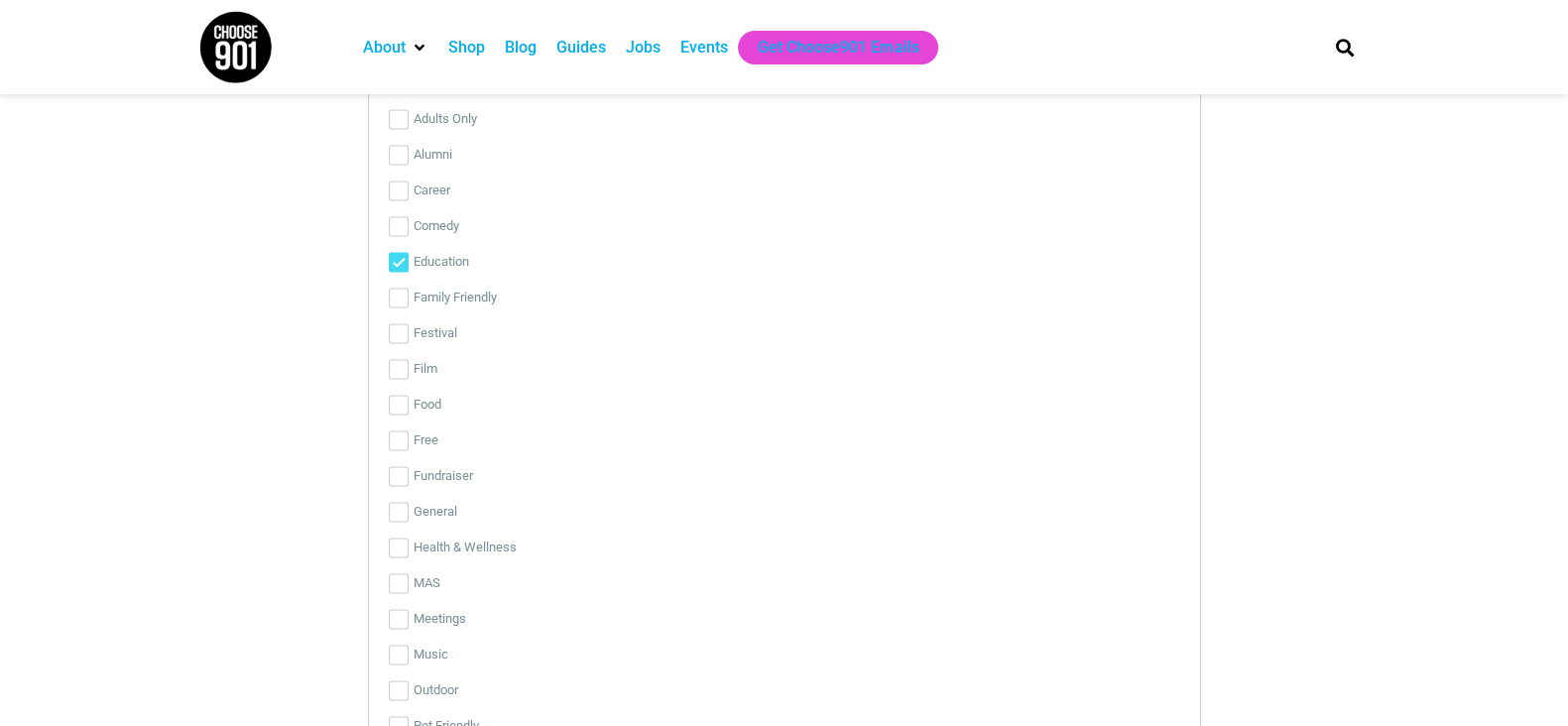 click on "Submit Event" at bounding box center (784, 1026) 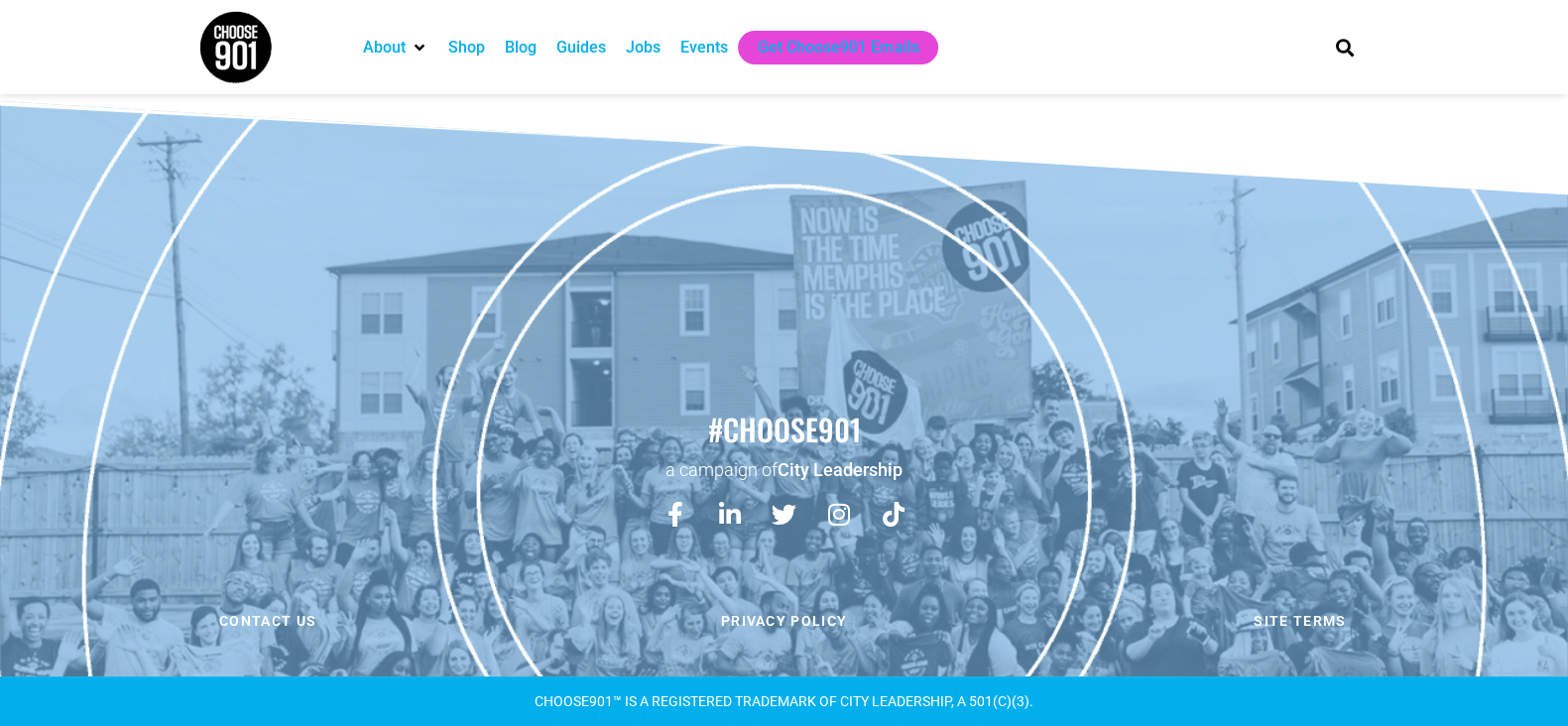 scroll, scrollTop: 617, scrollLeft: 0, axis: vertical 